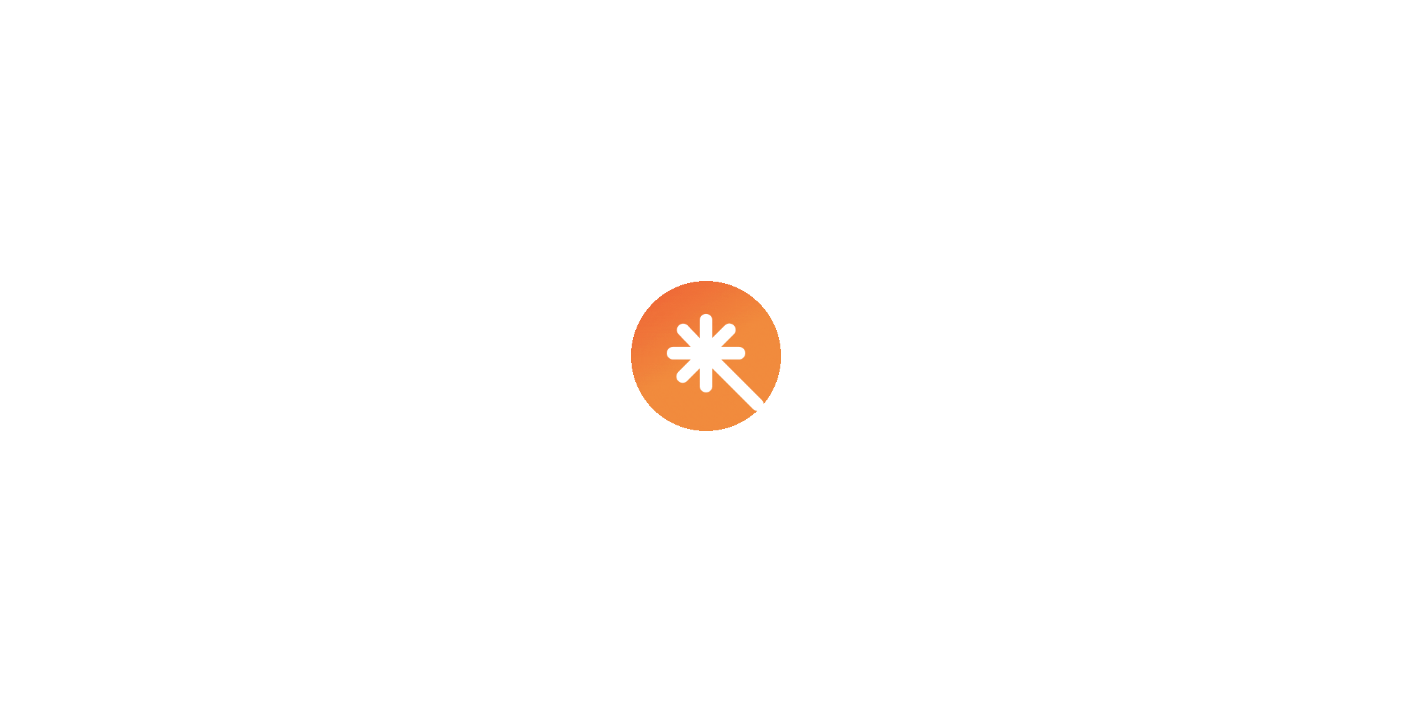 scroll, scrollTop: 0, scrollLeft: 0, axis: both 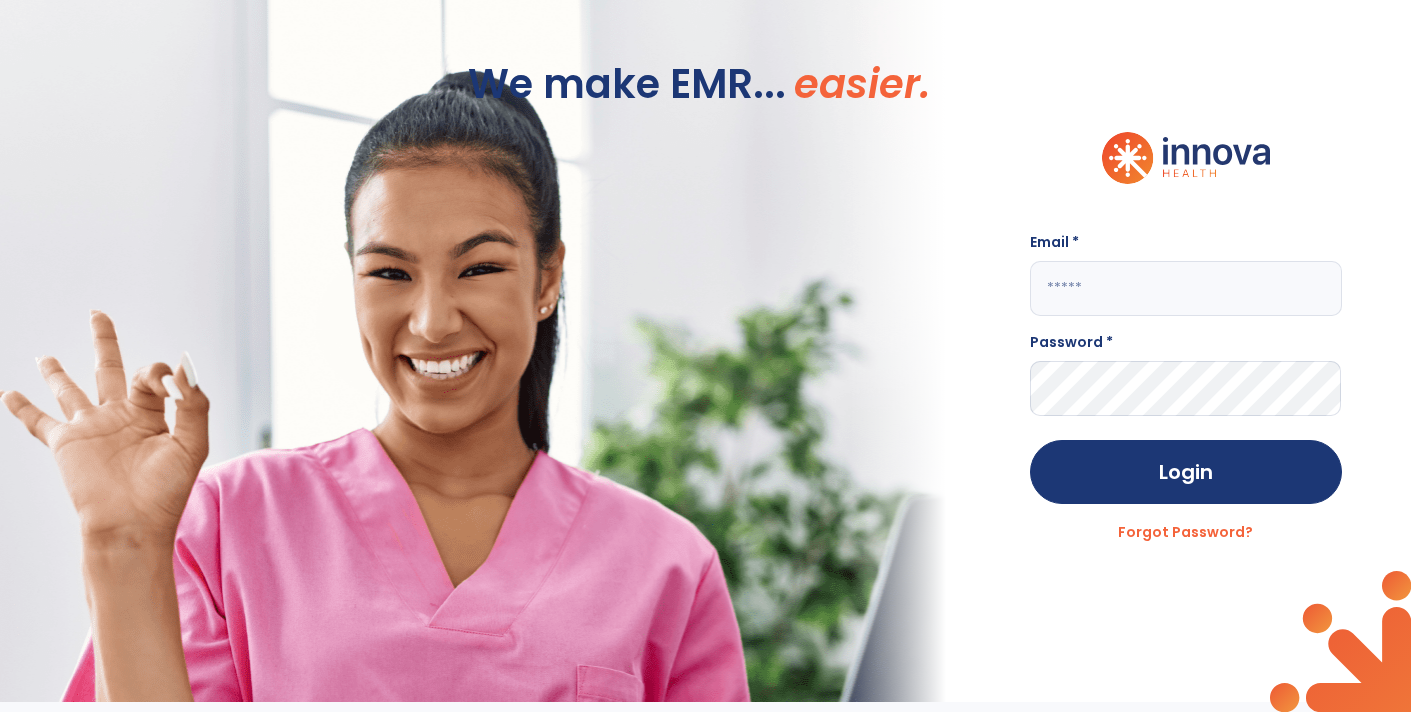 click 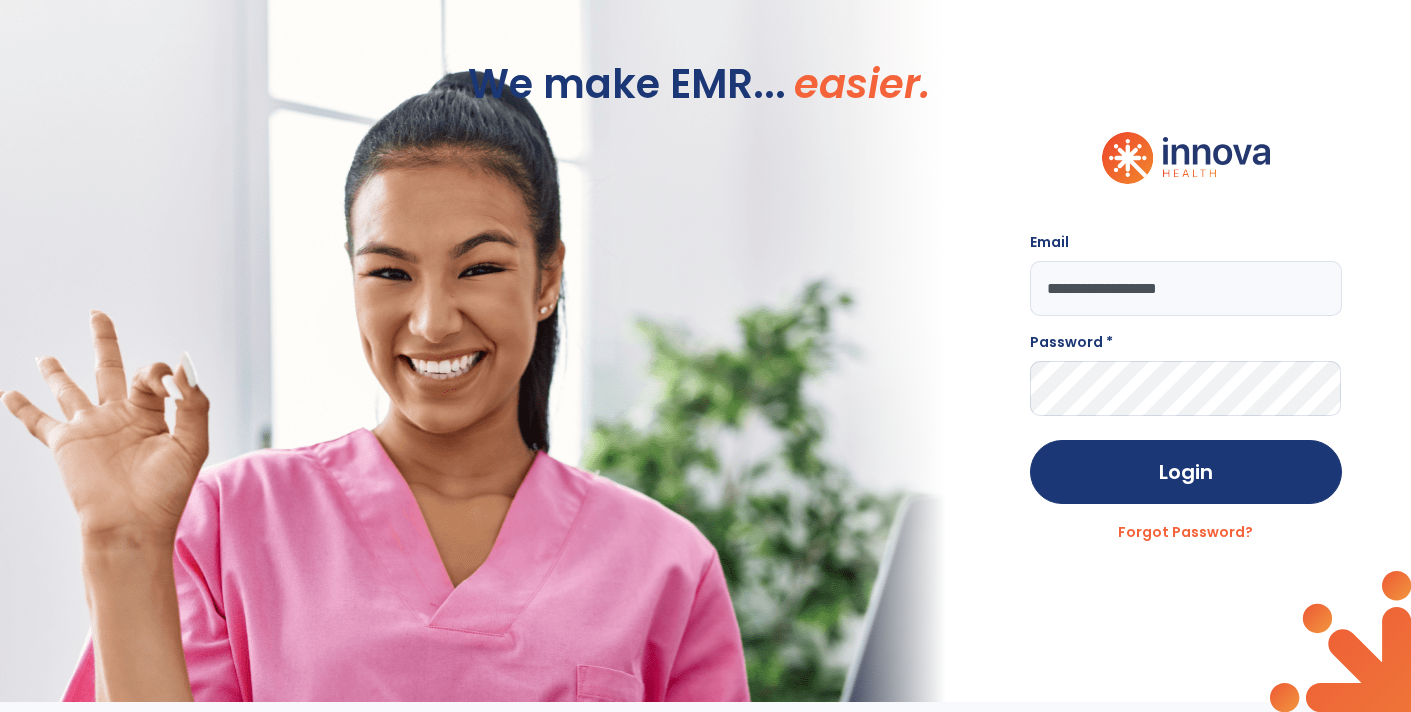 type on "**********" 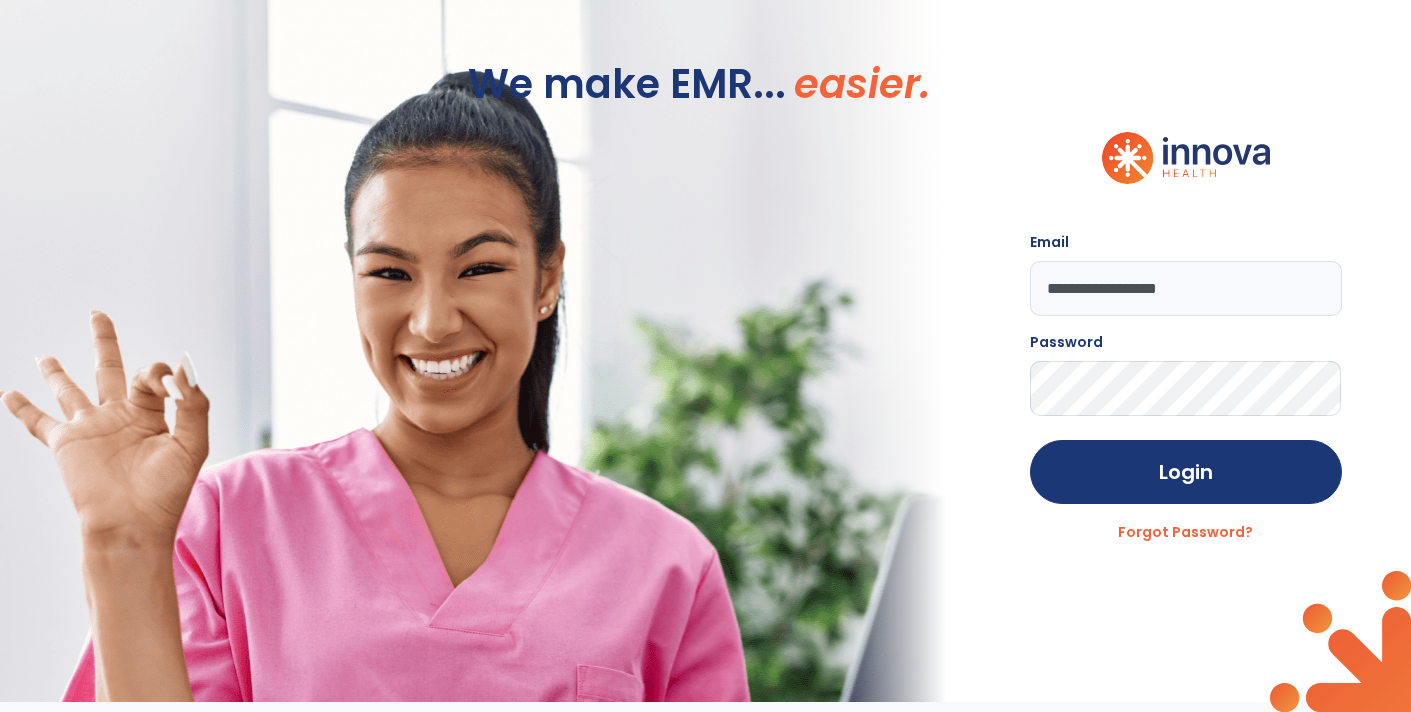 click on "Login" 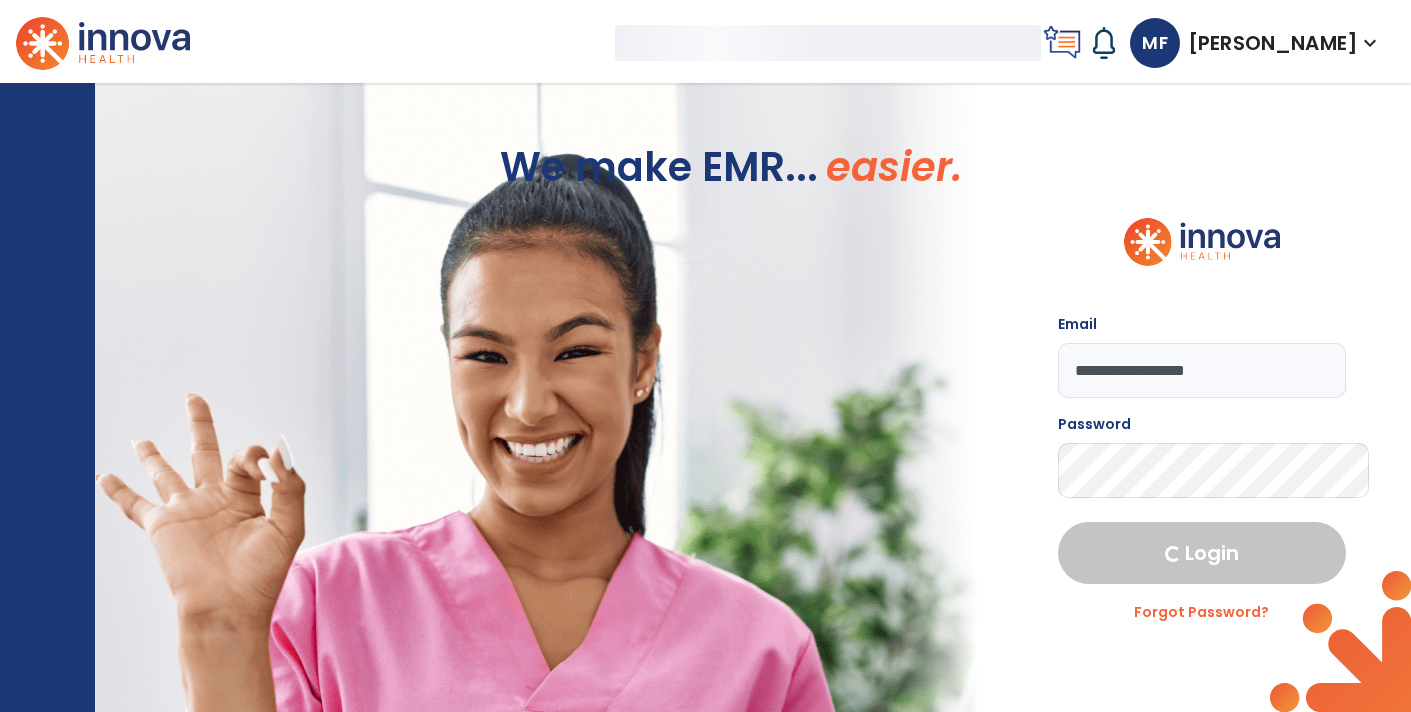 select on "****" 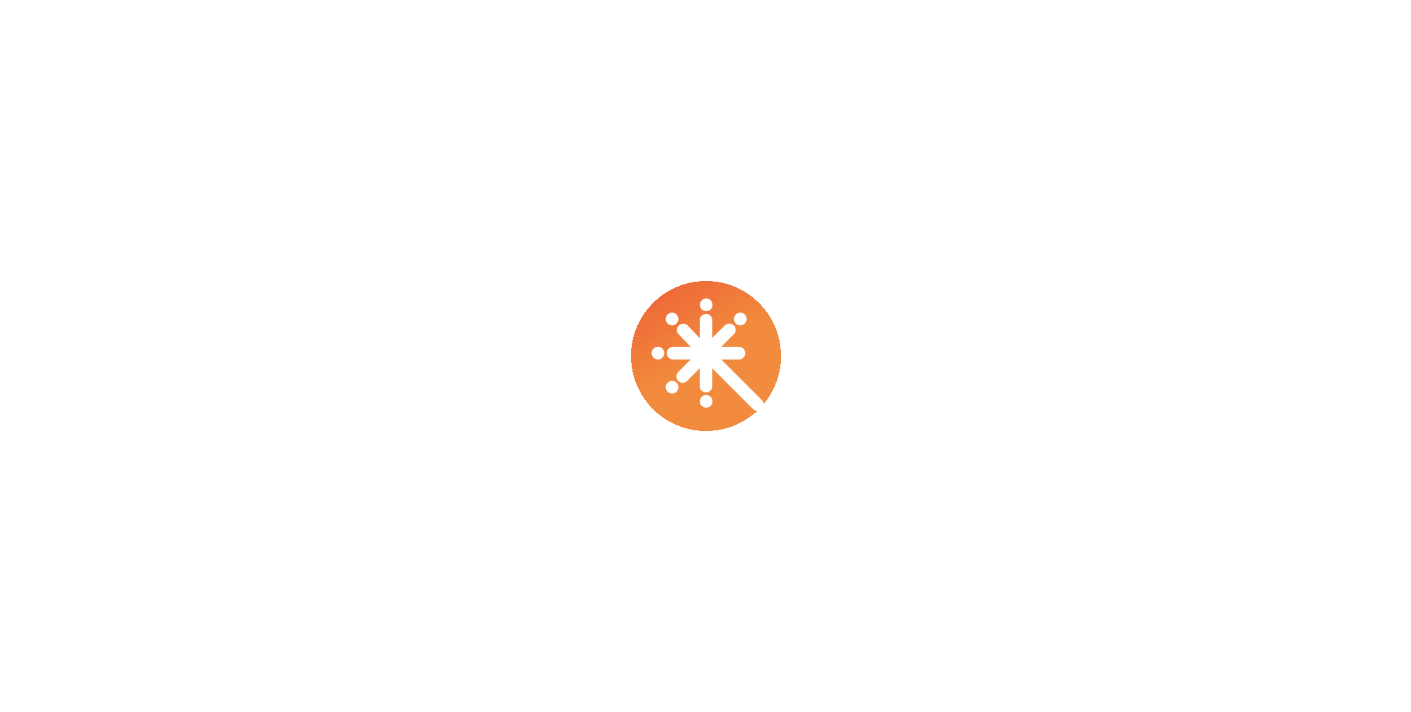 scroll, scrollTop: 0, scrollLeft: 0, axis: both 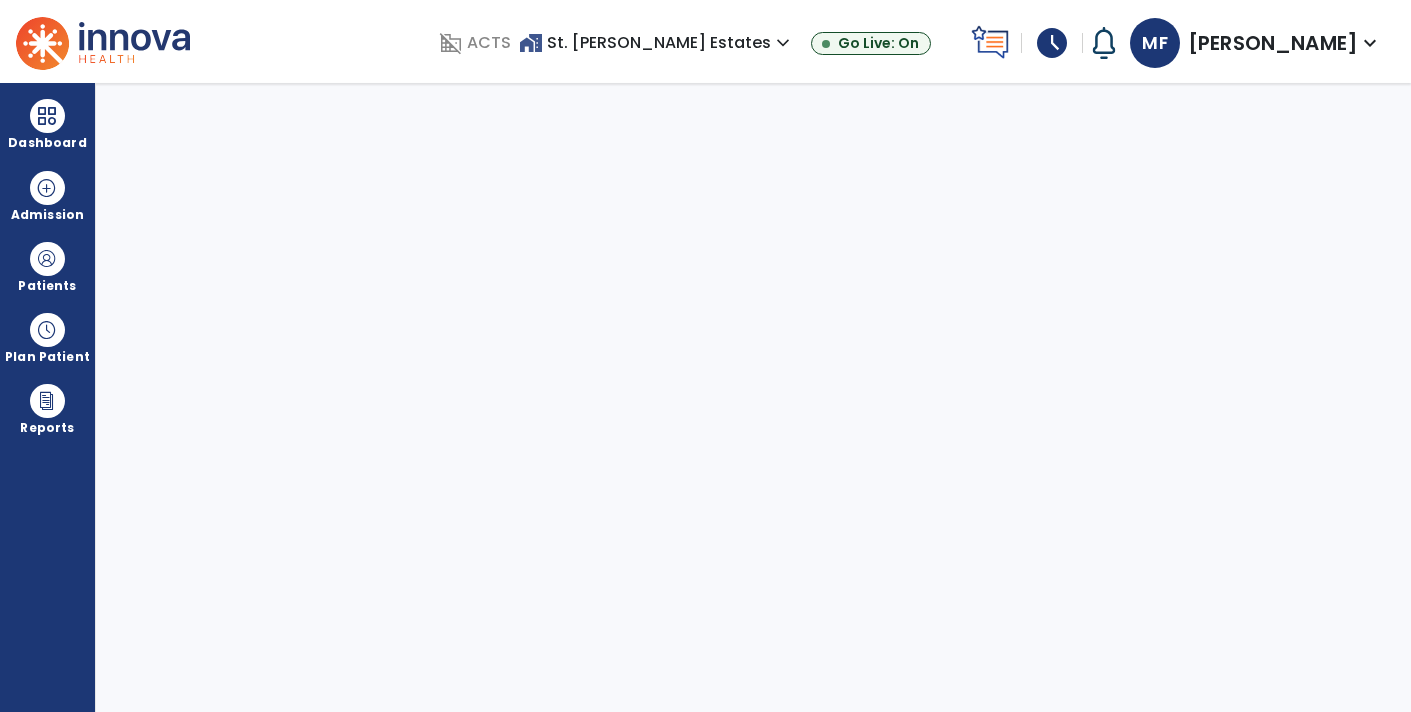 select on "****" 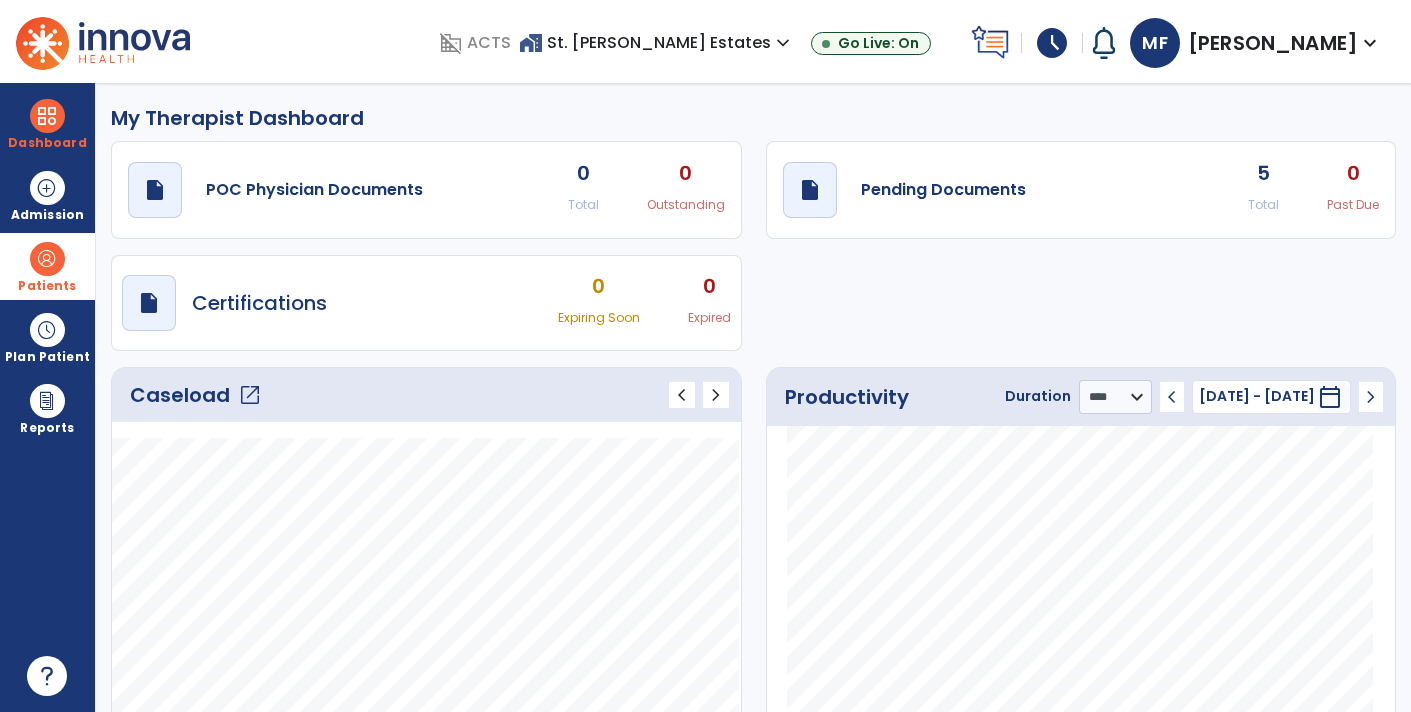 click on "Patients" at bounding box center (47, 266) 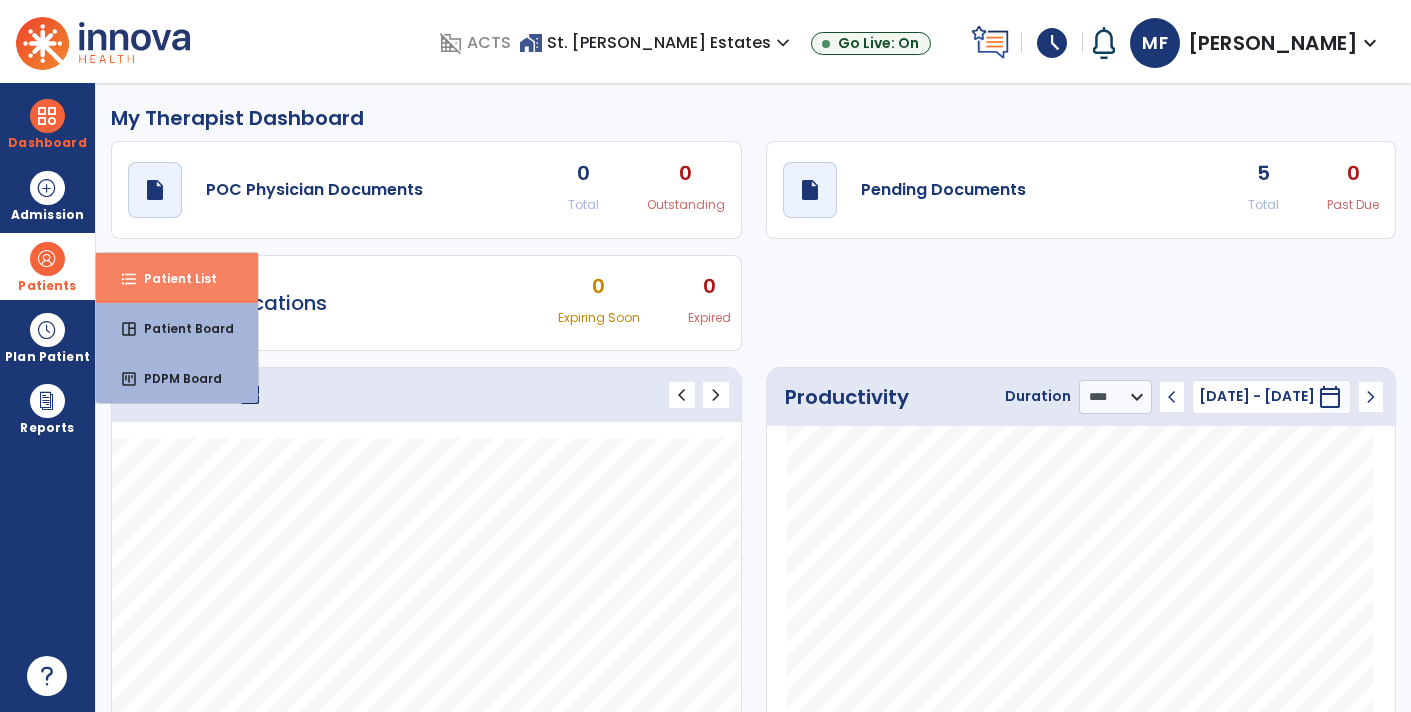 click on "Patient List" at bounding box center (172, 278) 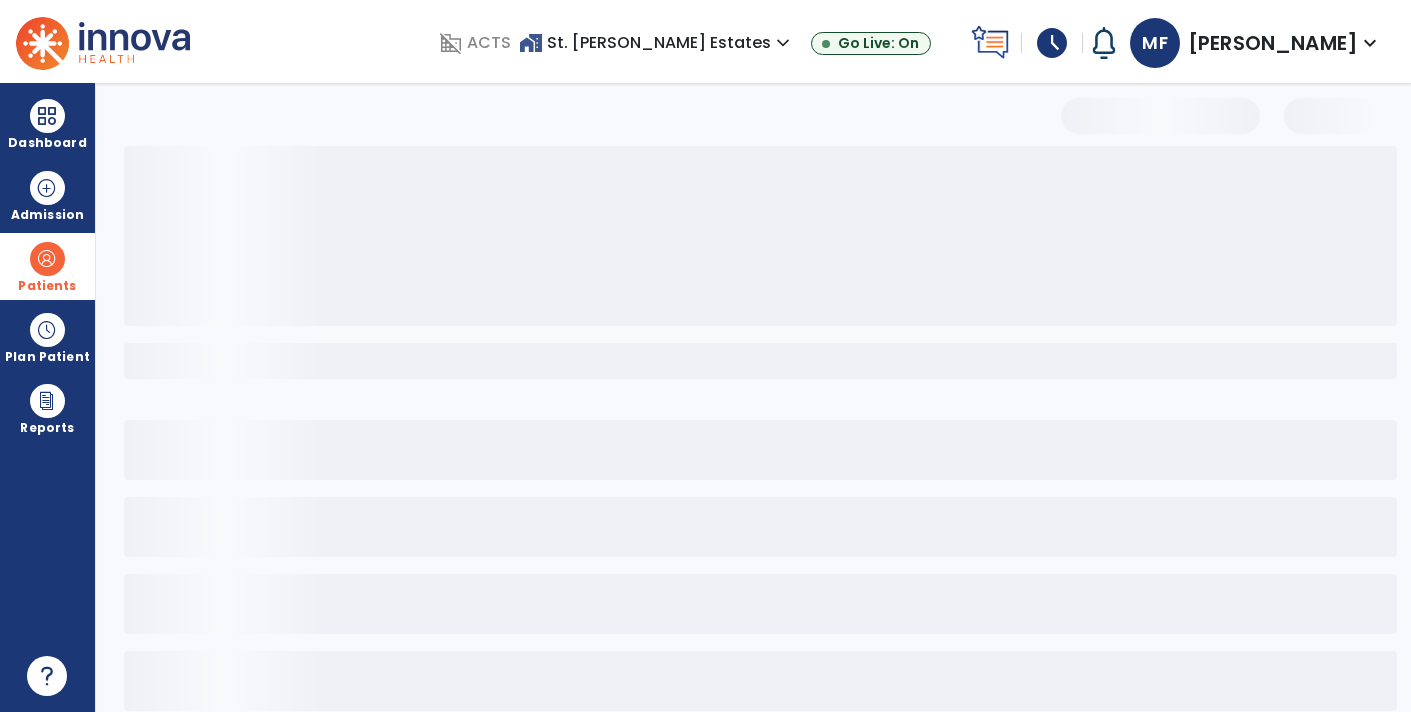 select on "***" 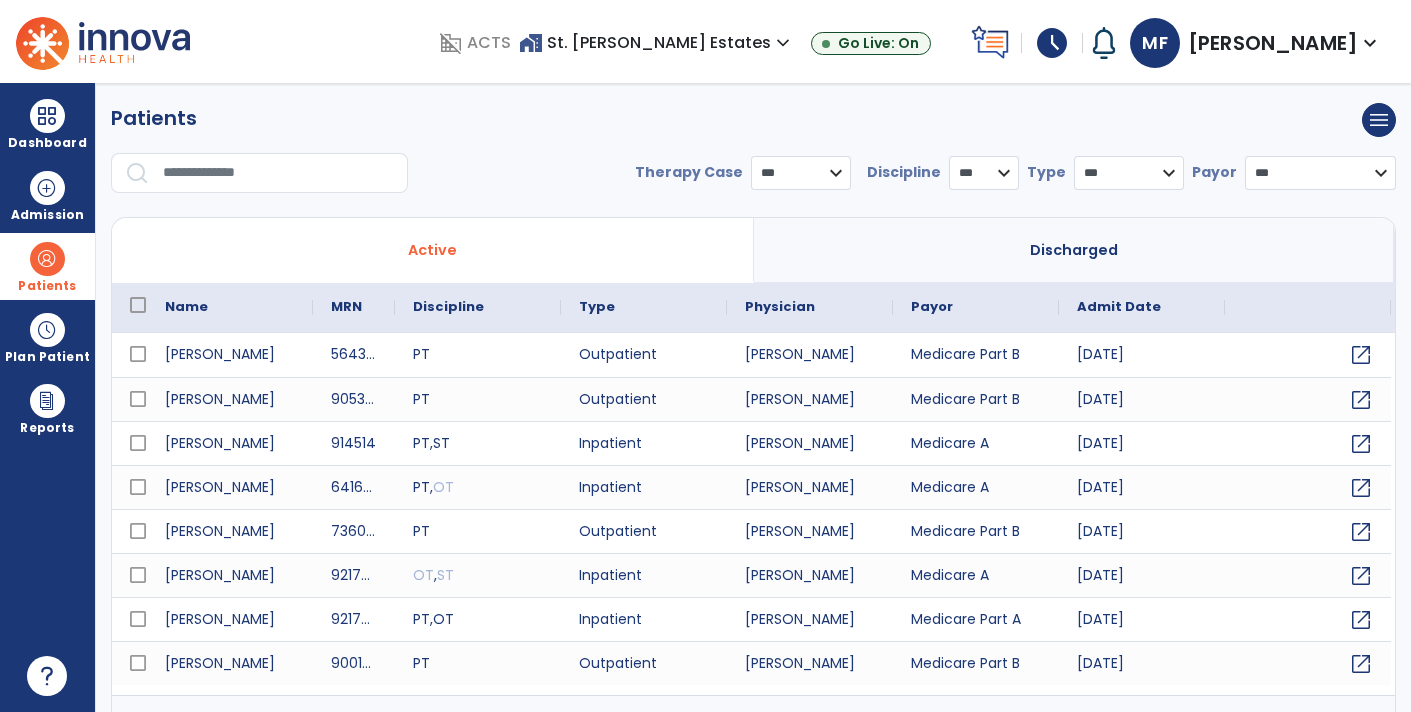 click at bounding box center [278, 173] 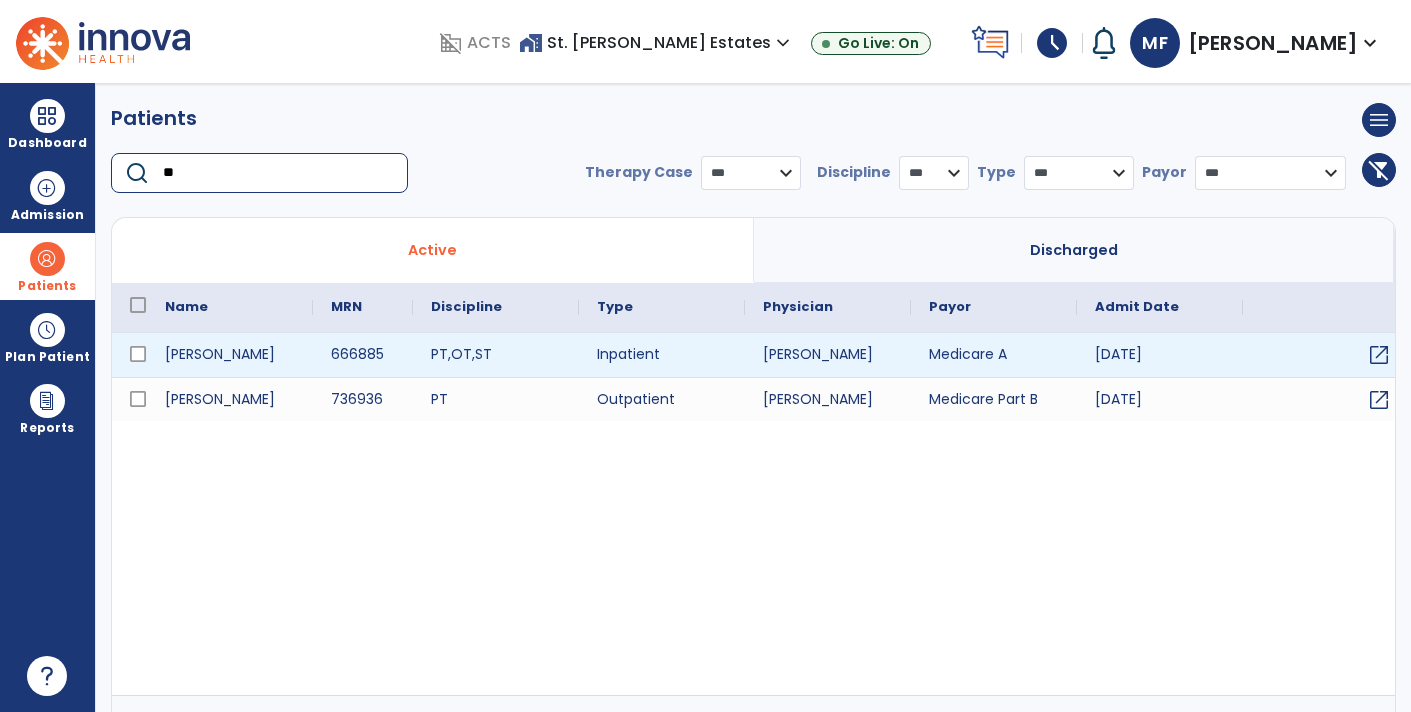 type on "**" 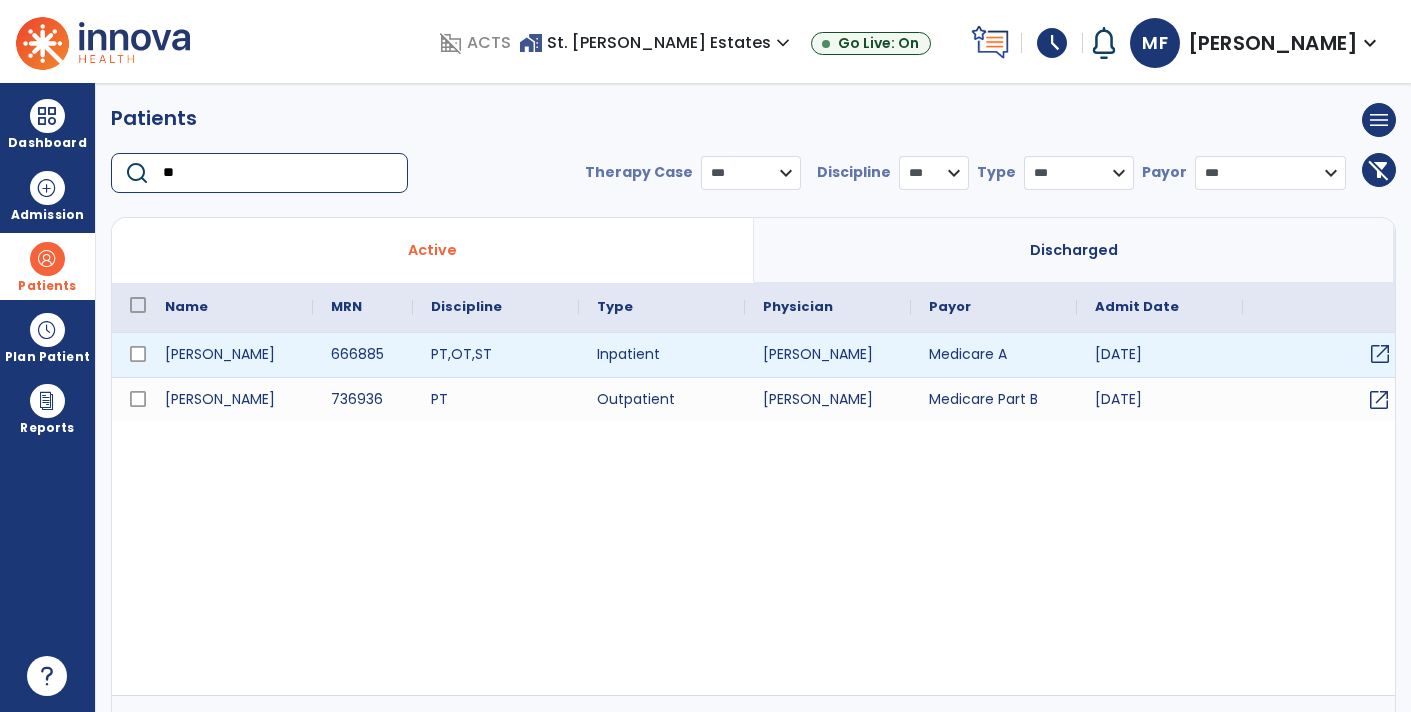 click on "open_in_new" at bounding box center [1380, 354] 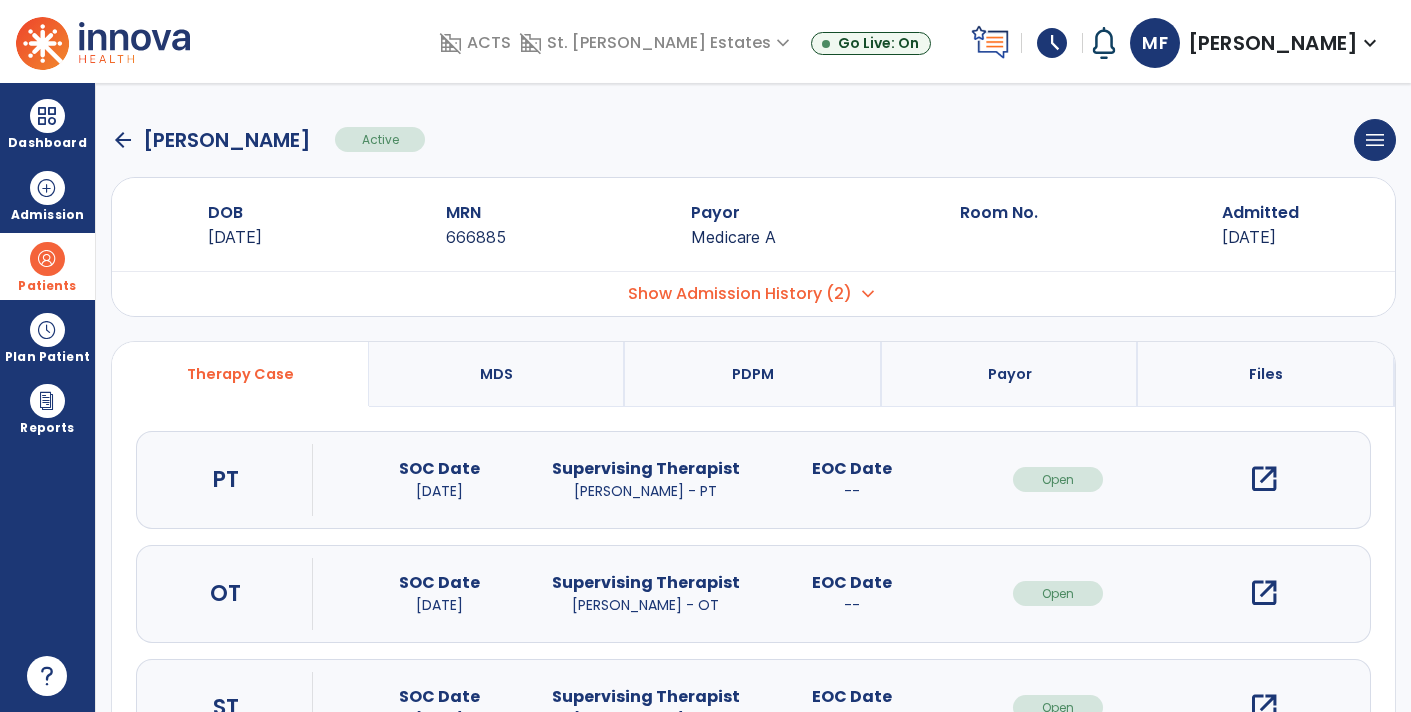 click on "open_in_new" at bounding box center [1264, 593] 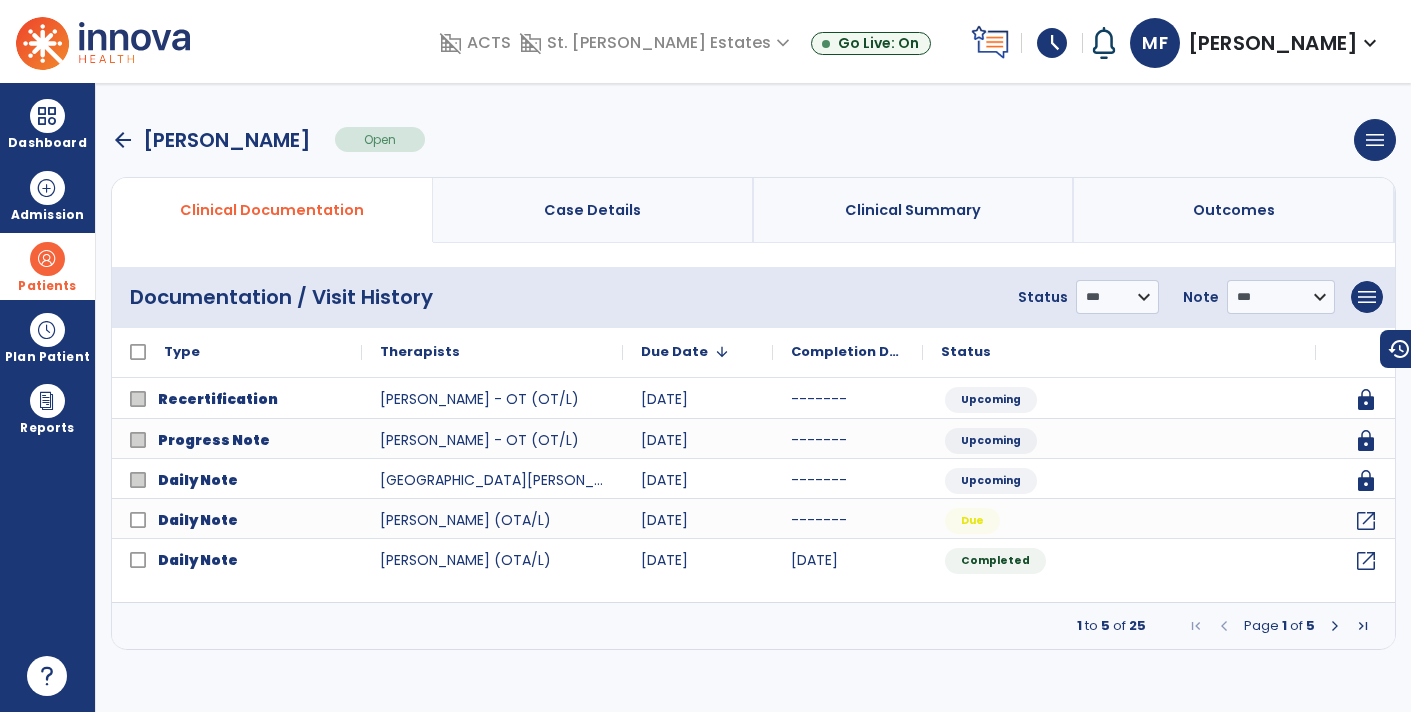 click at bounding box center (1335, 626) 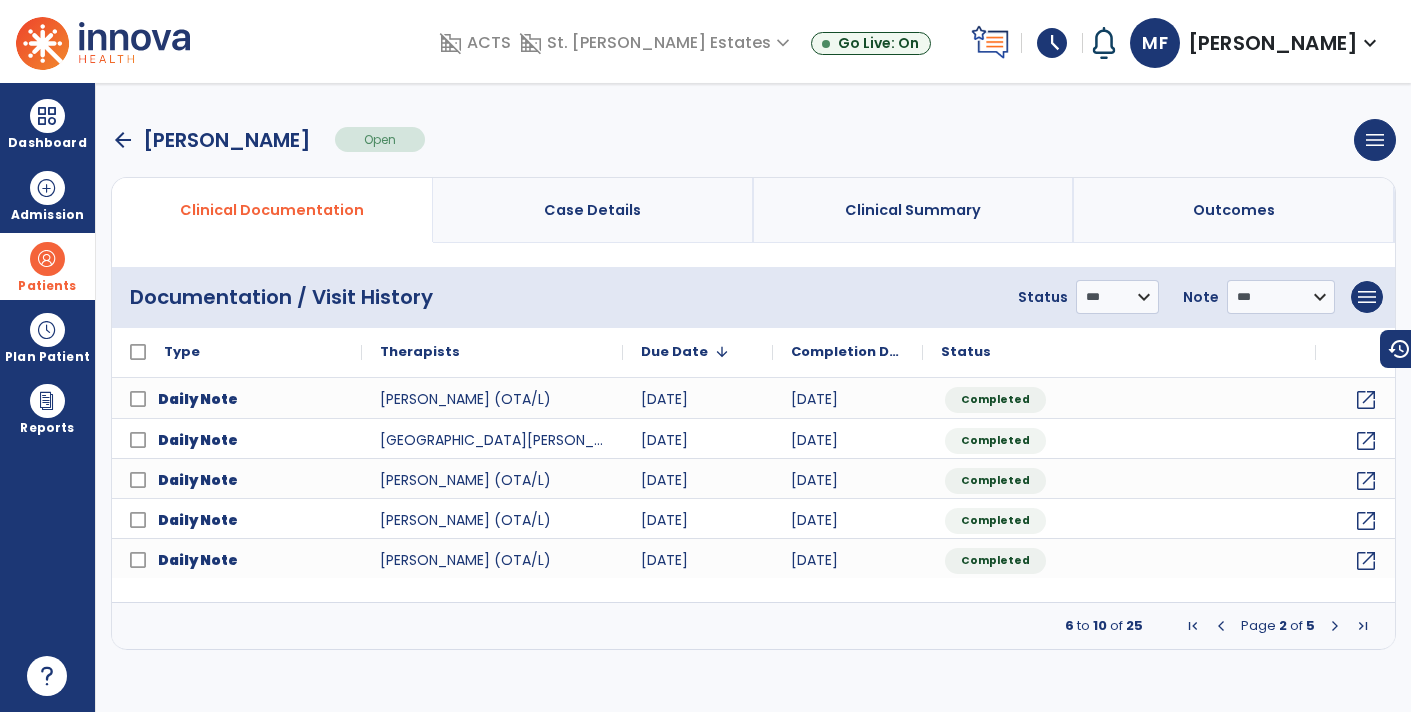 click at bounding box center [1335, 626] 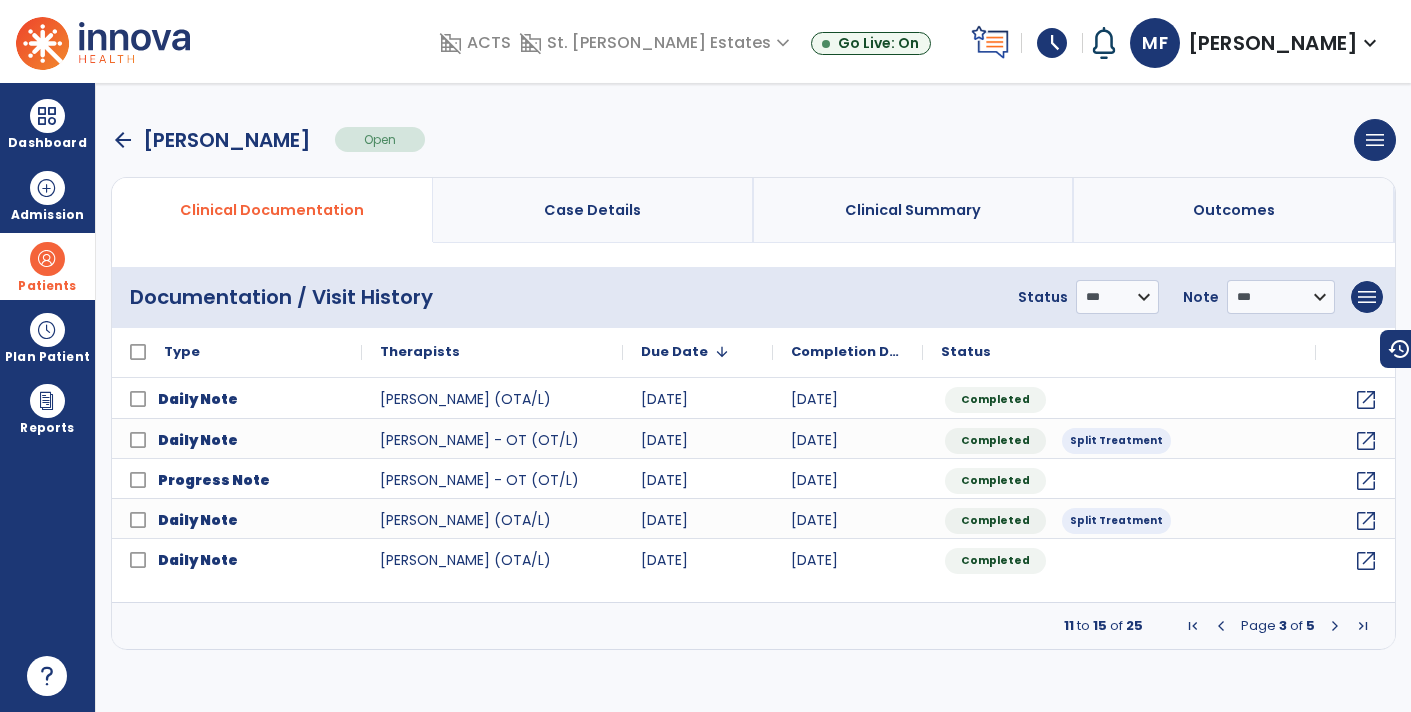 click at bounding box center (1335, 626) 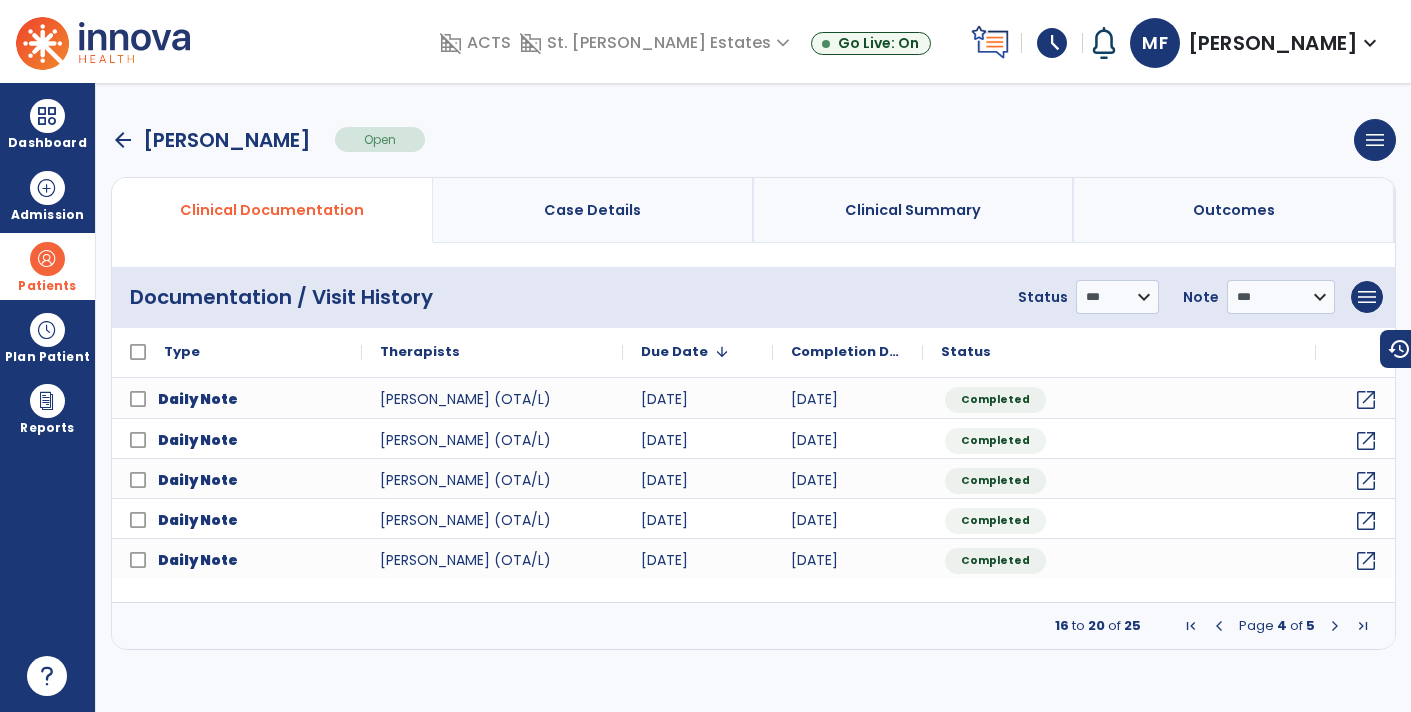 click at bounding box center [1335, 626] 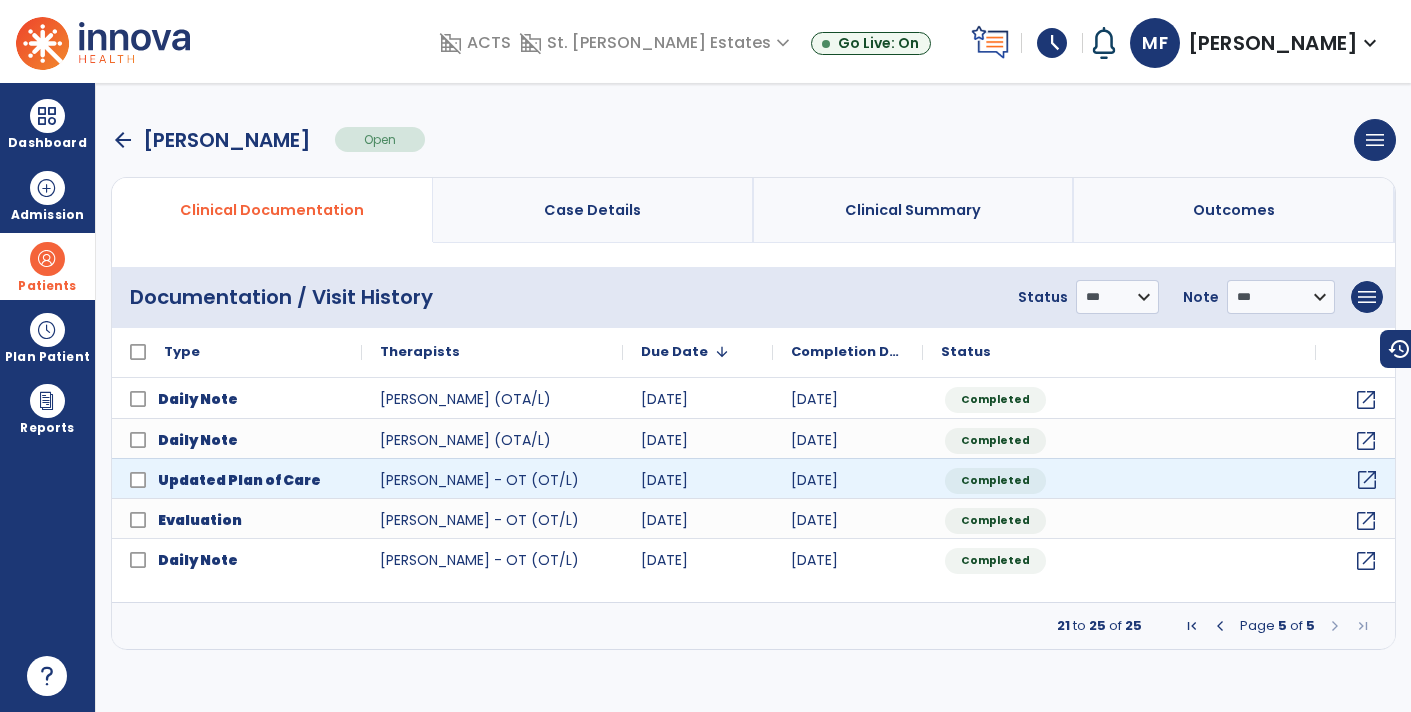 click on "open_in_new" 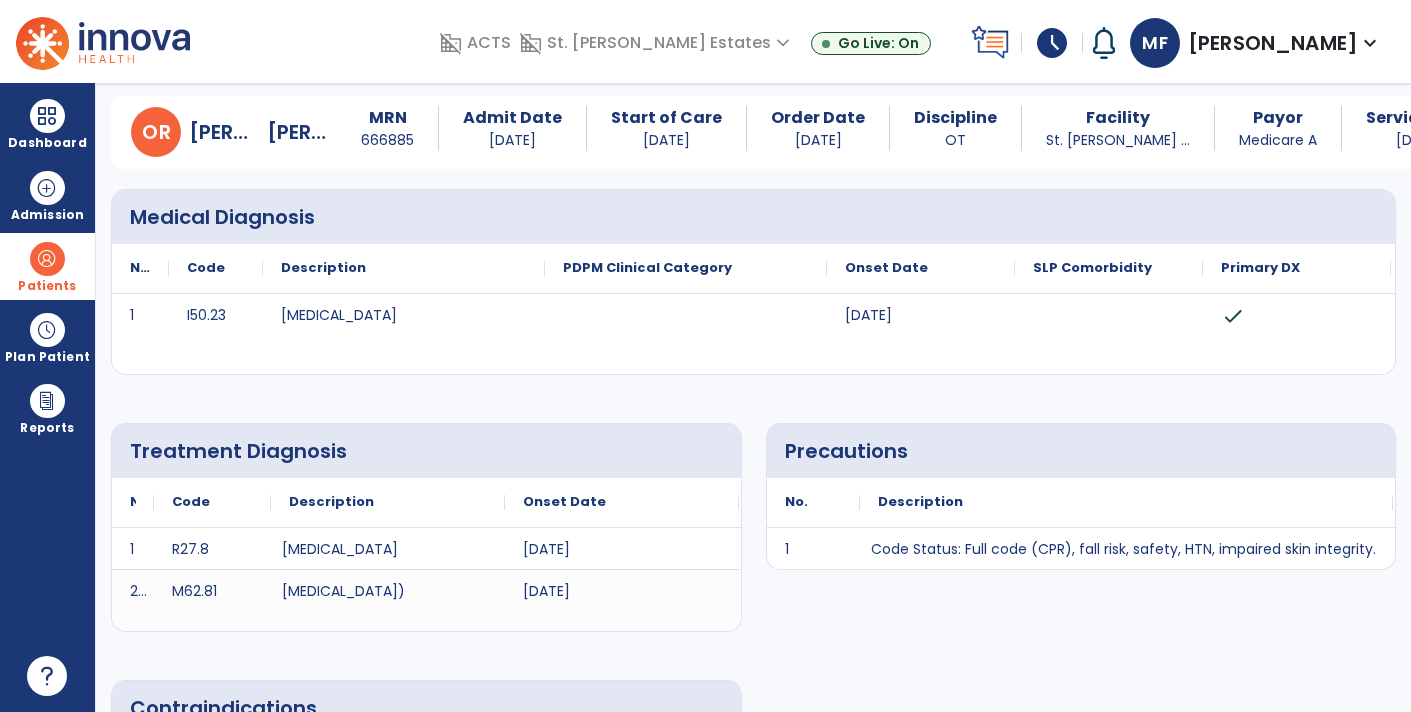 scroll, scrollTop: 0, scrollLeft: 0, axis: both 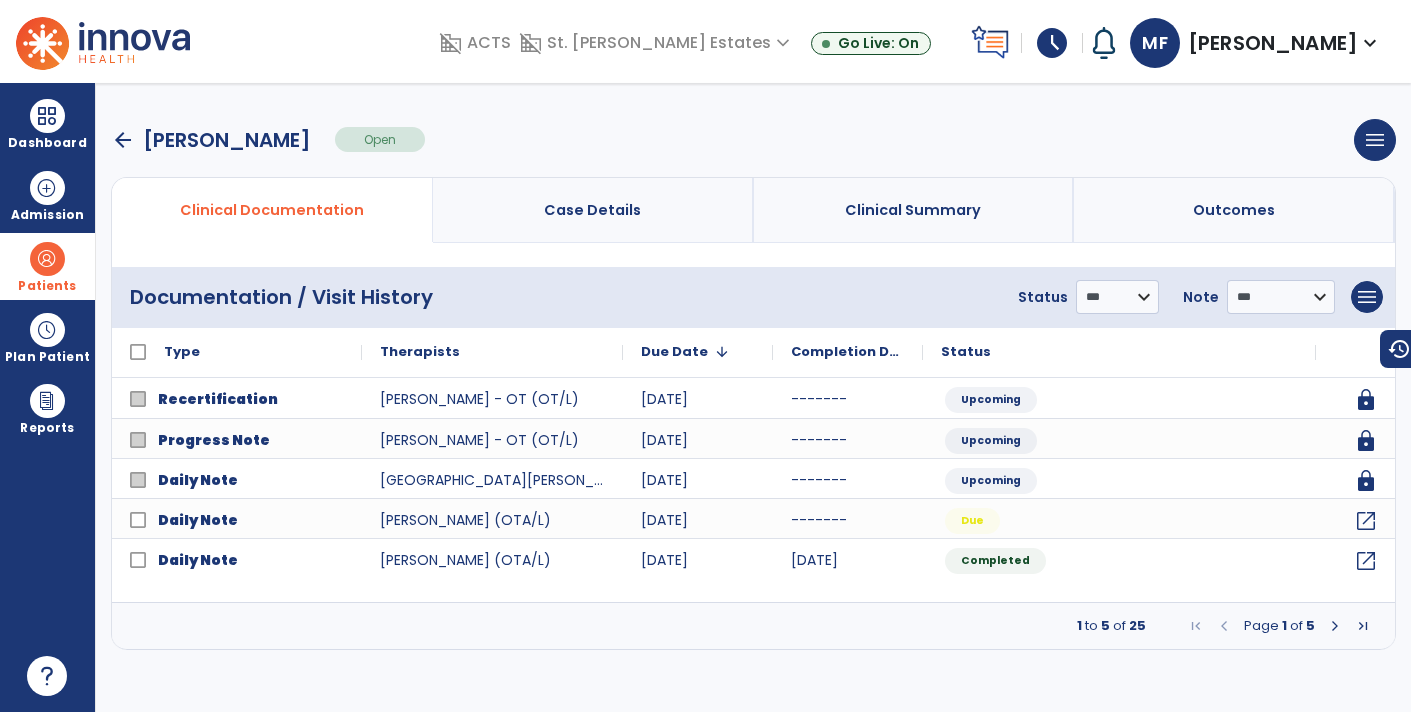 click at bounding box center (1335, 626) 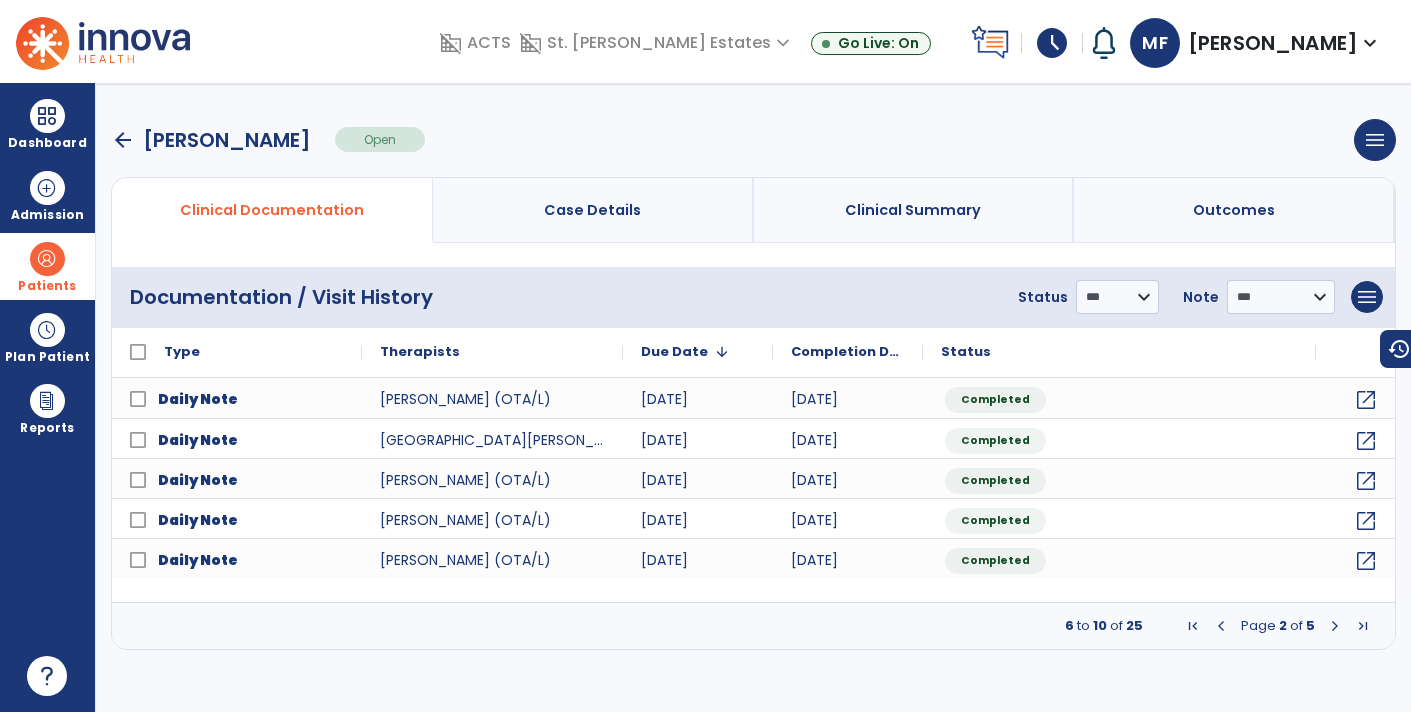 click at bounding box center (1335, 626) 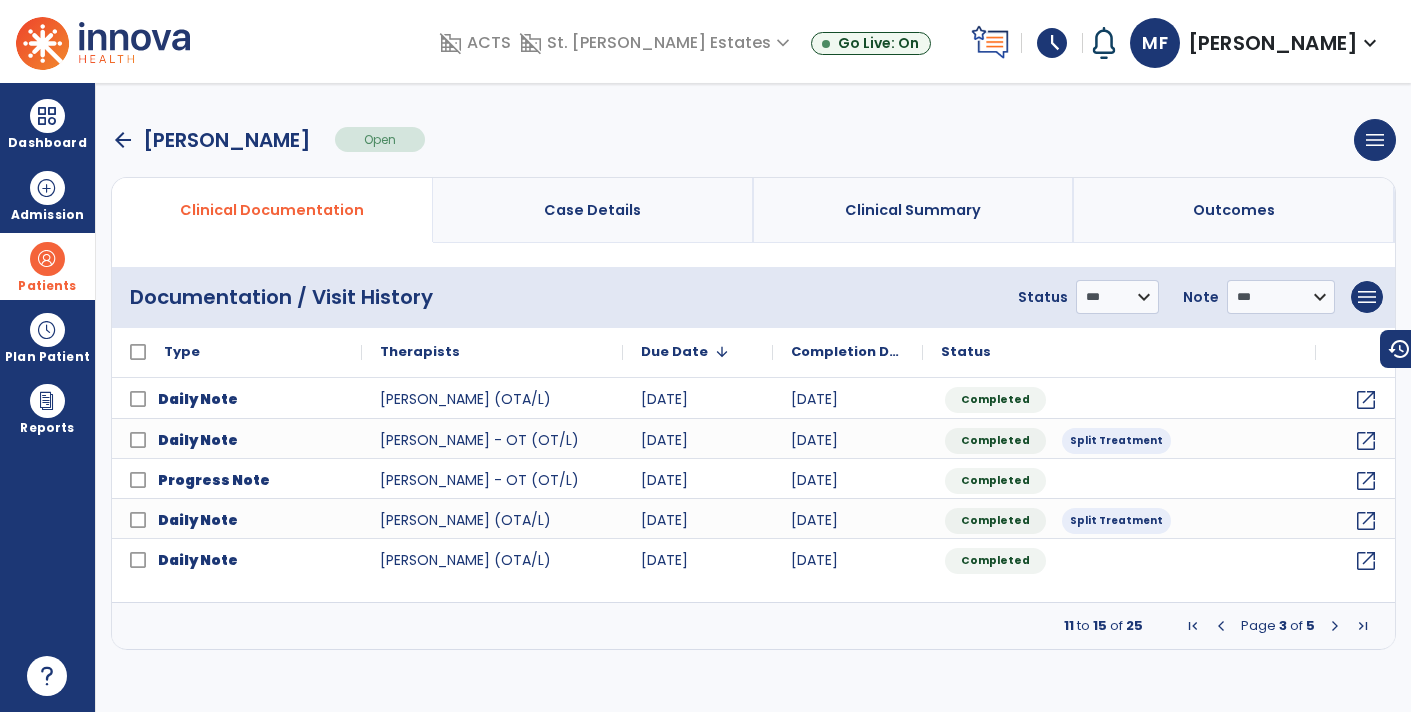 click at bounding box center (1335, 626) 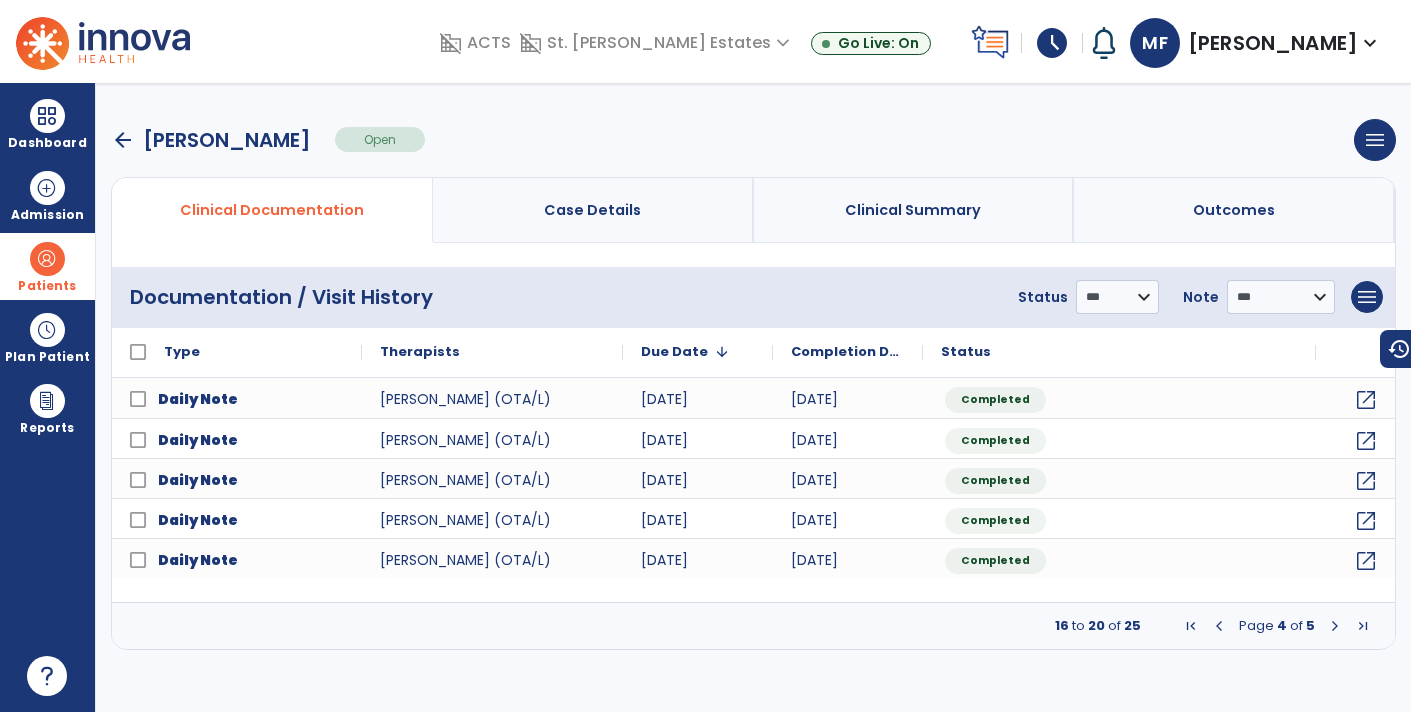 click at bounding box center (1335, 626) 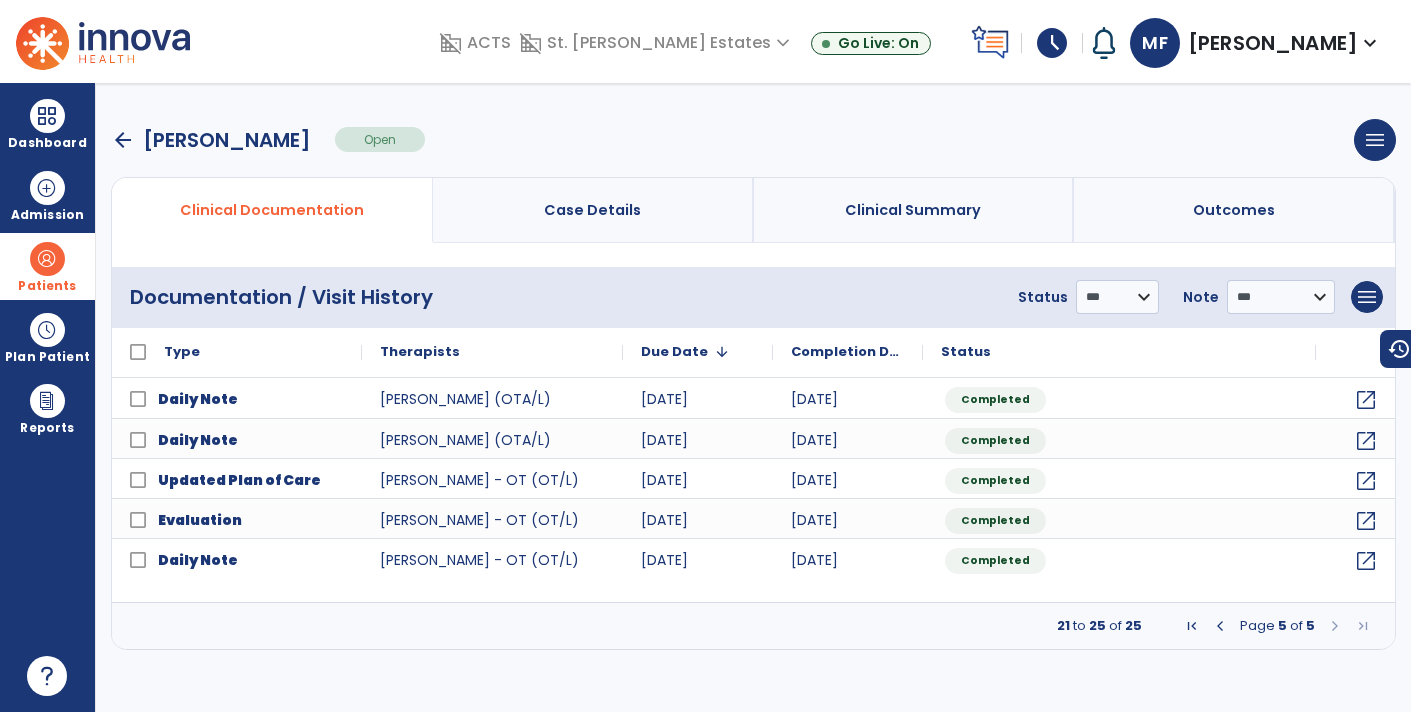 click at bounding box center [1335, 626] 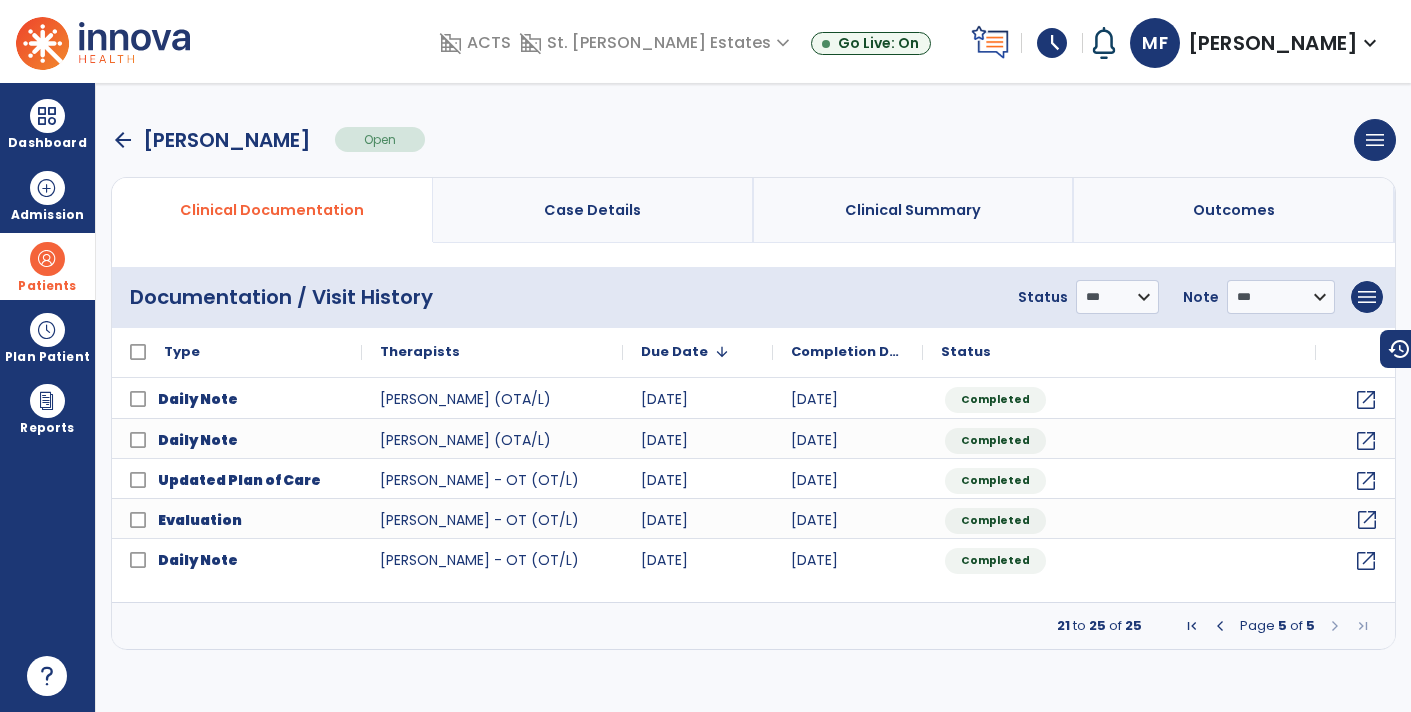 click on "open_in_new" 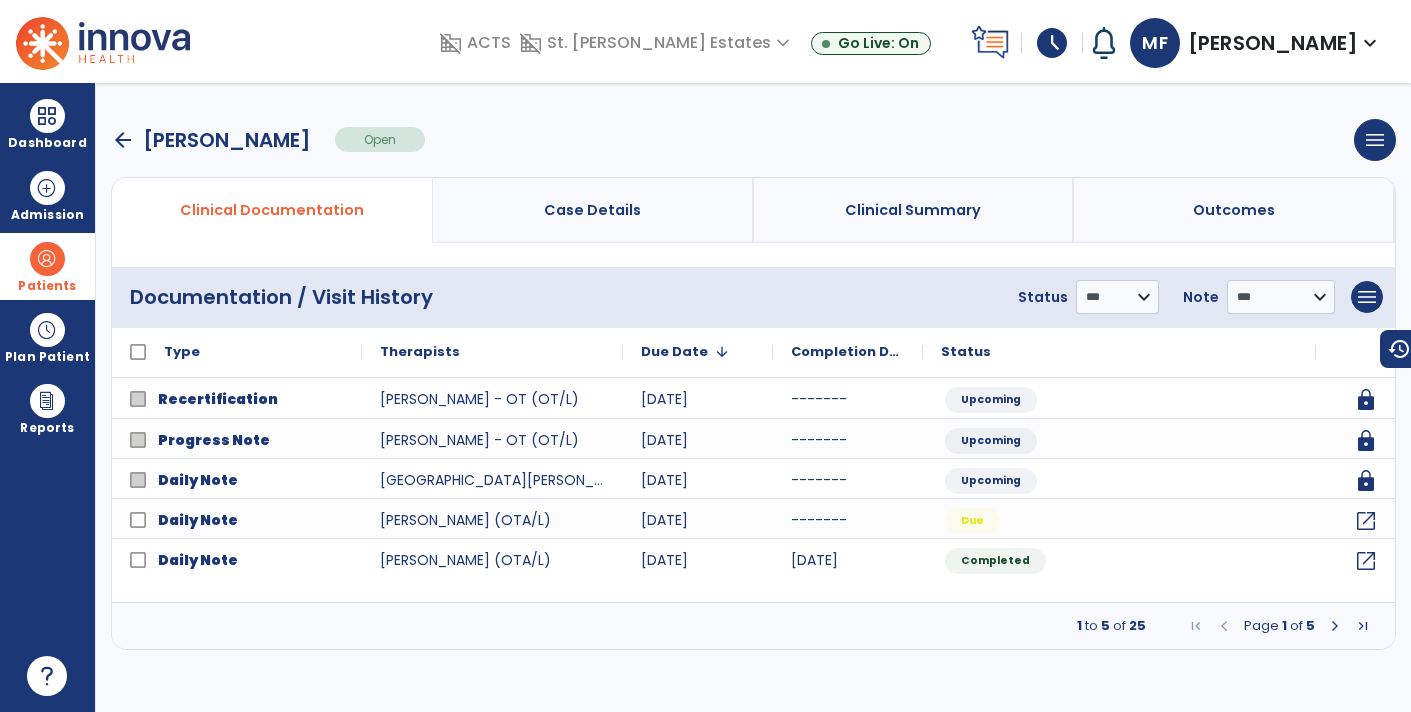 click at bounding box center [1335, 626] 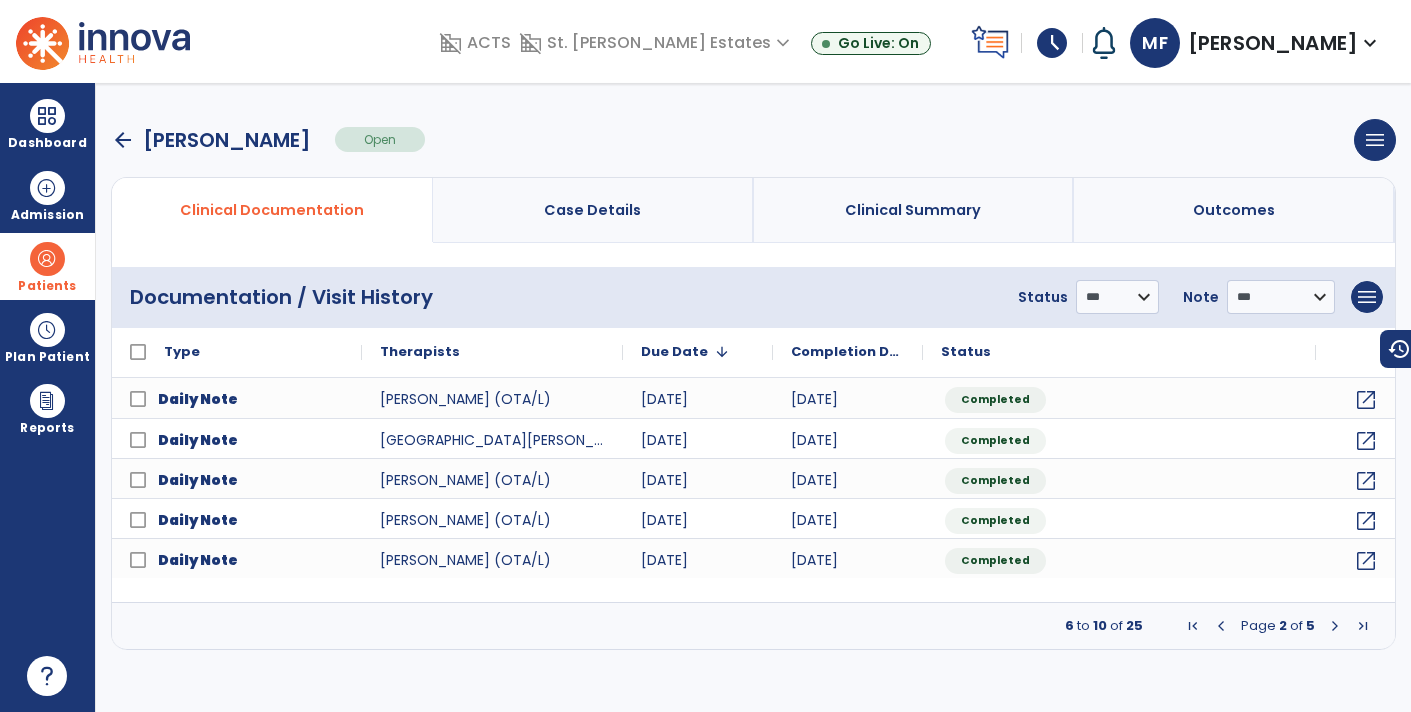 click at bounding box center [1335, 626] 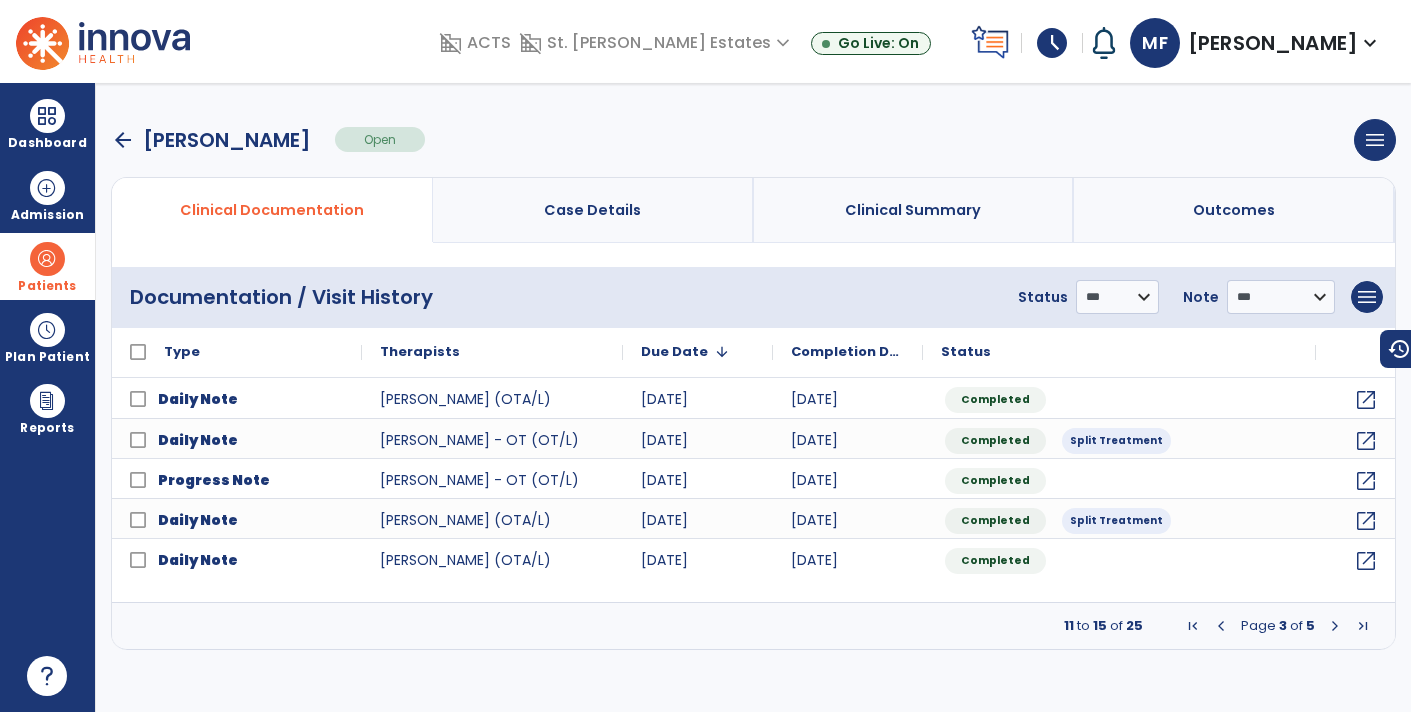 click at bounding box center [1335, 626] 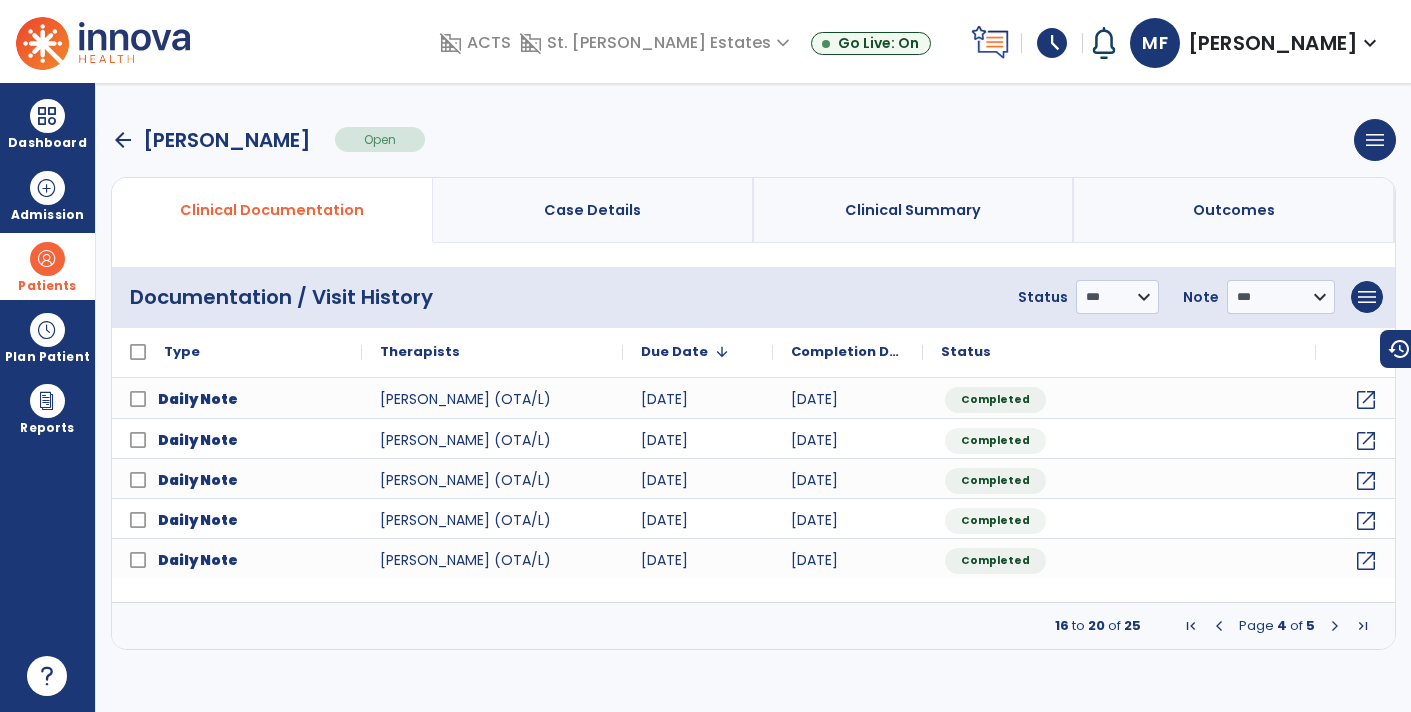 click at bounding box center (1335, 626) 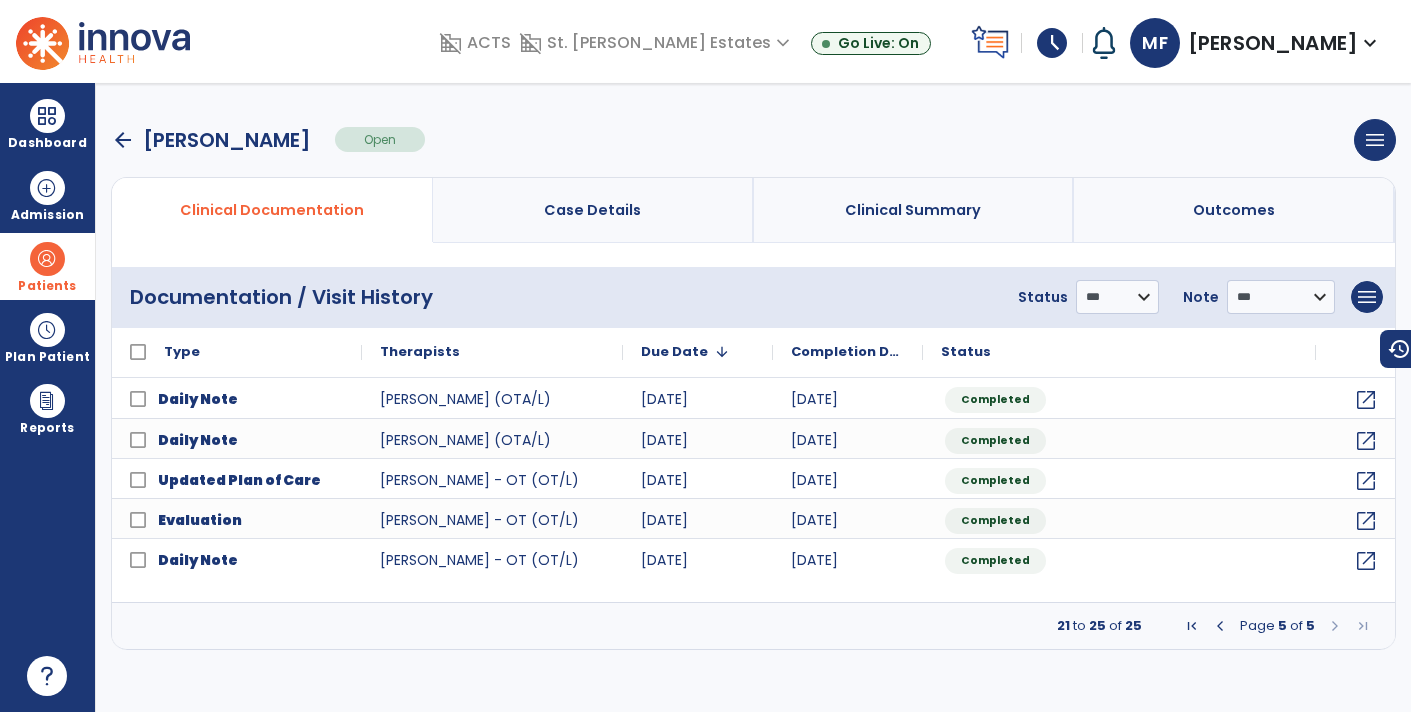 click on "Patients" at bounding box center (47, 266) 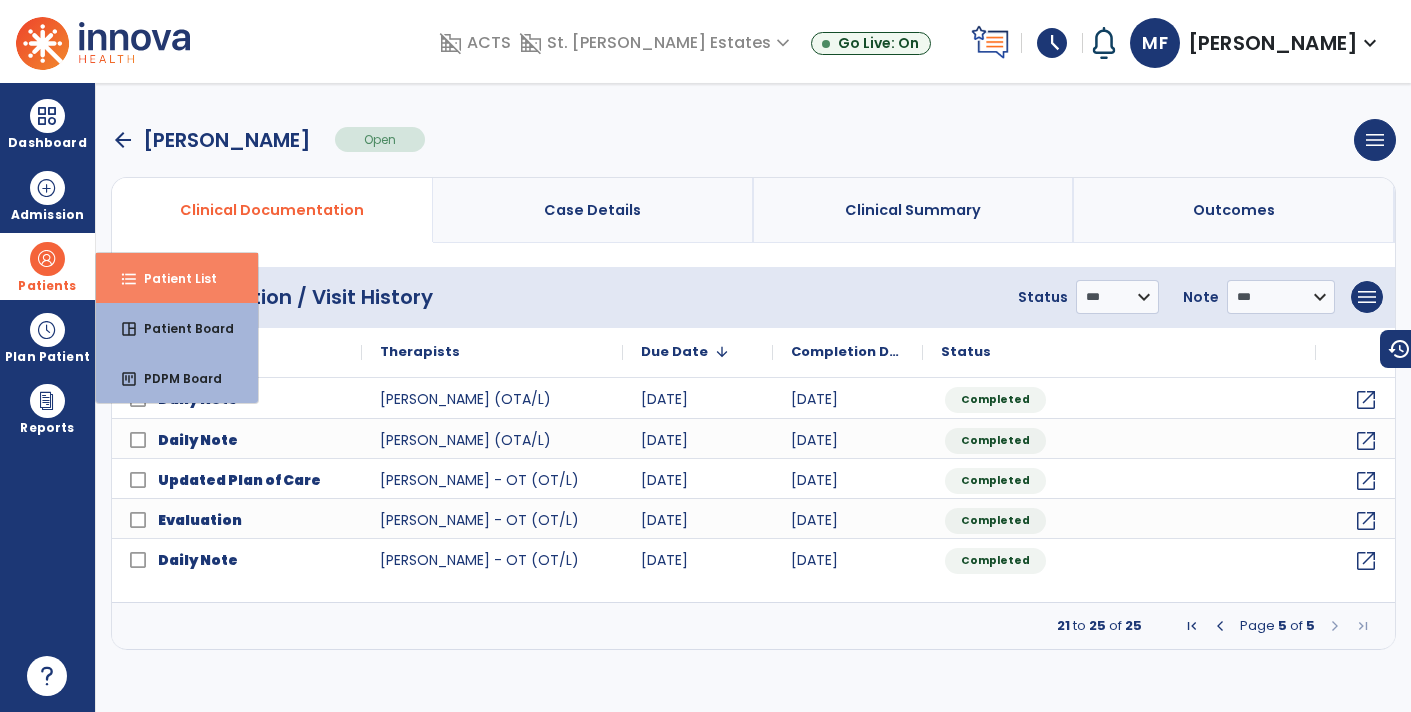click on "format_list_bulleted  Patient List" at bounding box center (177, 278) 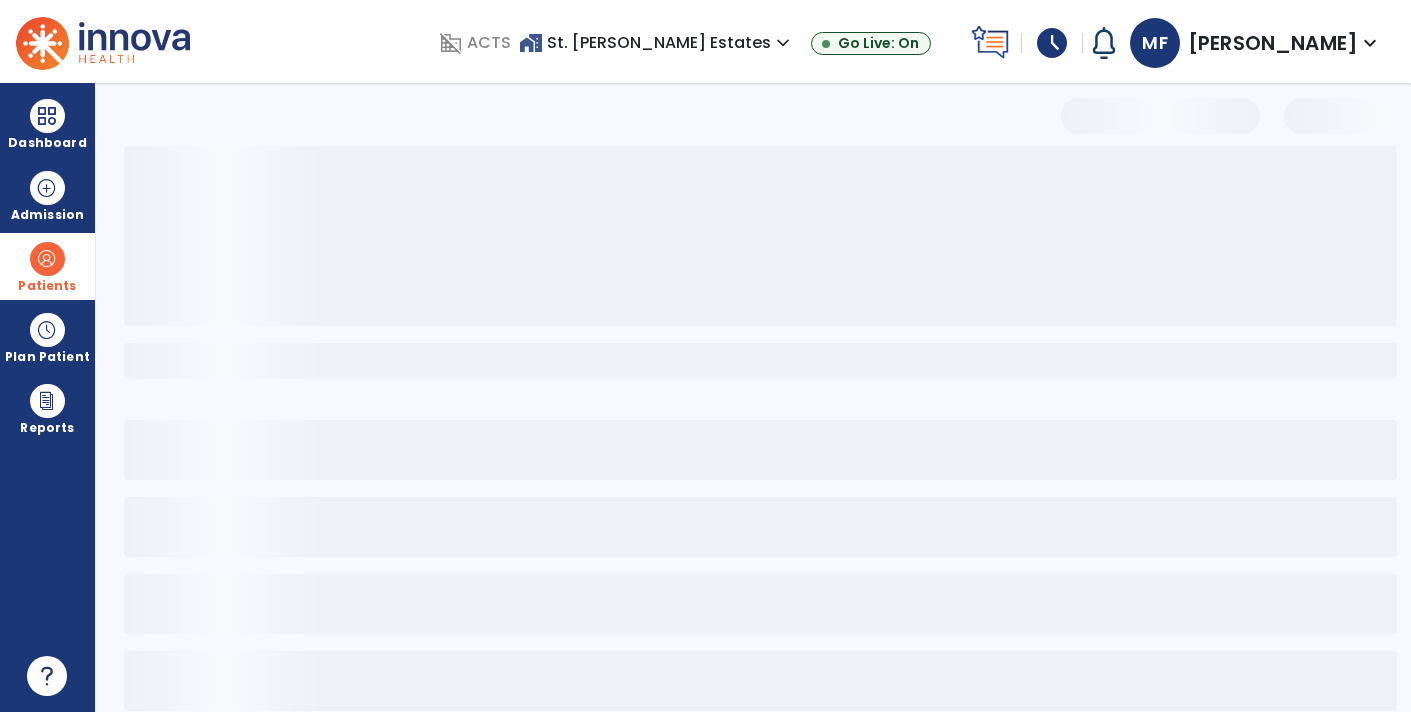 select on "***" 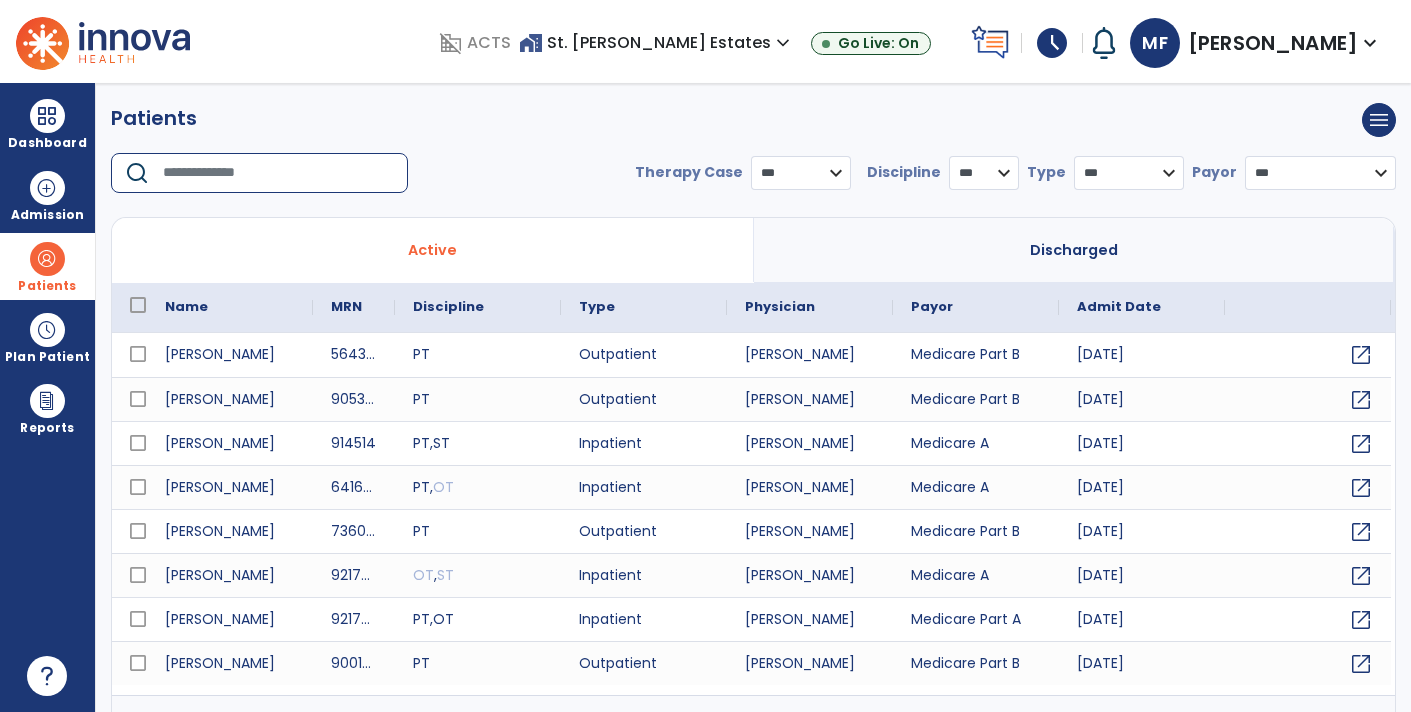 click at bounding box center [278, 173] 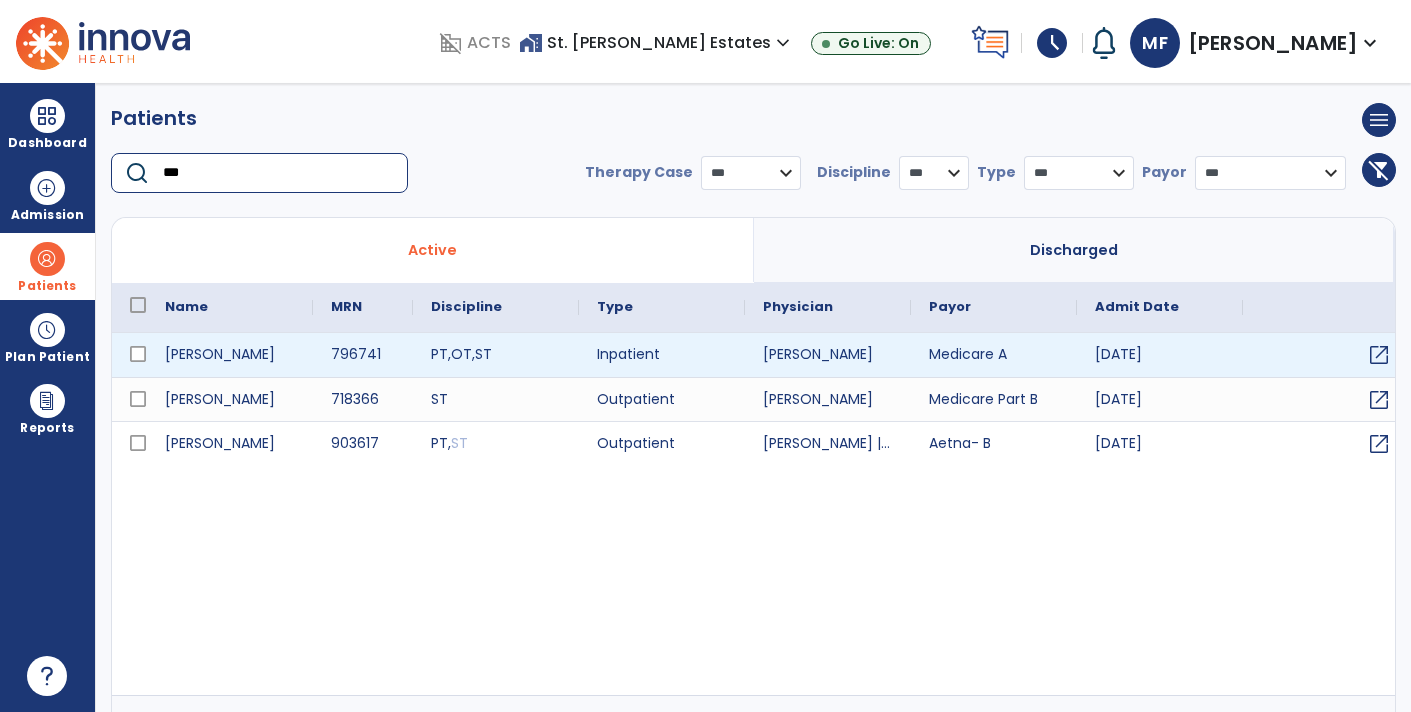 type on "***" 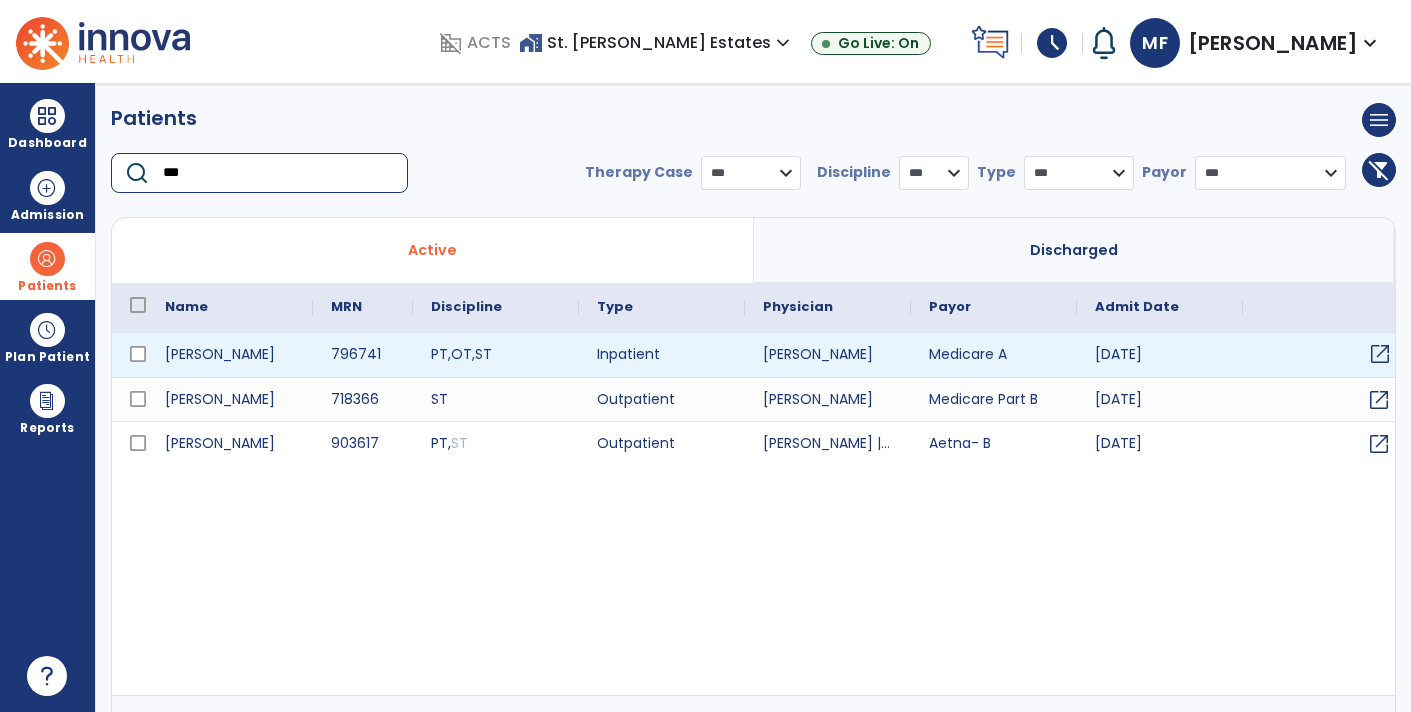 click on "open_in_new" at bounding box center (1380, 354) 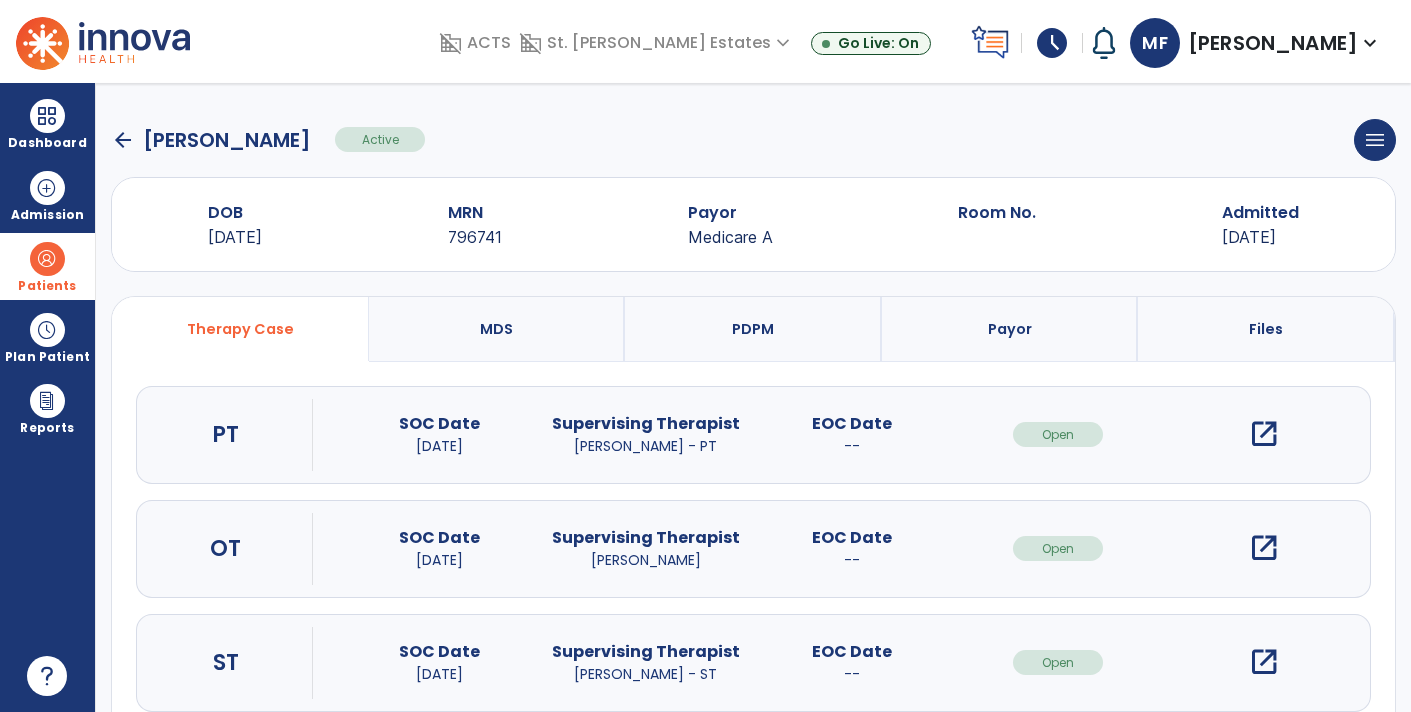 click on "open_in_new" at bounding box center (1264, 548) 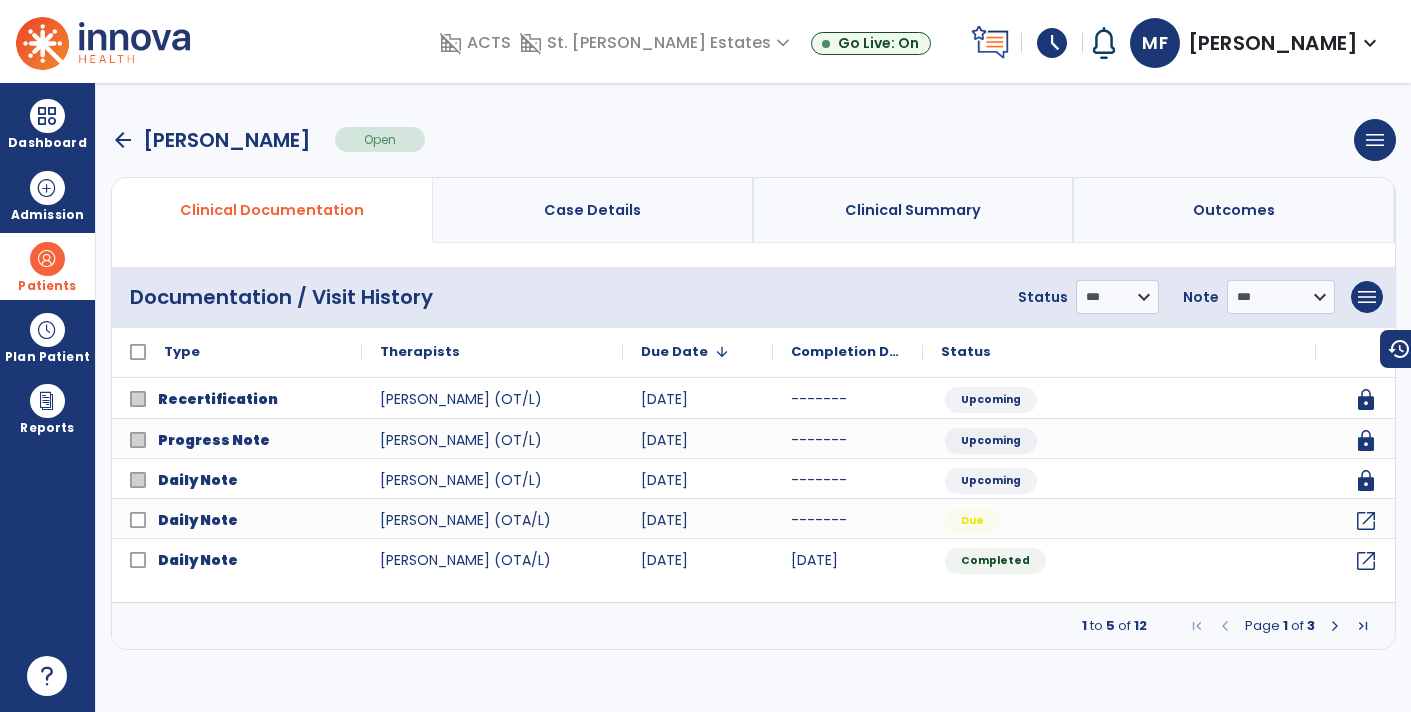 click at bounding box center (1335, 626) 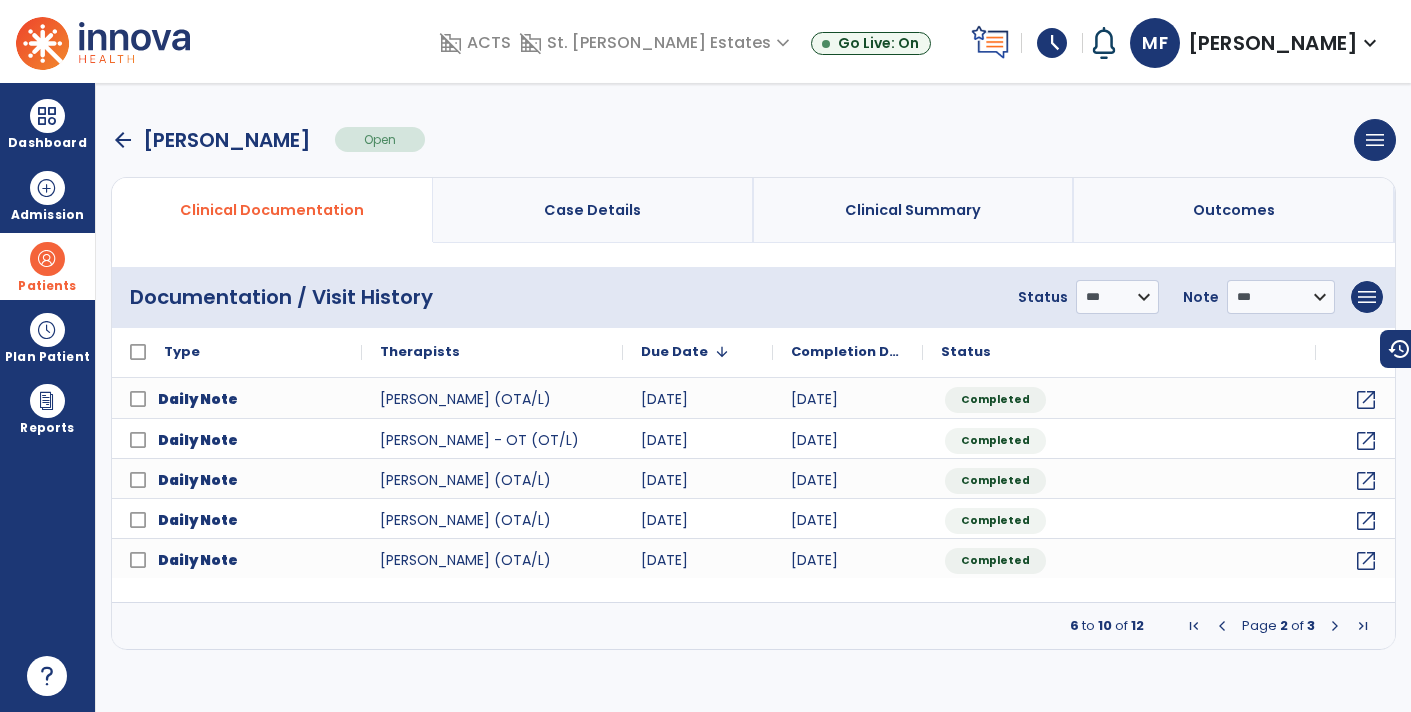 click at bounding box center [1335, 626] 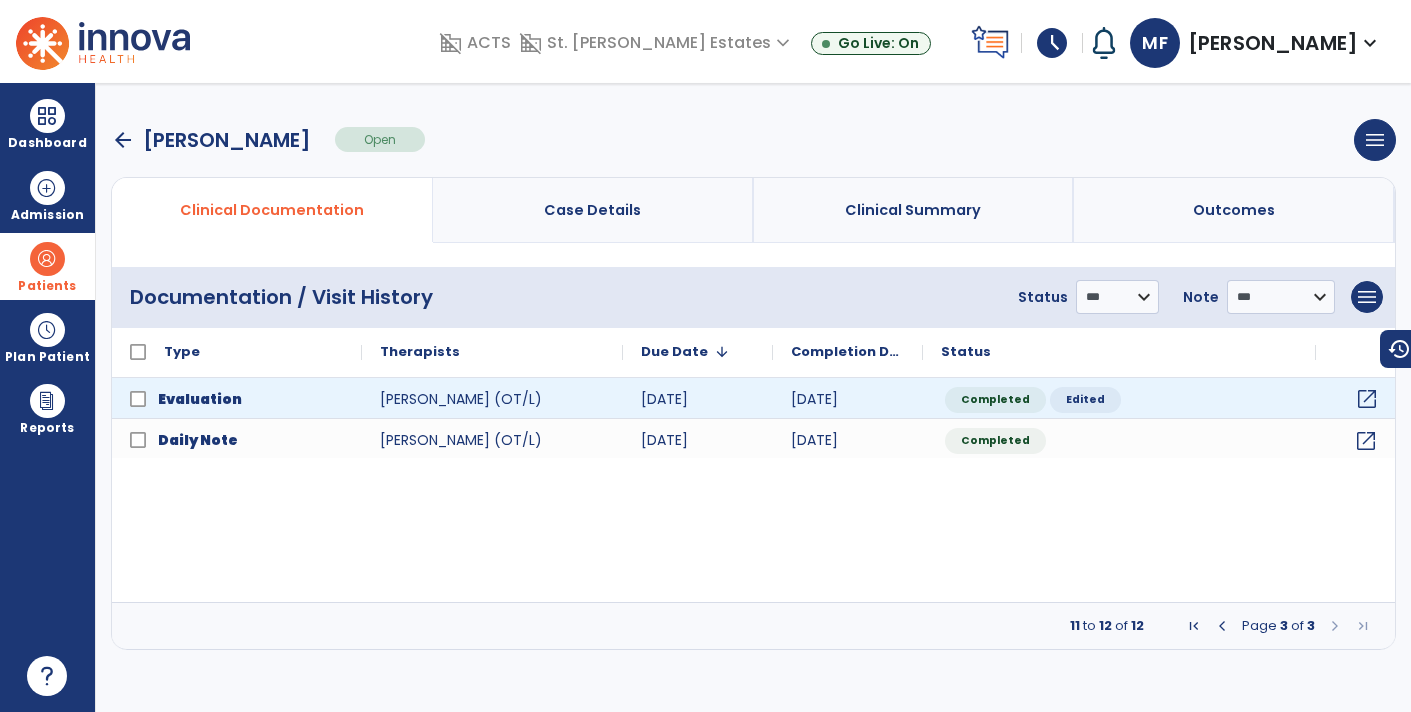 click on "open_in_new" 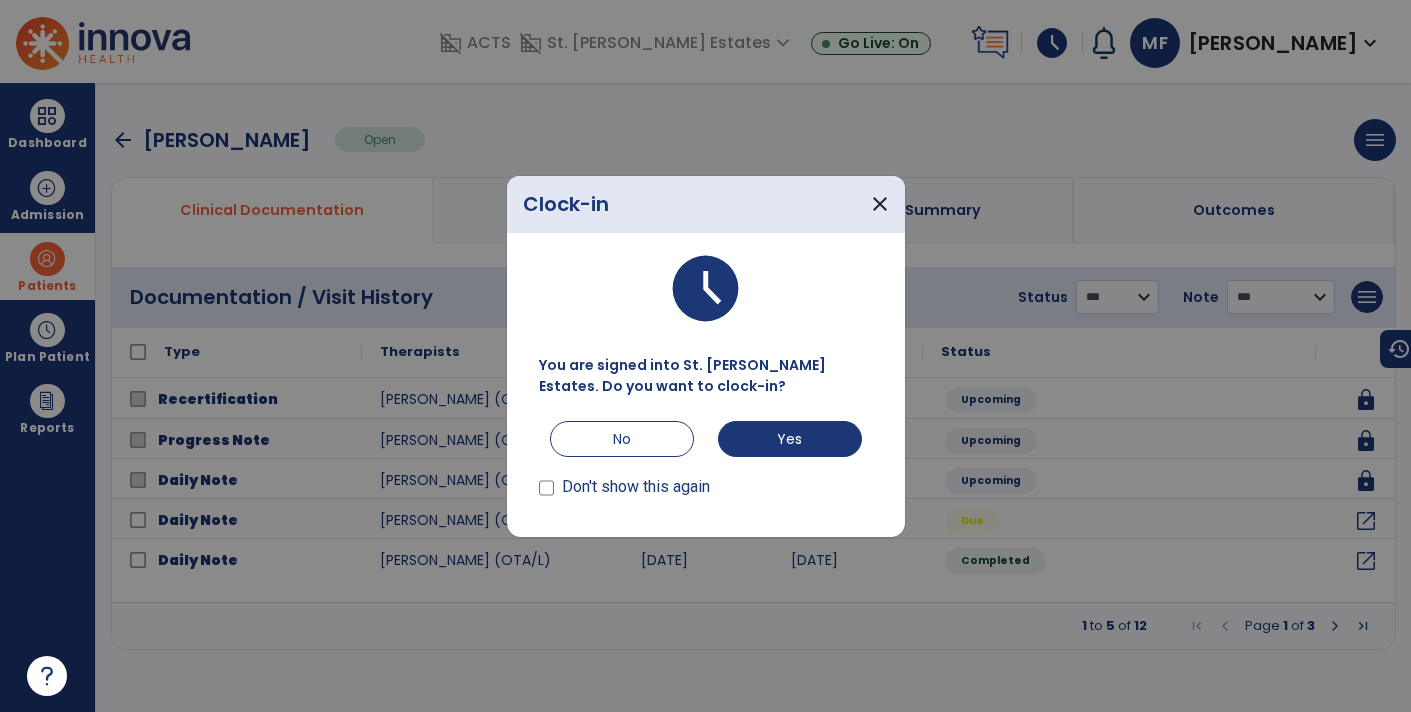 click at bounding box center (705, 356) 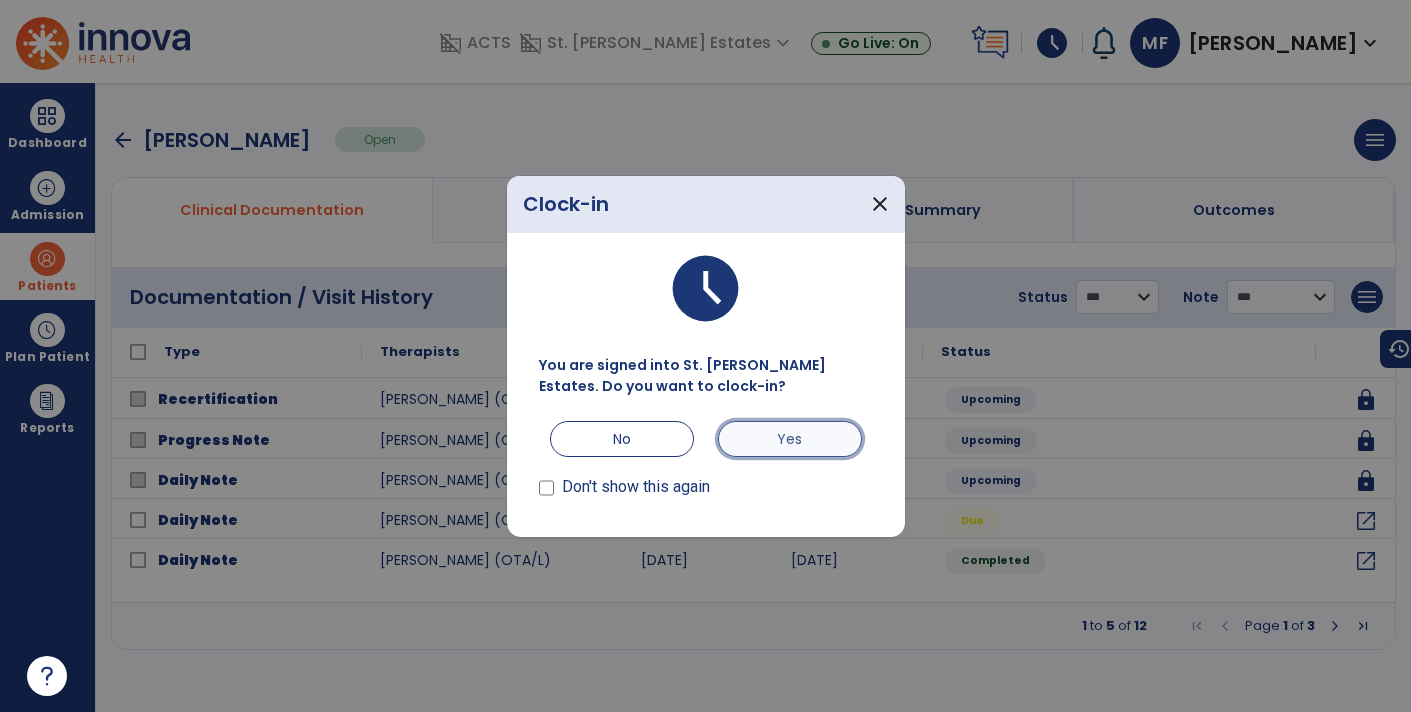 click on "Yes" at bounding box center (790, 439) 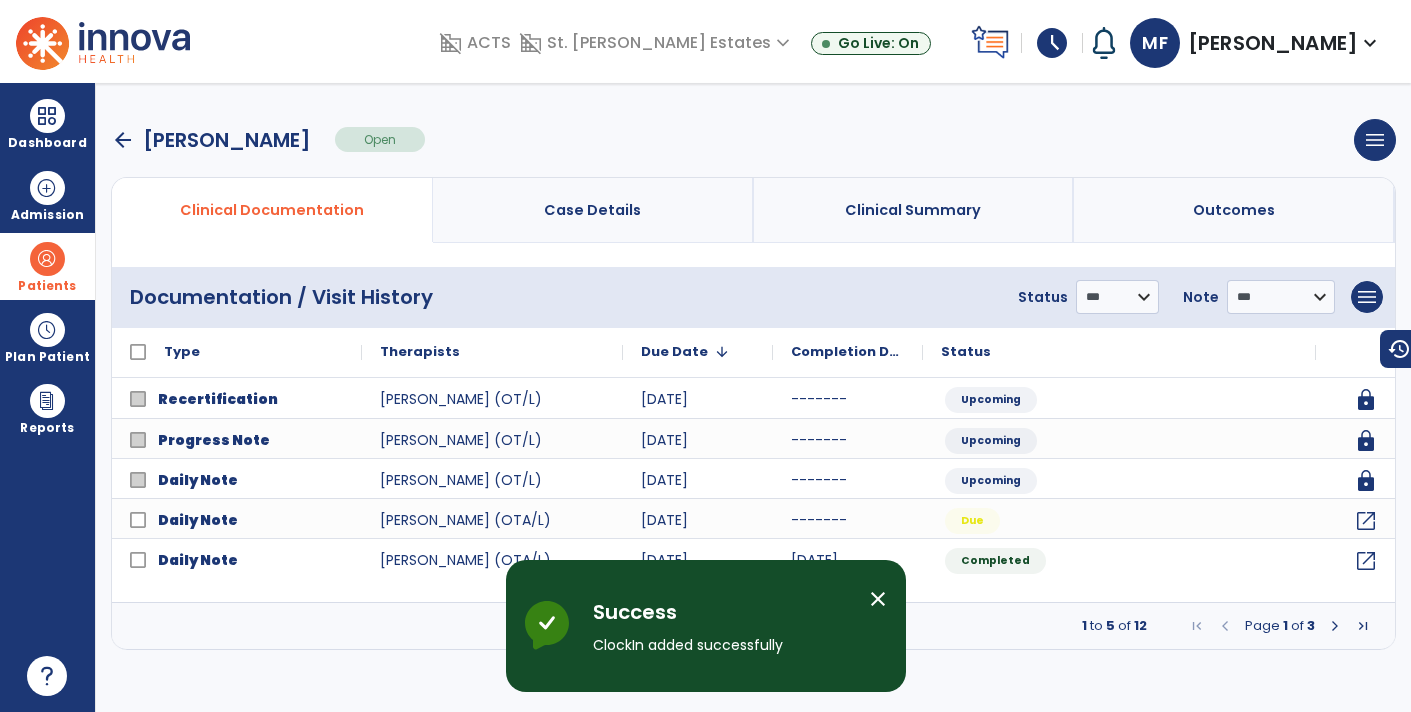 click on "arrow_back" at bounding box center (123, 140) 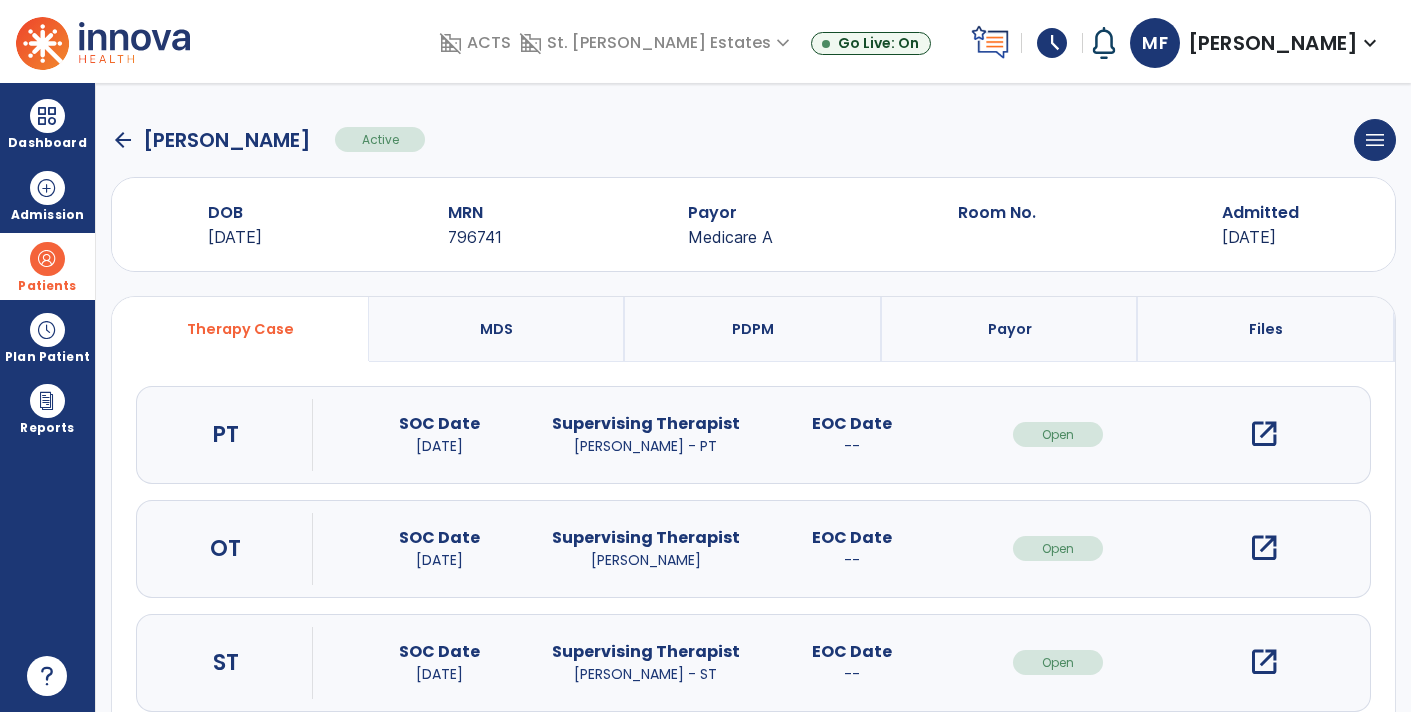 click on "Dashboard  dashboard  Therapist Dashboard  view_quilt  Operations Dashboard Admission Patients  format_list_bulleted  Patient List  space_dashboard  Patient Board  insert_chart  PDPM Board Plan Patient  event_note  Planner  content_paste_go  Scheduler  content_paste_go  Whiteboard Reports  note_alt  EOM Report  playlist_add_check  Triple Check Report  arrow_back   [PERSON_NAME]  Active  menu   Edit Admission   View OBRA Report   Discharge Patient  DOB [DEMOGRAPHIC_DATA] MRN [MEDICAL_RECORD_NUMBER] Payor Medicare A Room No. Admitted [DATE]  Therapy Case   MDS   PDPM   Payor   Files  PT SOC Date [DATE] Supervising Therapist [PERSON_NAME] - PT EOC Date   --    Open  open_in_new  OT SOC Date [DATE] Supervising Therapist [PERSON_NAME] - OT EOC Date   --    Open  open_in_new  ST SOC Date [DATE] Supervising Therapist [PERSON_NAME] - ST EOC Date   --    Open  open_in_new" at bounding box center (705, 356) 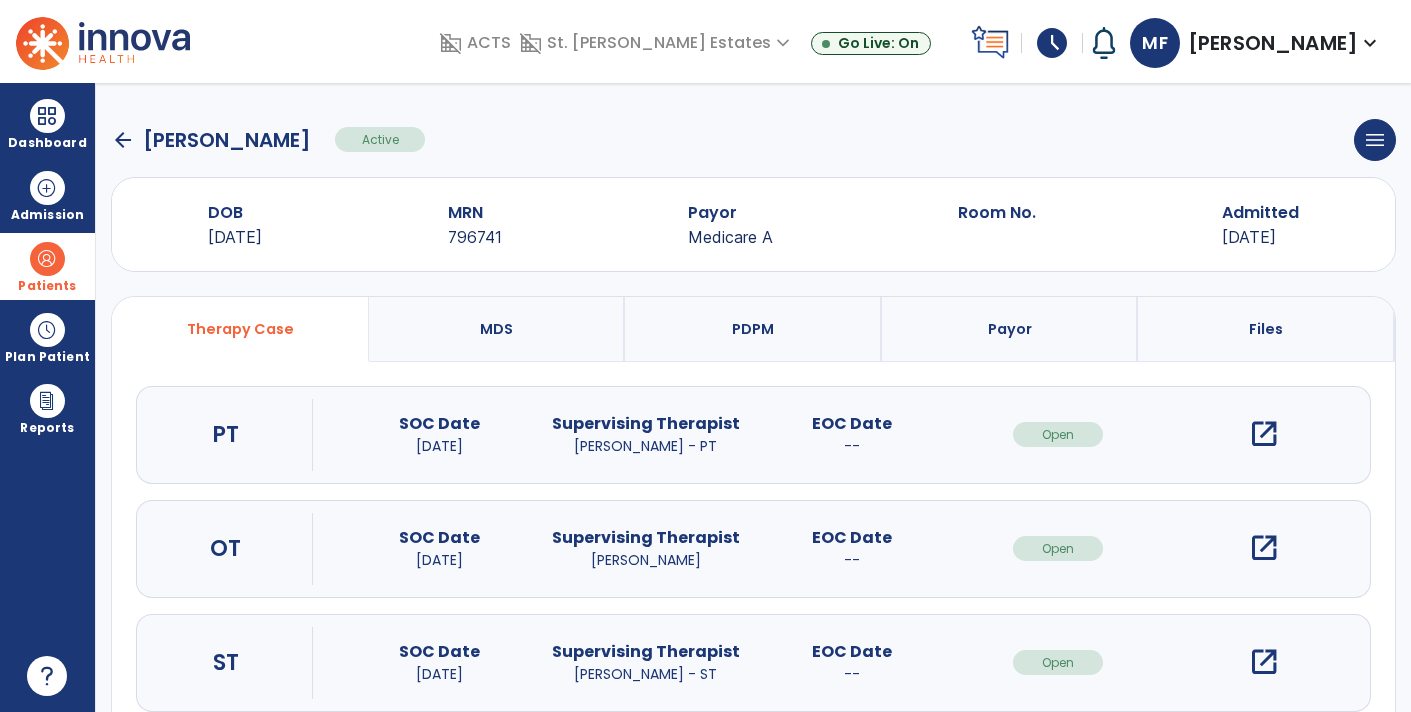 click at bounding box center (47, 259) 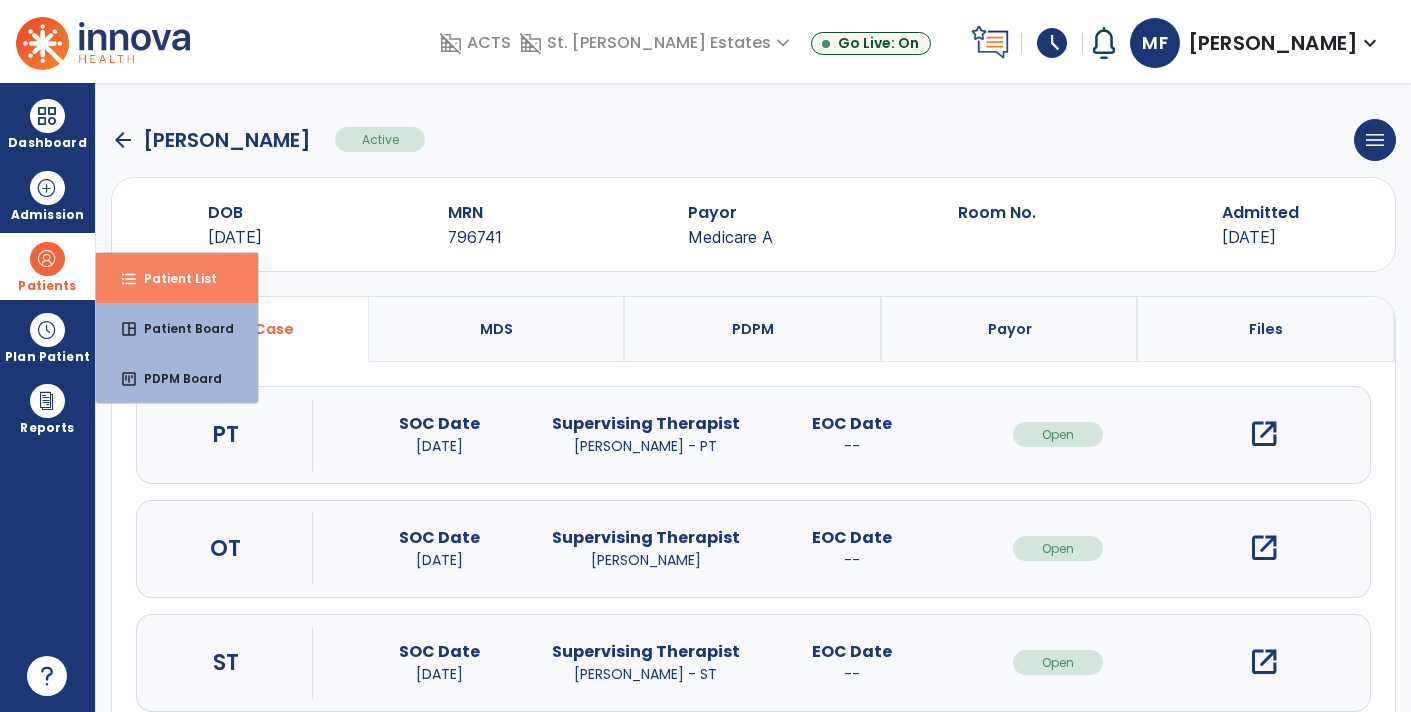 click on "format_list_bulleted  Patient List" at bounding box center [177, 278] 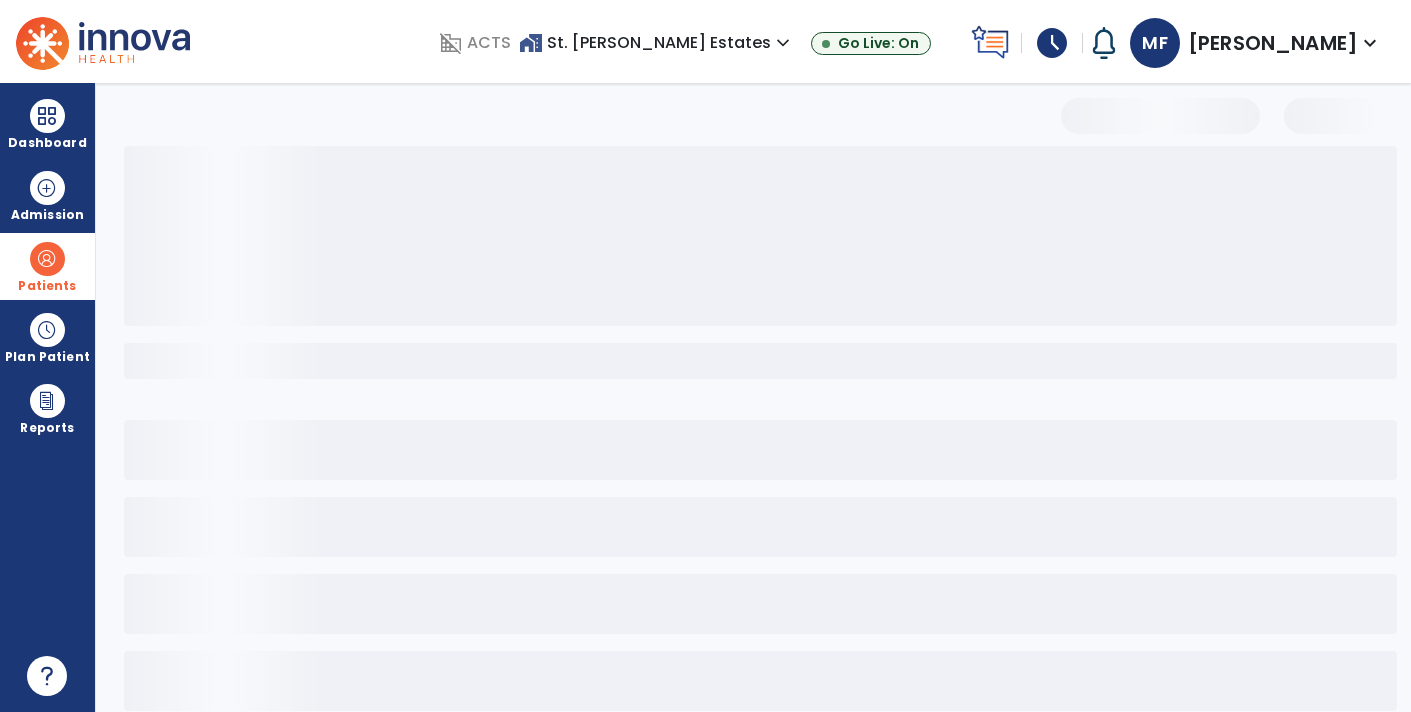 select on "***" 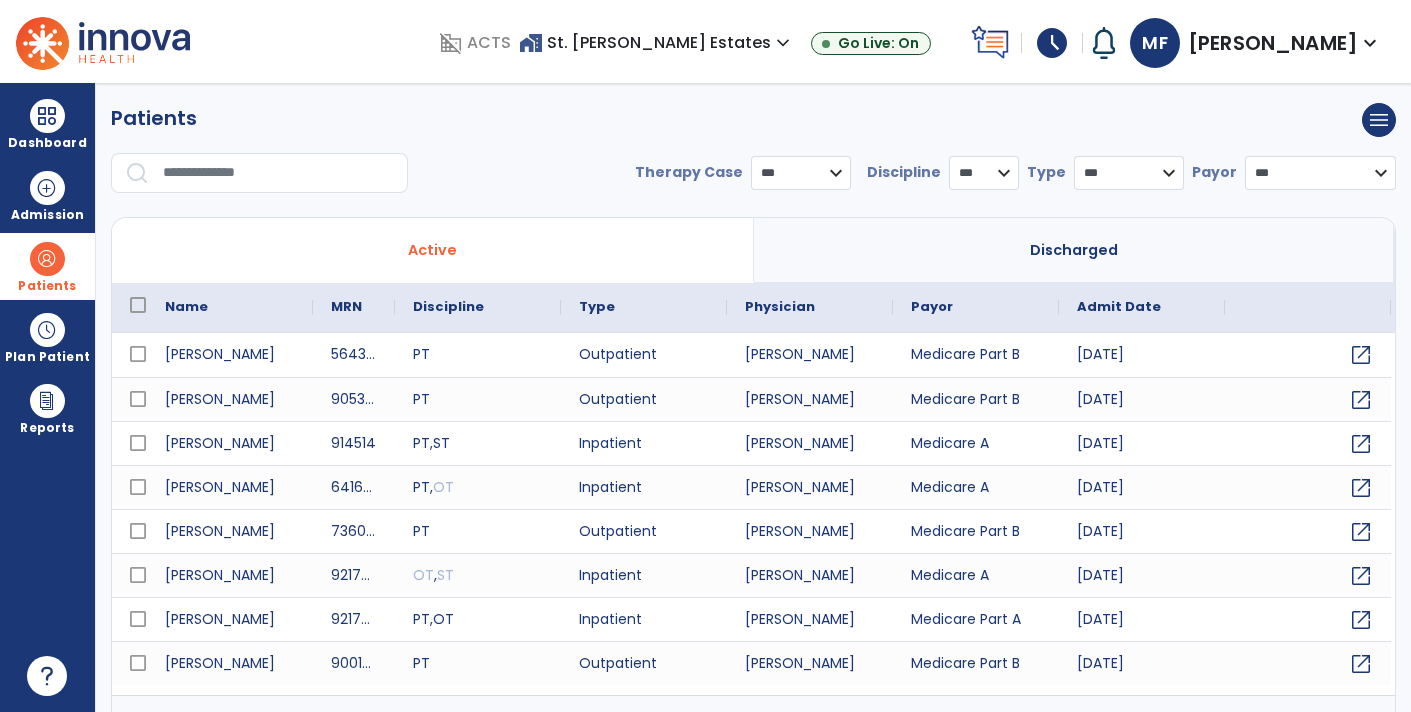 click at bounding box center (278, 173) 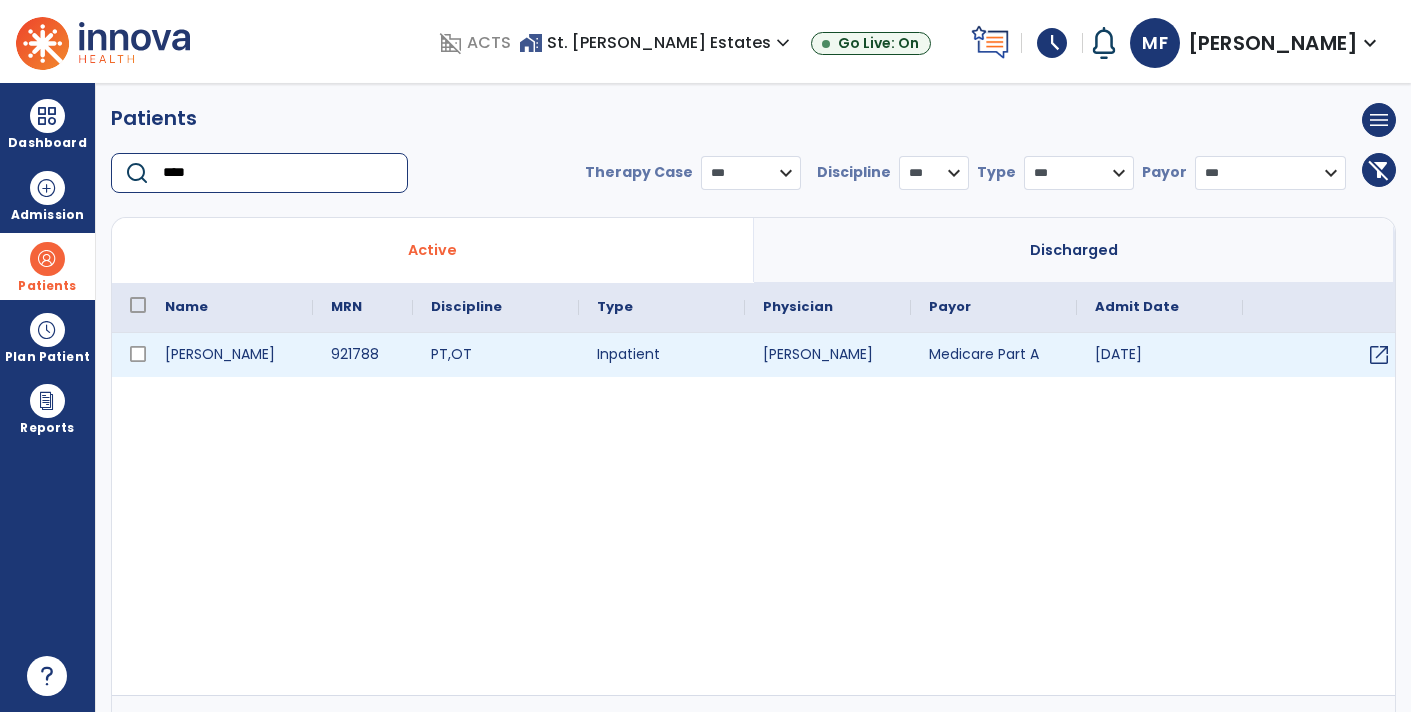 type on "****" 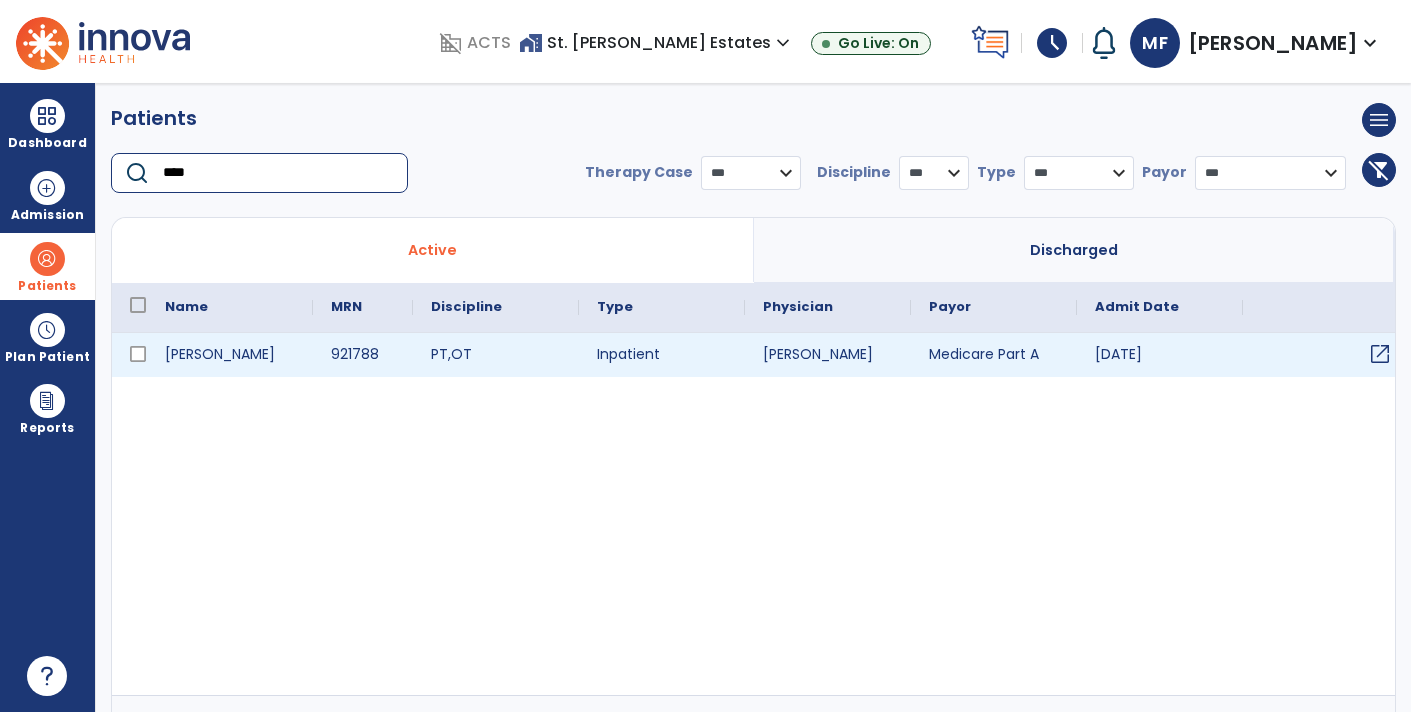click on "open_in_new" at bounding box center [1380, 354] 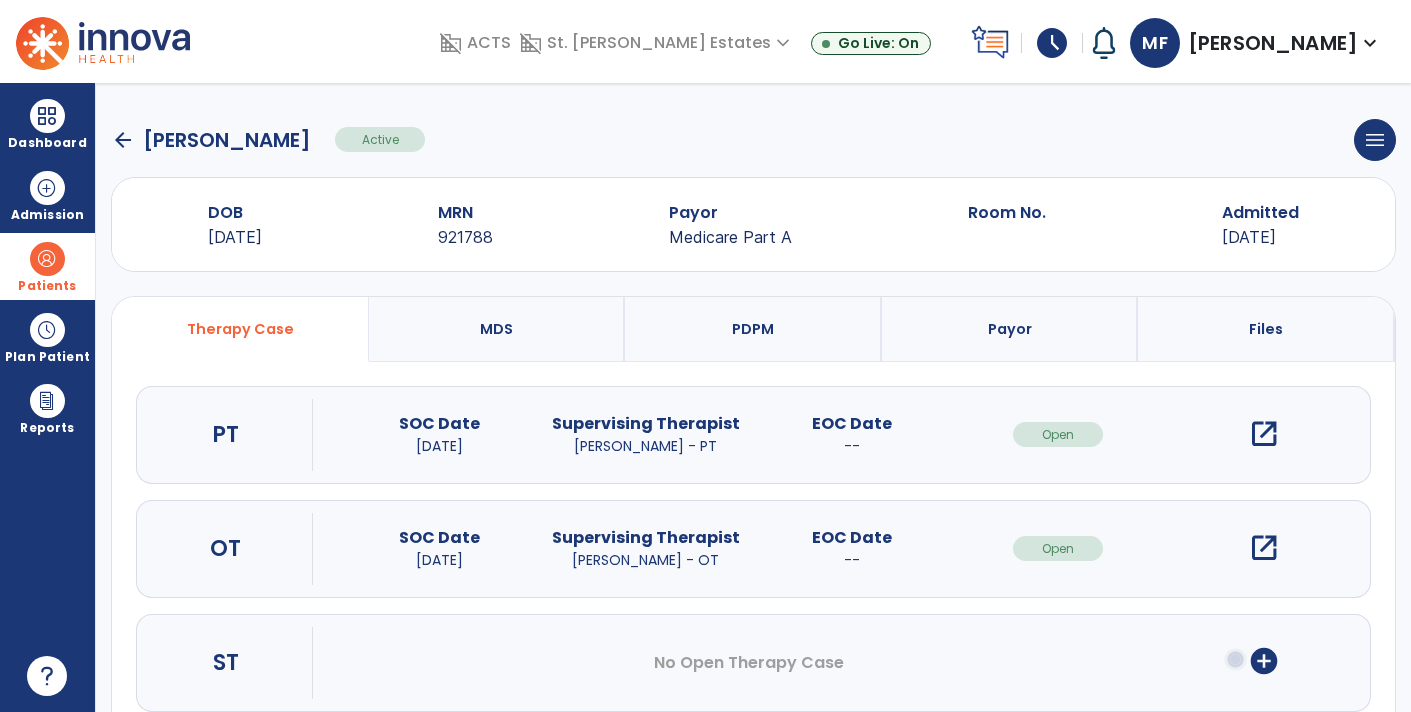 click on "open_in_new" at bounding box center [1264, 548] 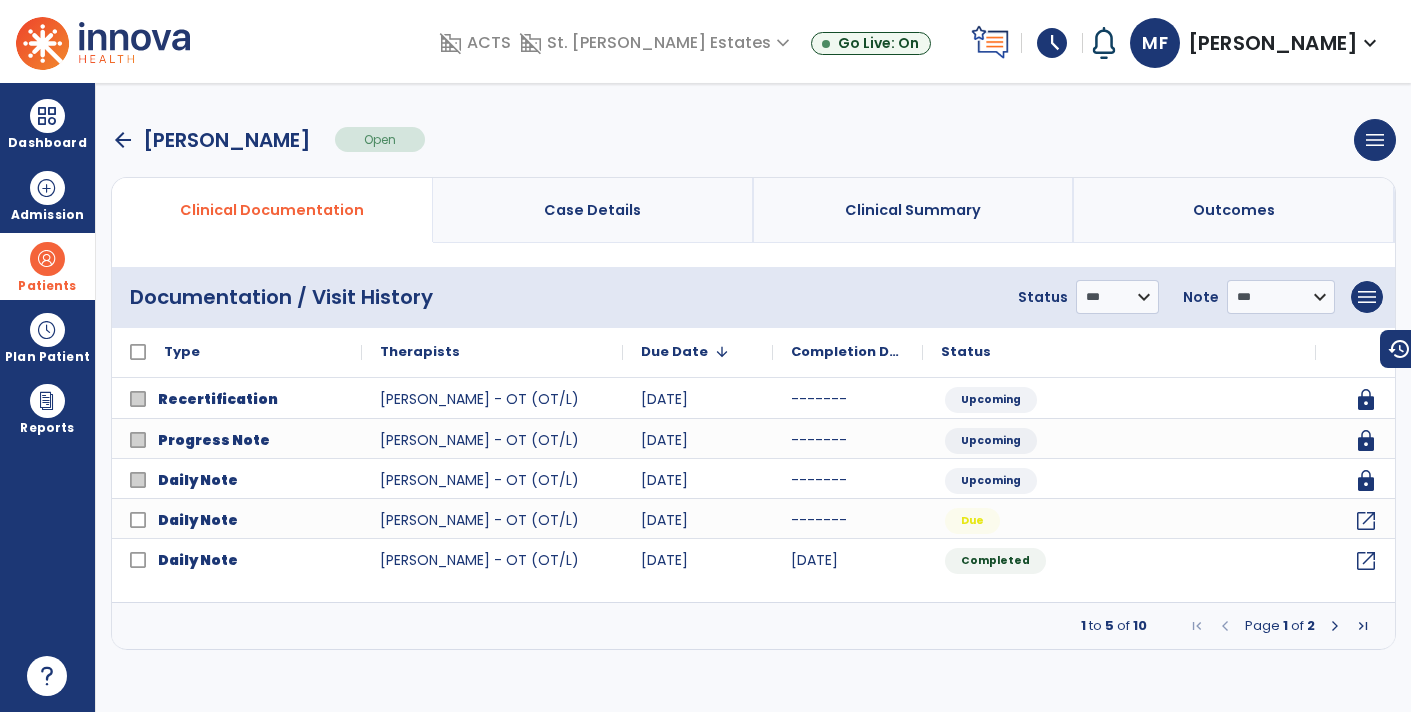 click at bounding box center [1335, 626] 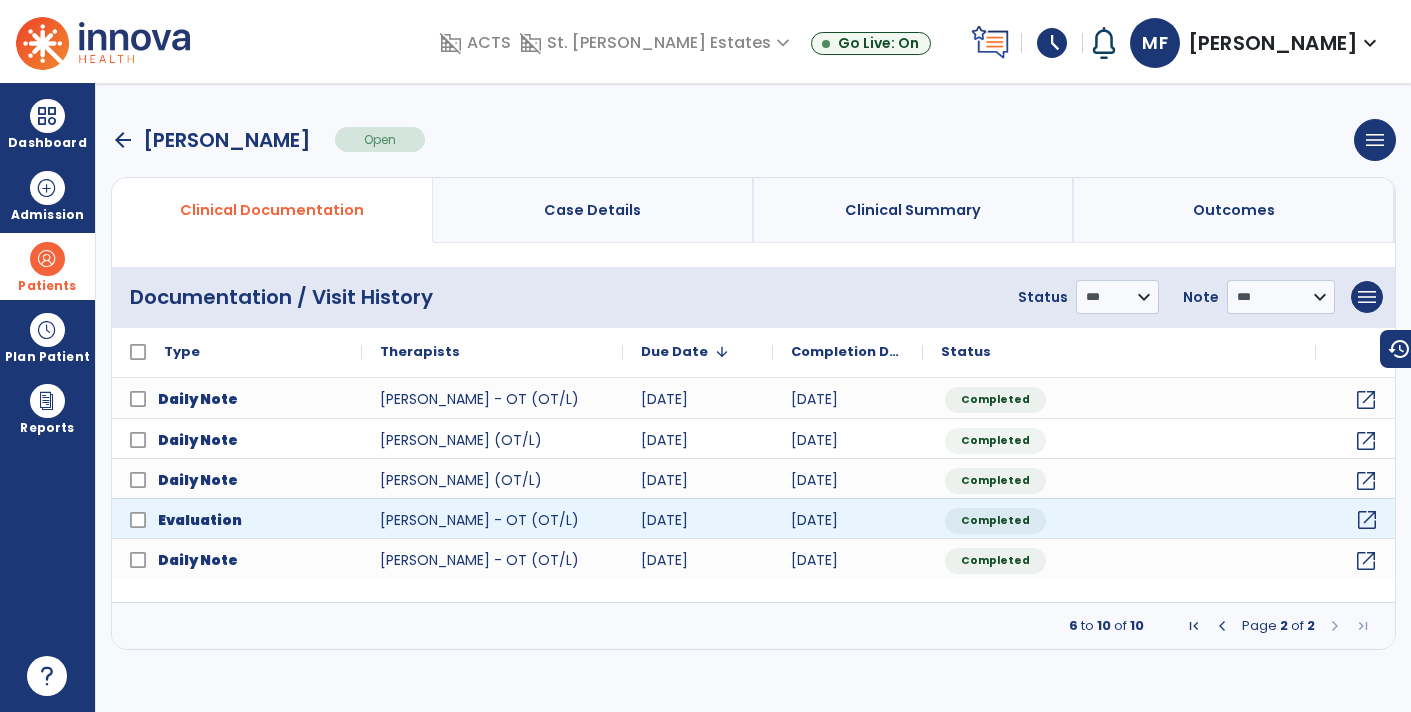 click on "open_in_new" 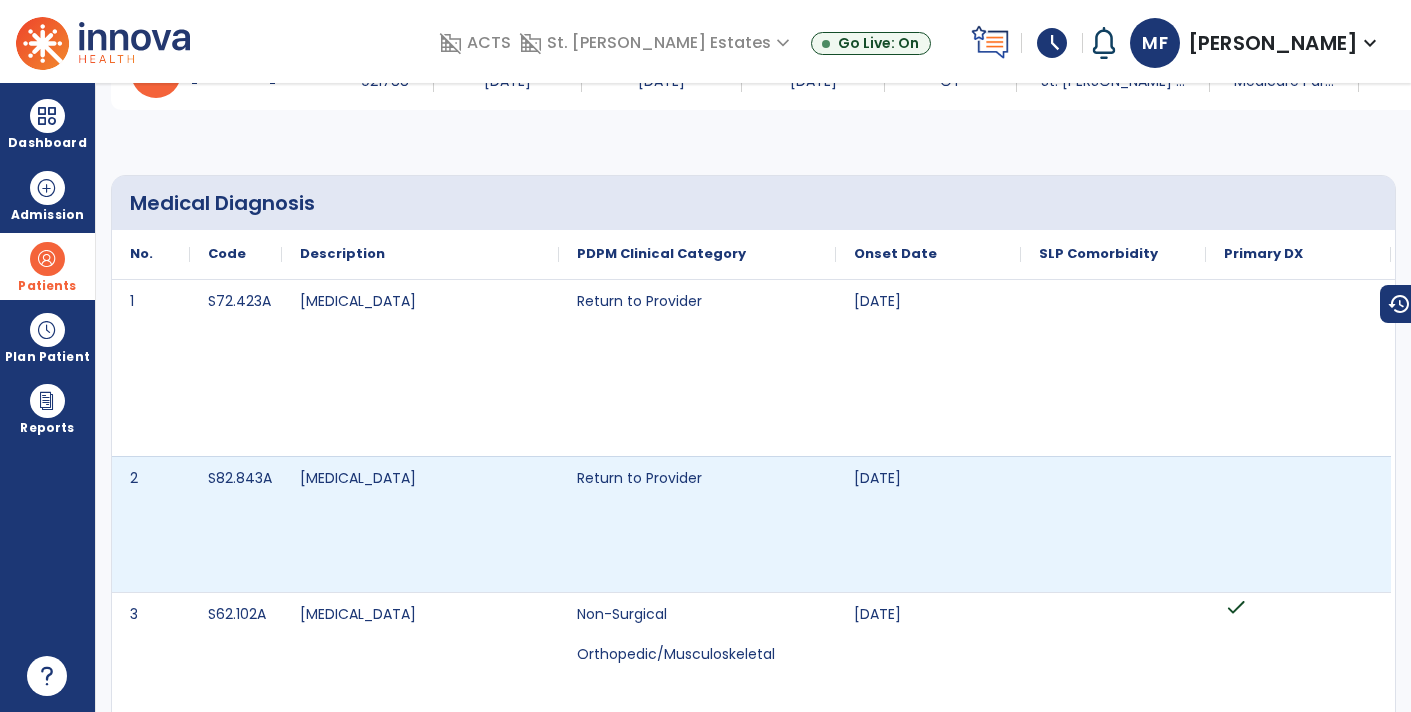 scroll, scrollTop: 0, scrollLeft: 0, axis: both 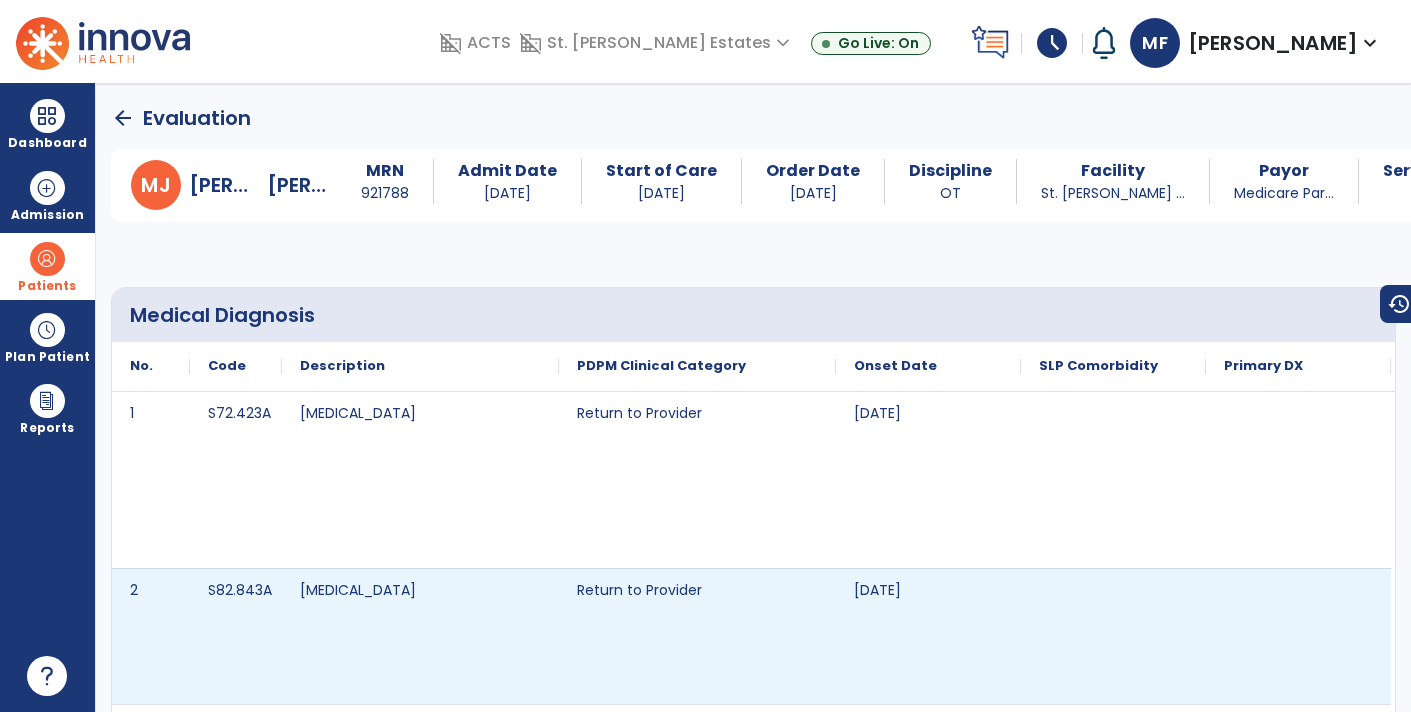 click on "arrow_back" 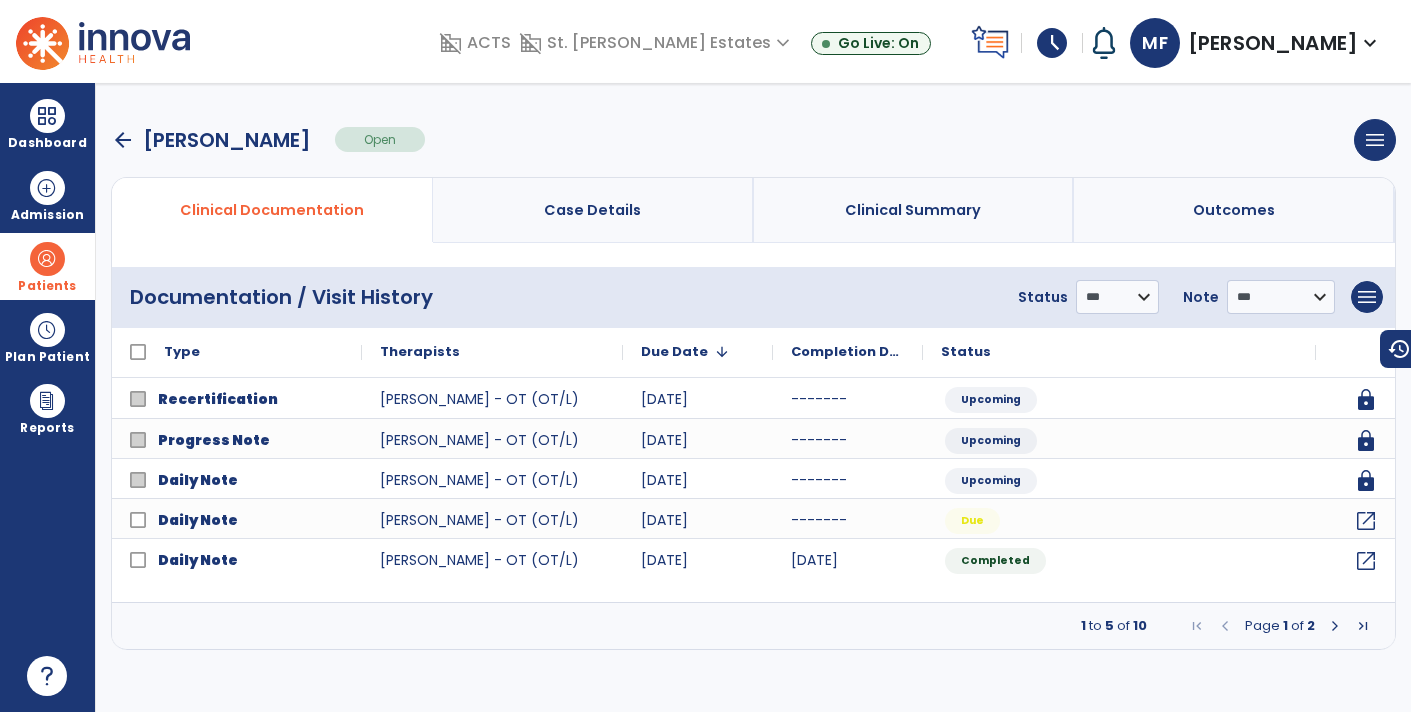 click at bounding box center [1335, 626] 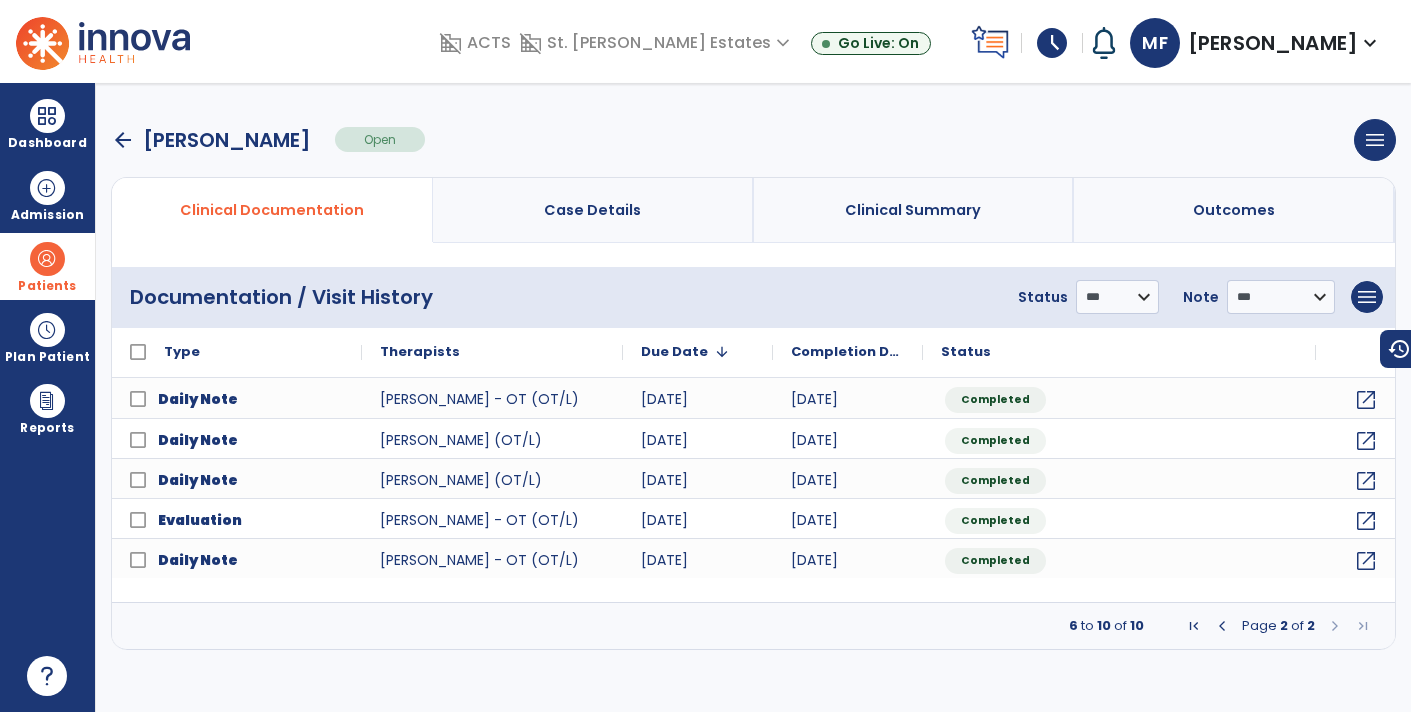 click at bounding box center [1335, 626] 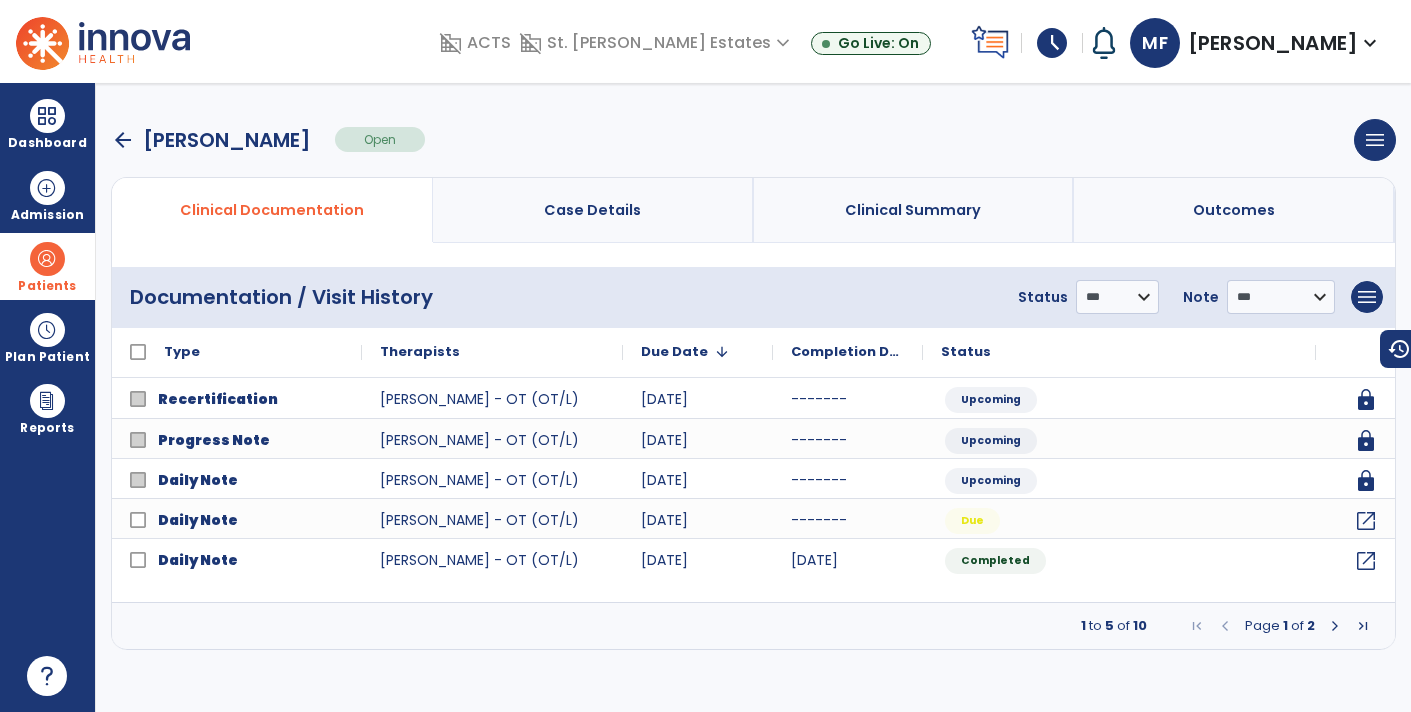 click on "arrow_back" at bounding box center [123, 140] 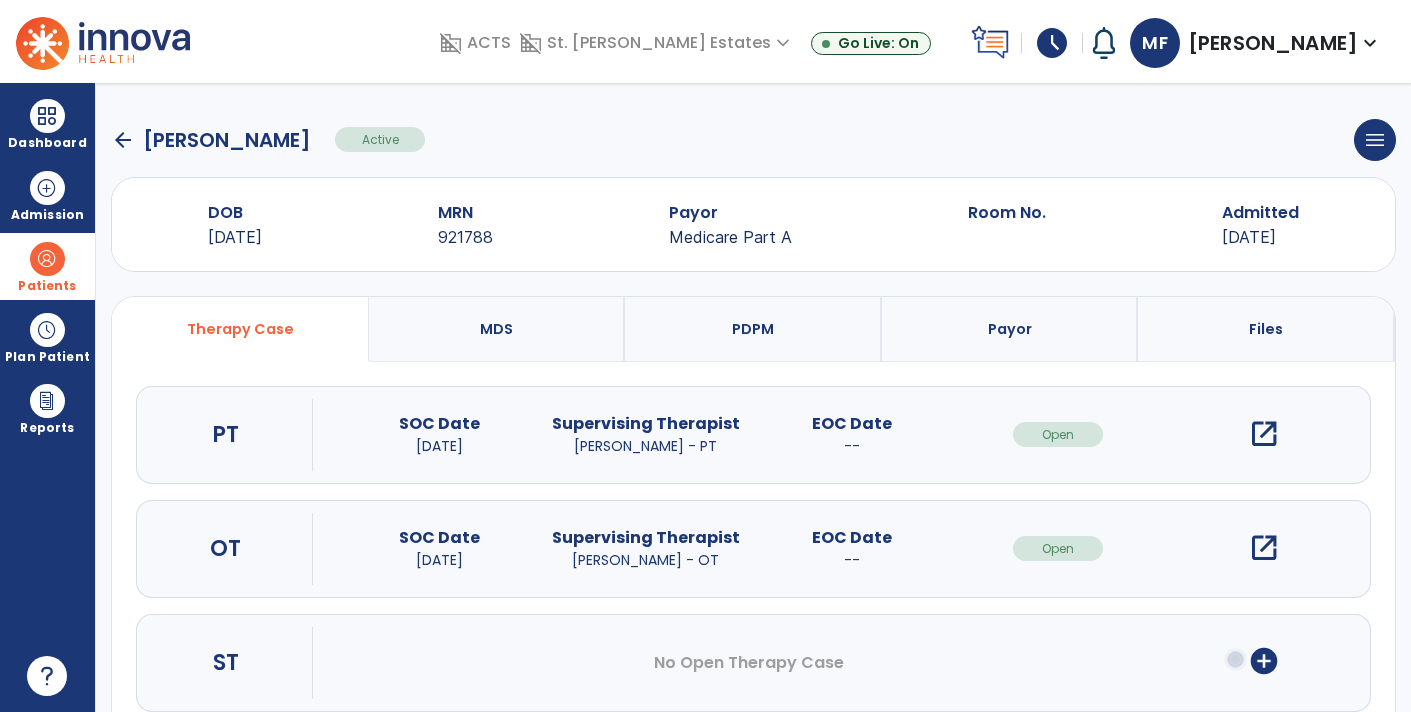 click on "arrow_back" 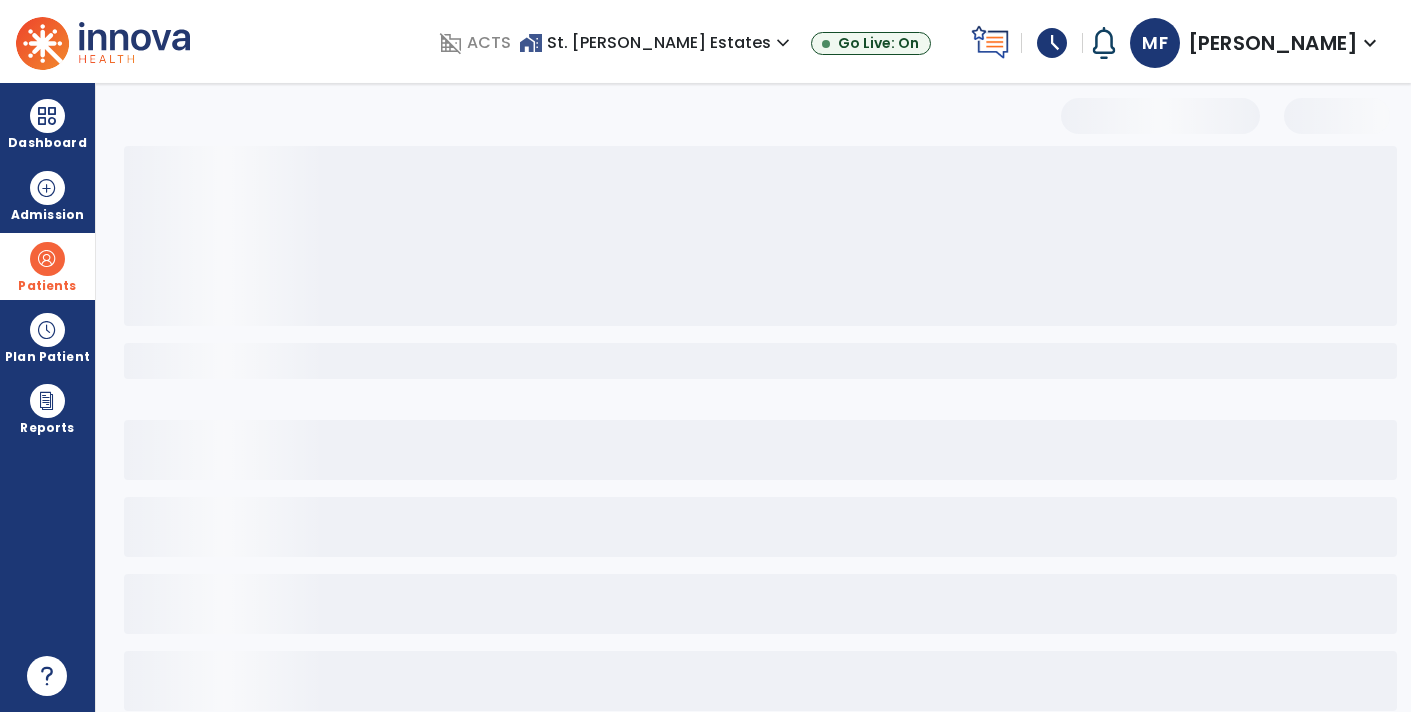select on "***" 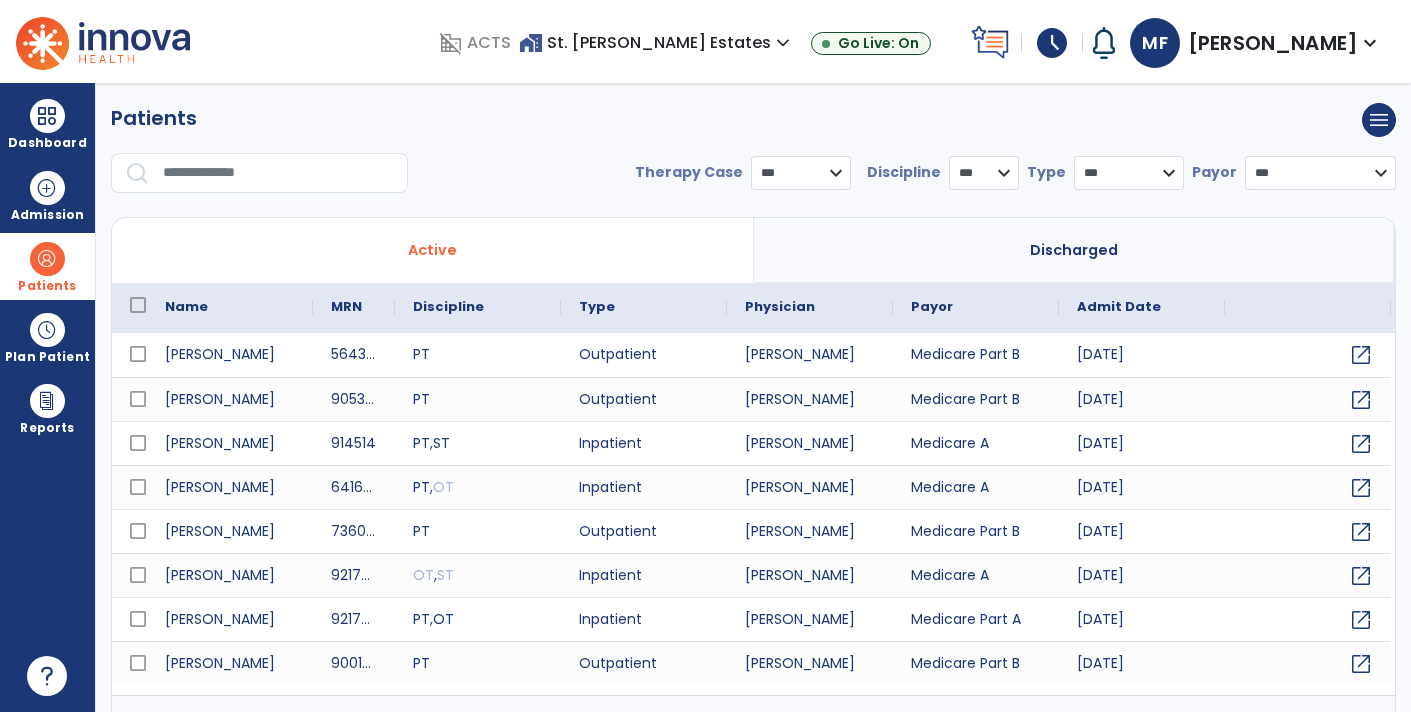 click at bounding box center [278, 173] 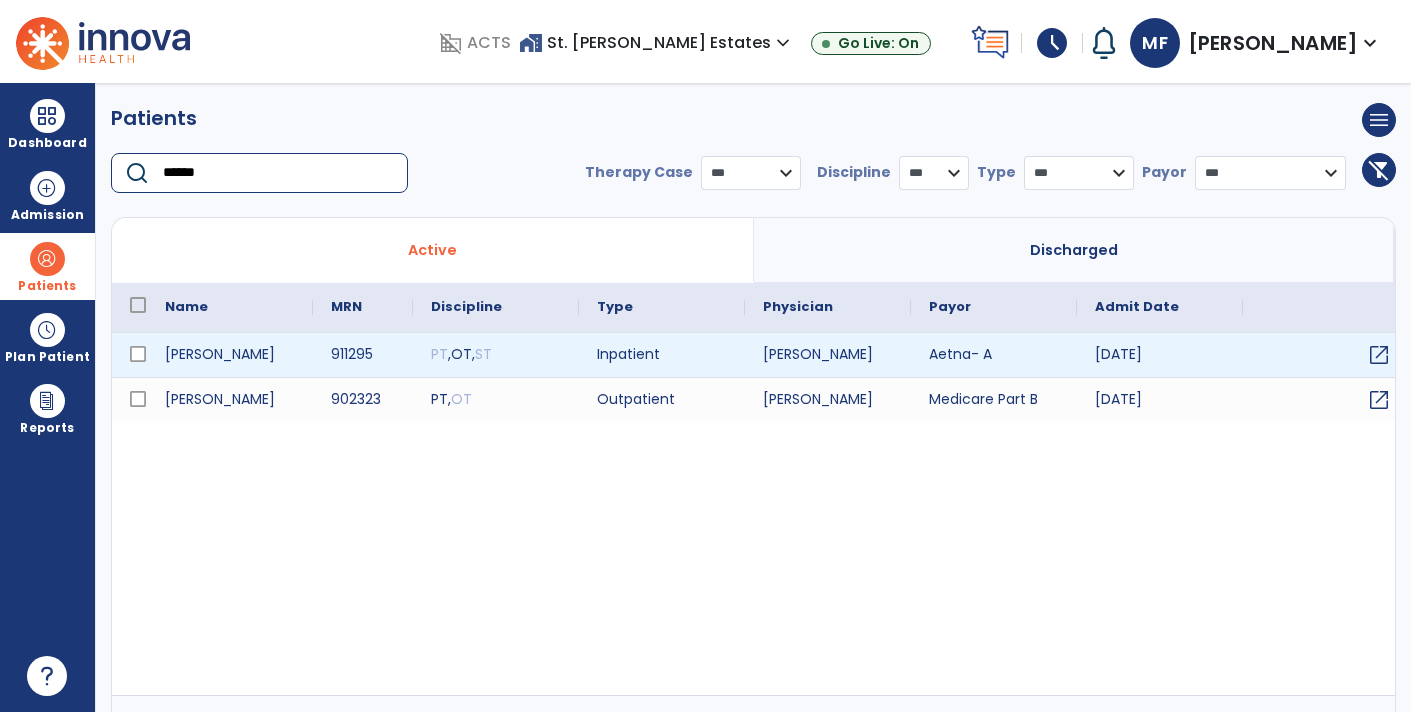type on "******" 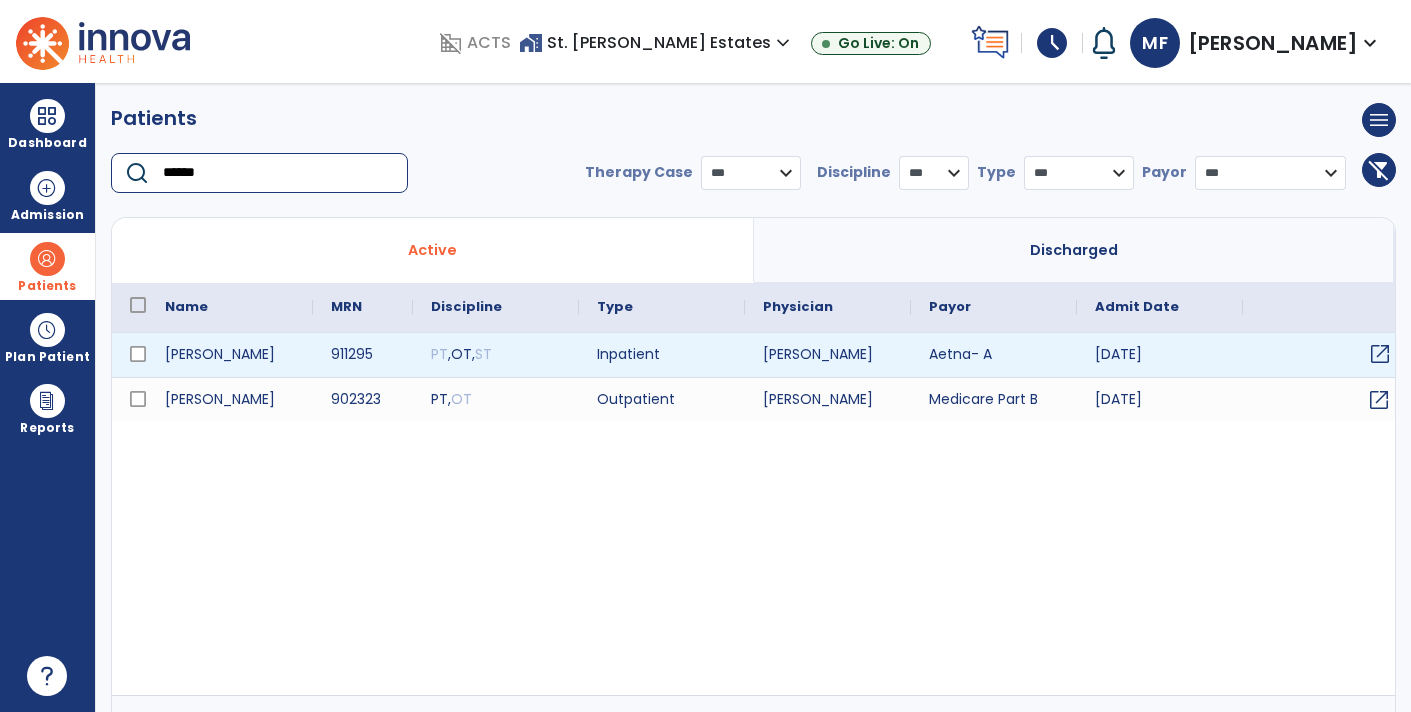 click on "open_in_new" at bounding box center (1380, 354) 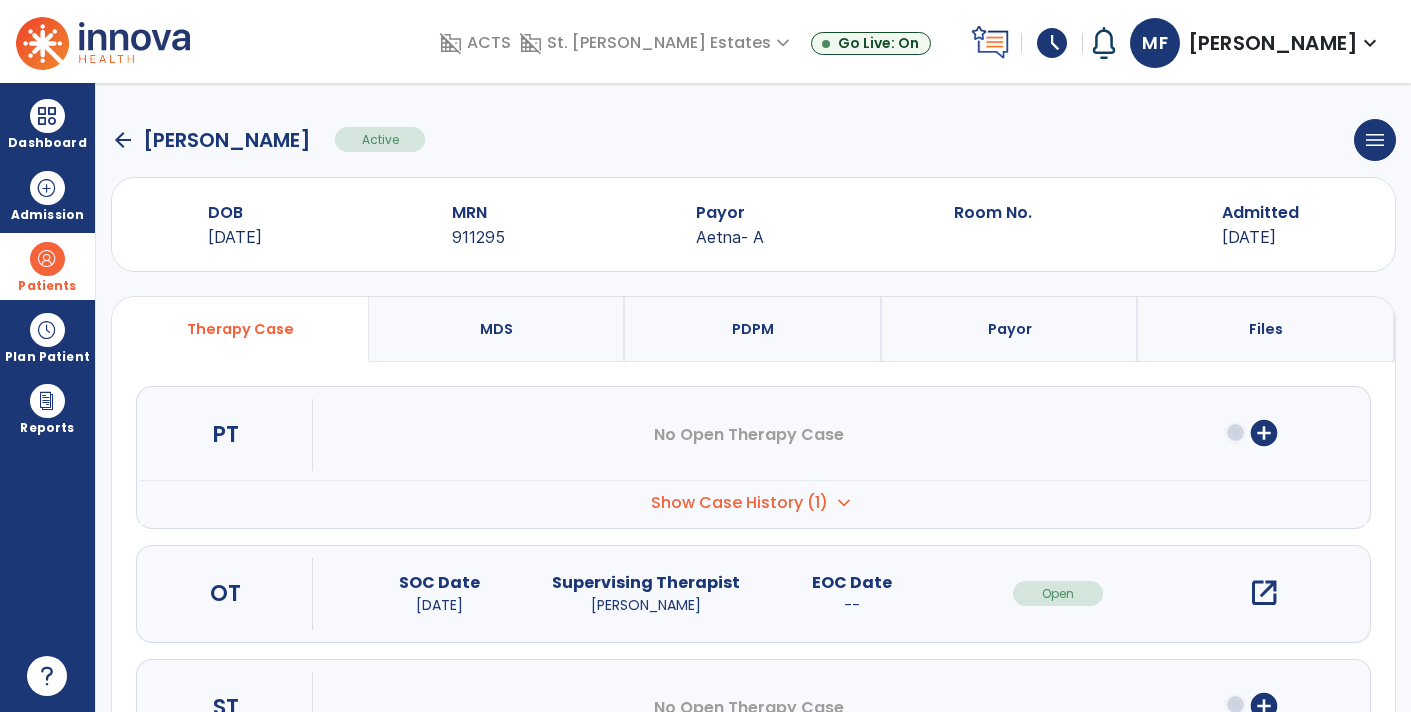click on "open_in_new" at bounding box center [1264, 593] 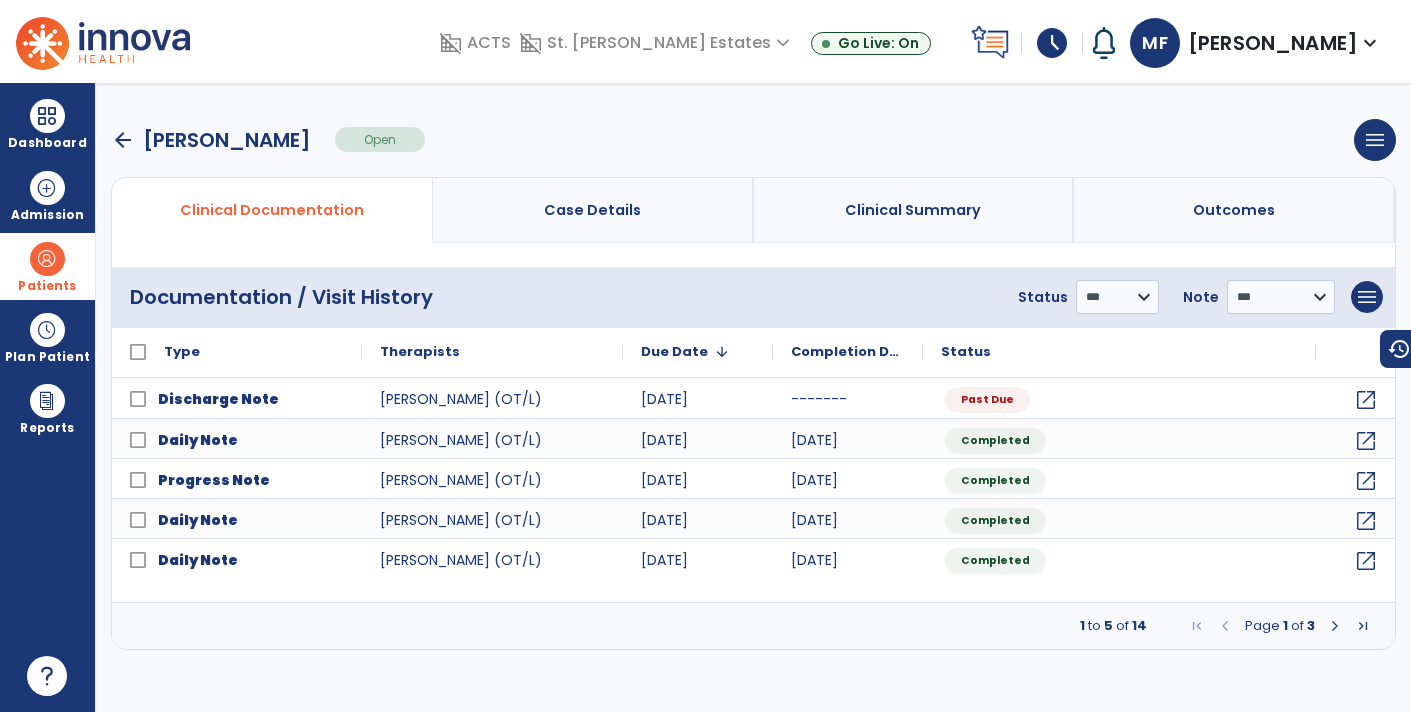 click at bounding box center (1335, 626) 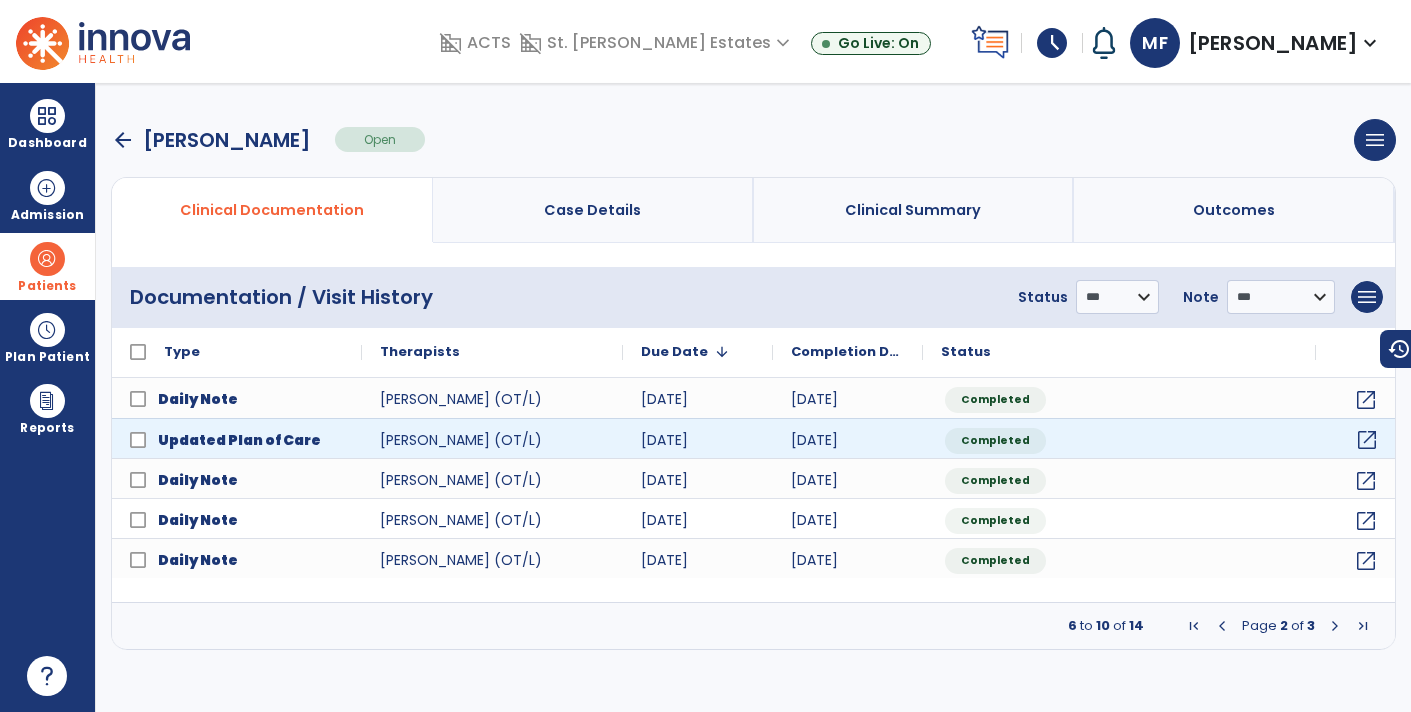 click on "open_in_new" 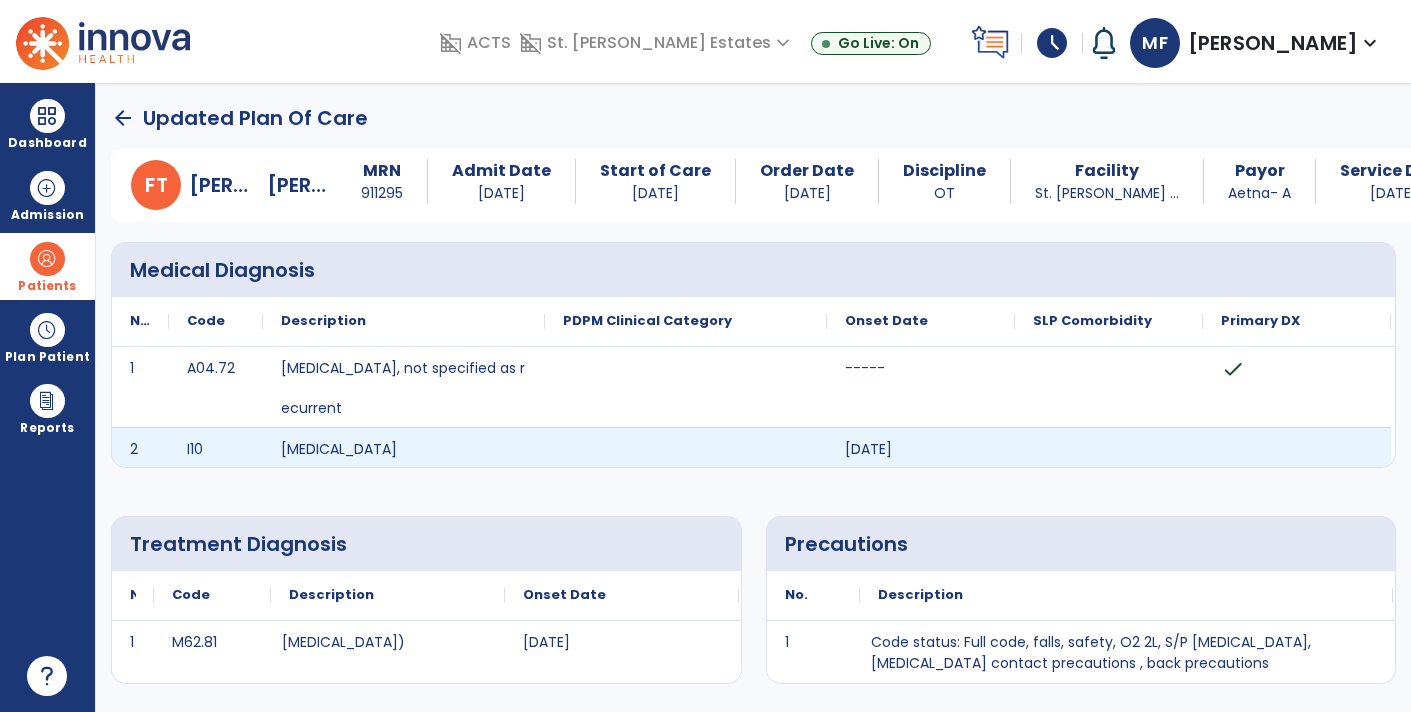 click on "Updated Plan Of Care" 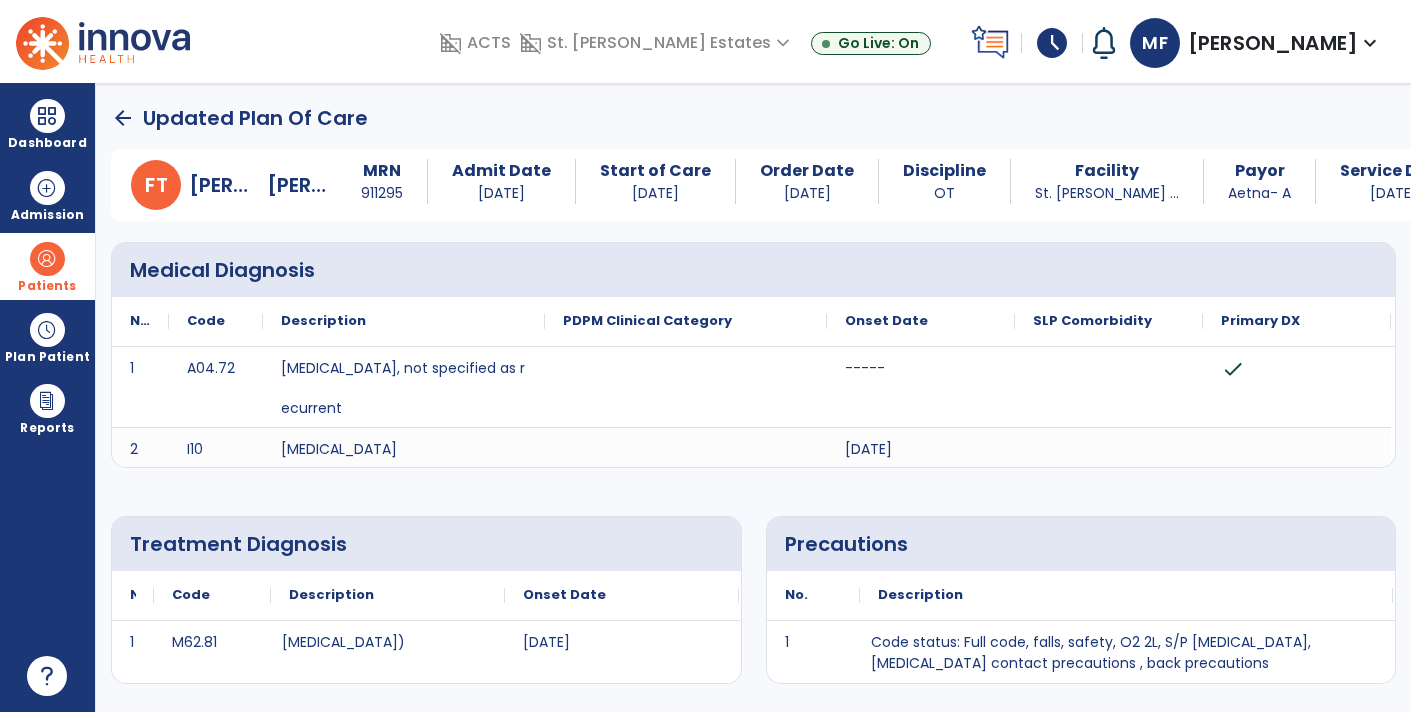 click on "Patients" at bounding box center [47, 286] 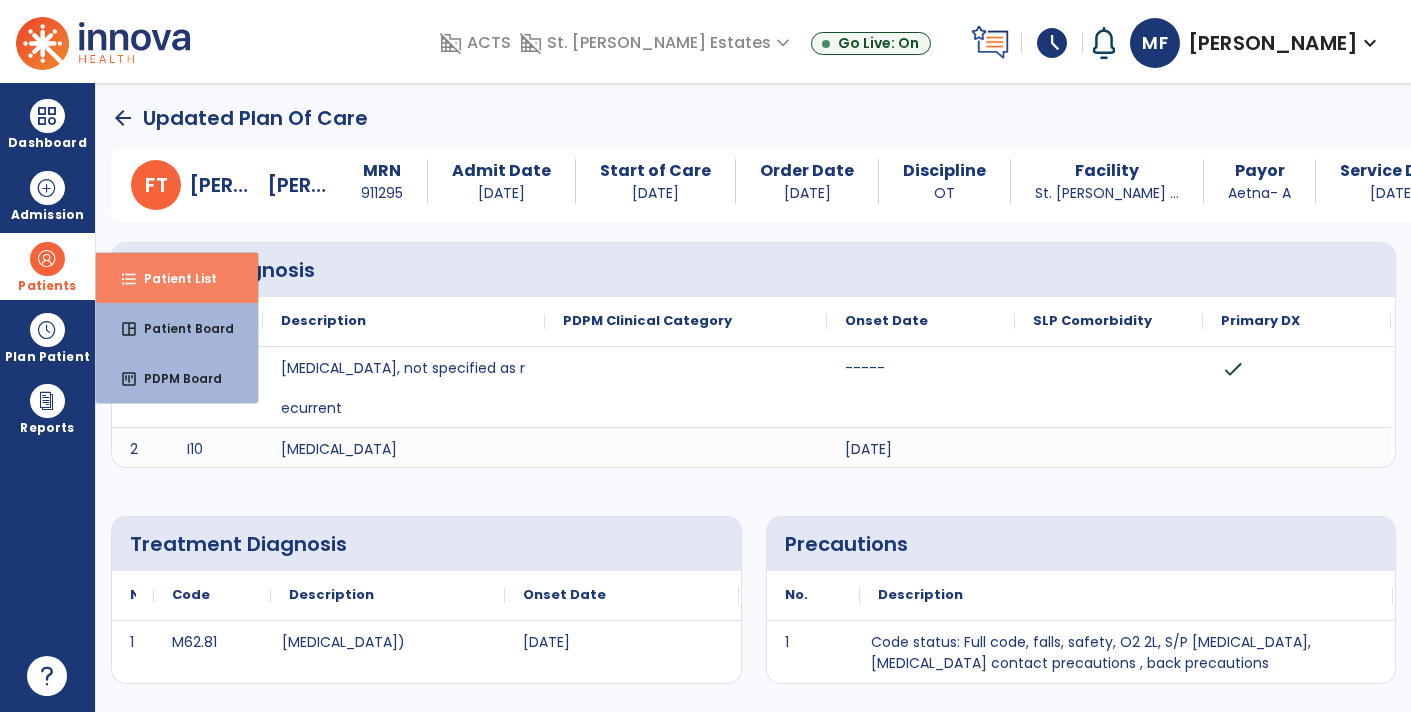click on "Patient List" at bounding box center [172, 278] 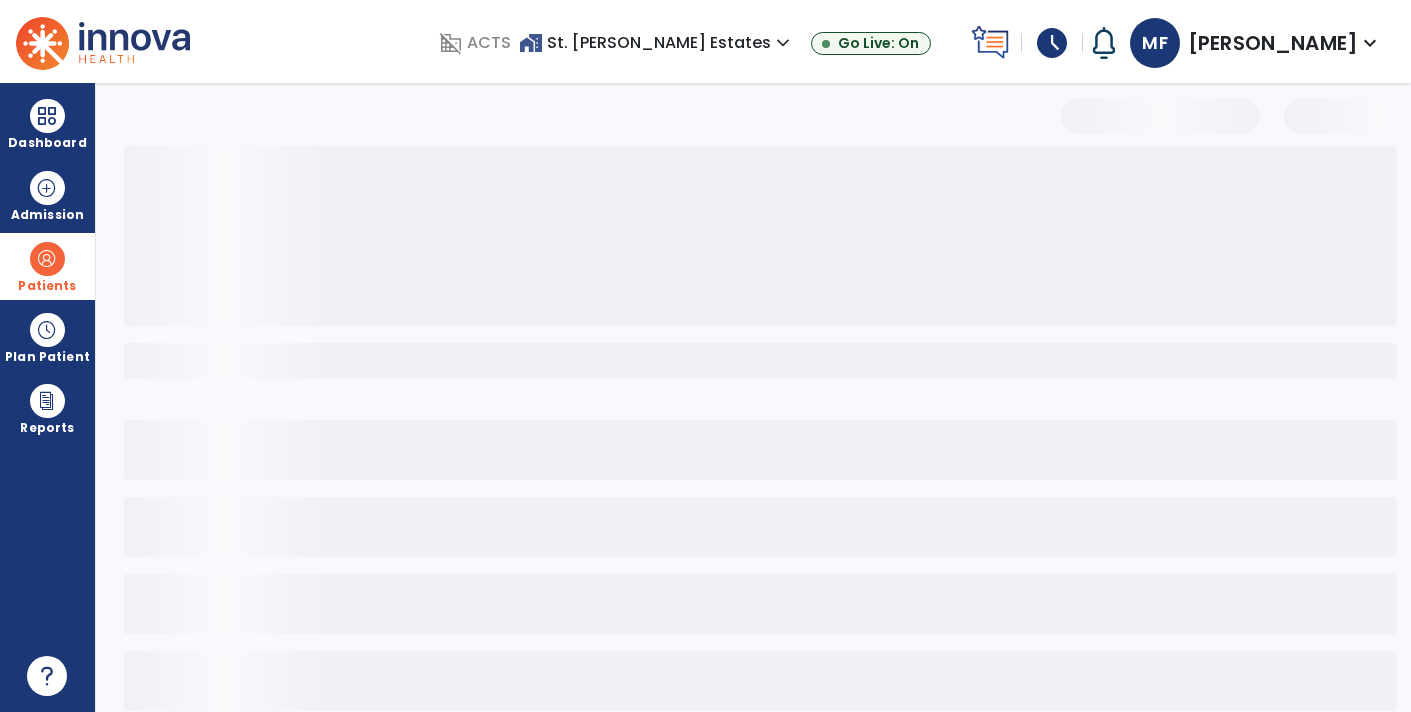 select on "***" 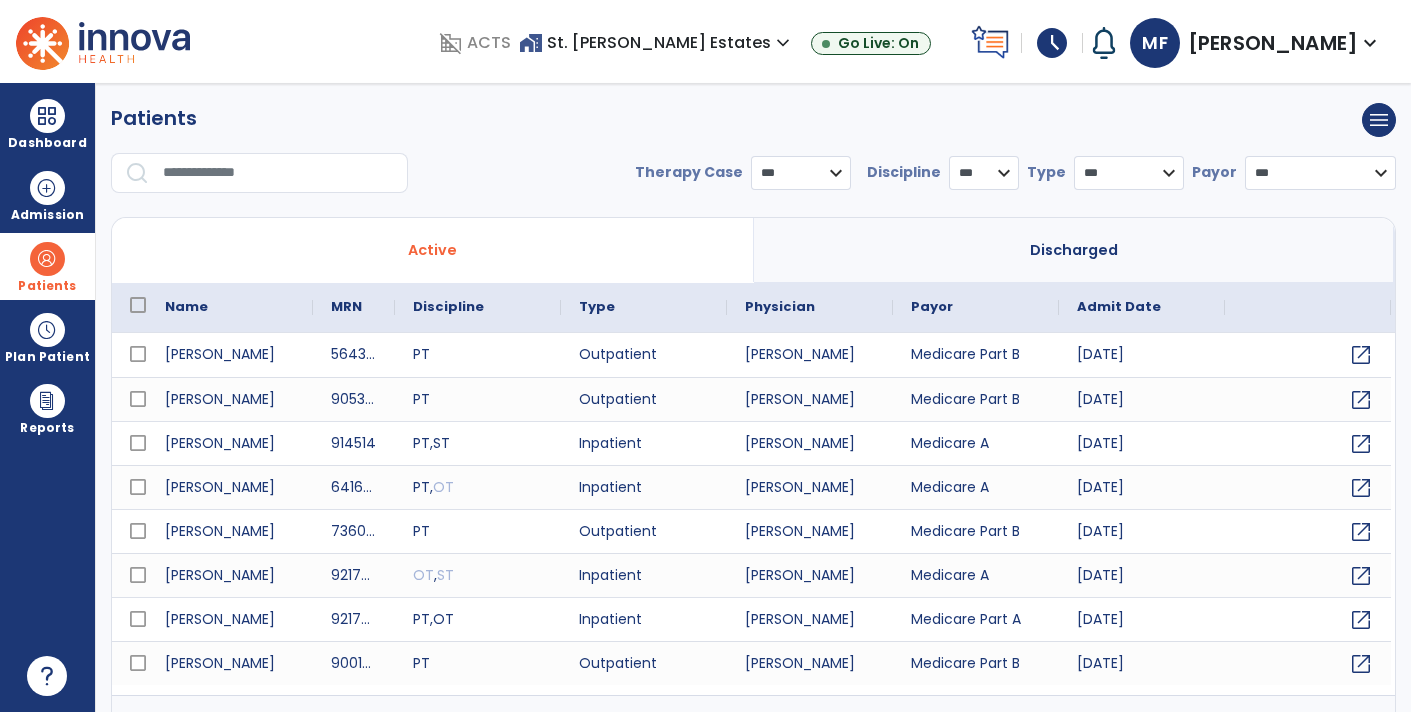 click at bounding box center [278, 173] 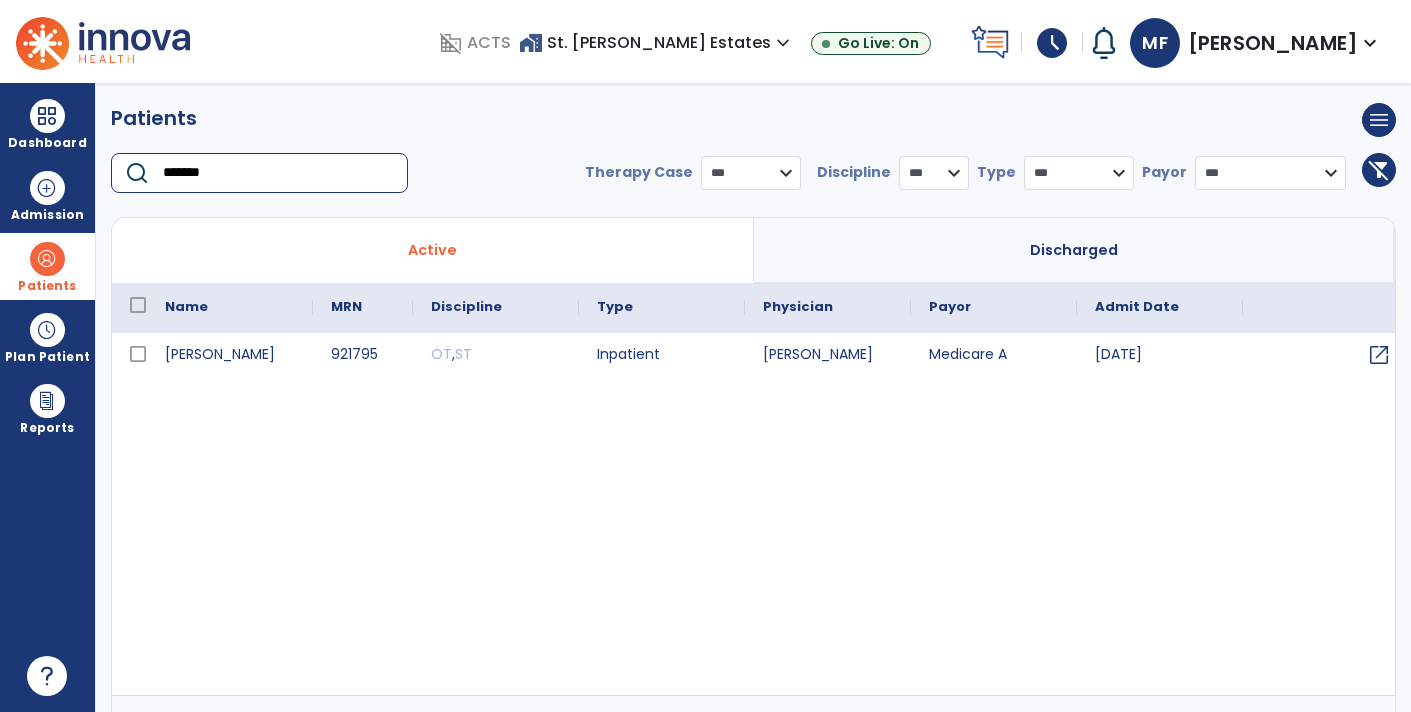 type on "*******" 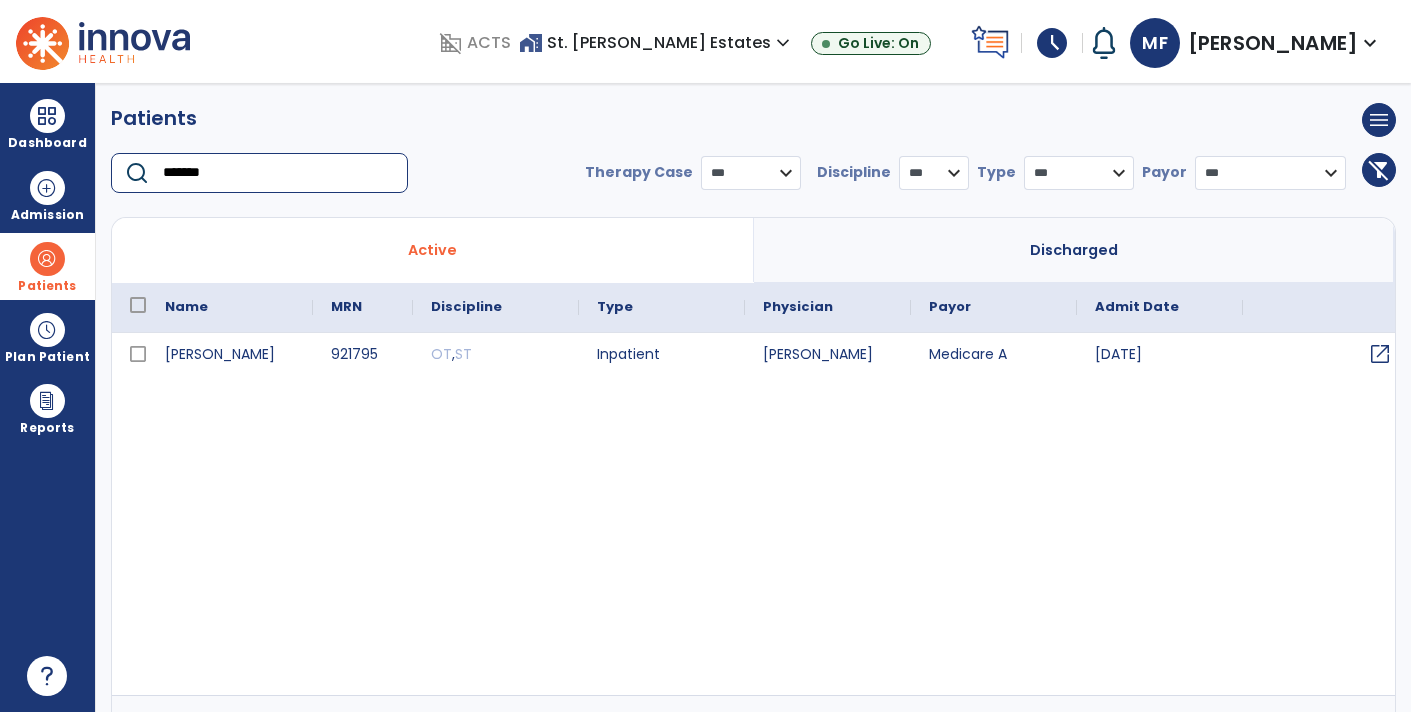 click on "open_in_new" at bounding box center (1380, 354) 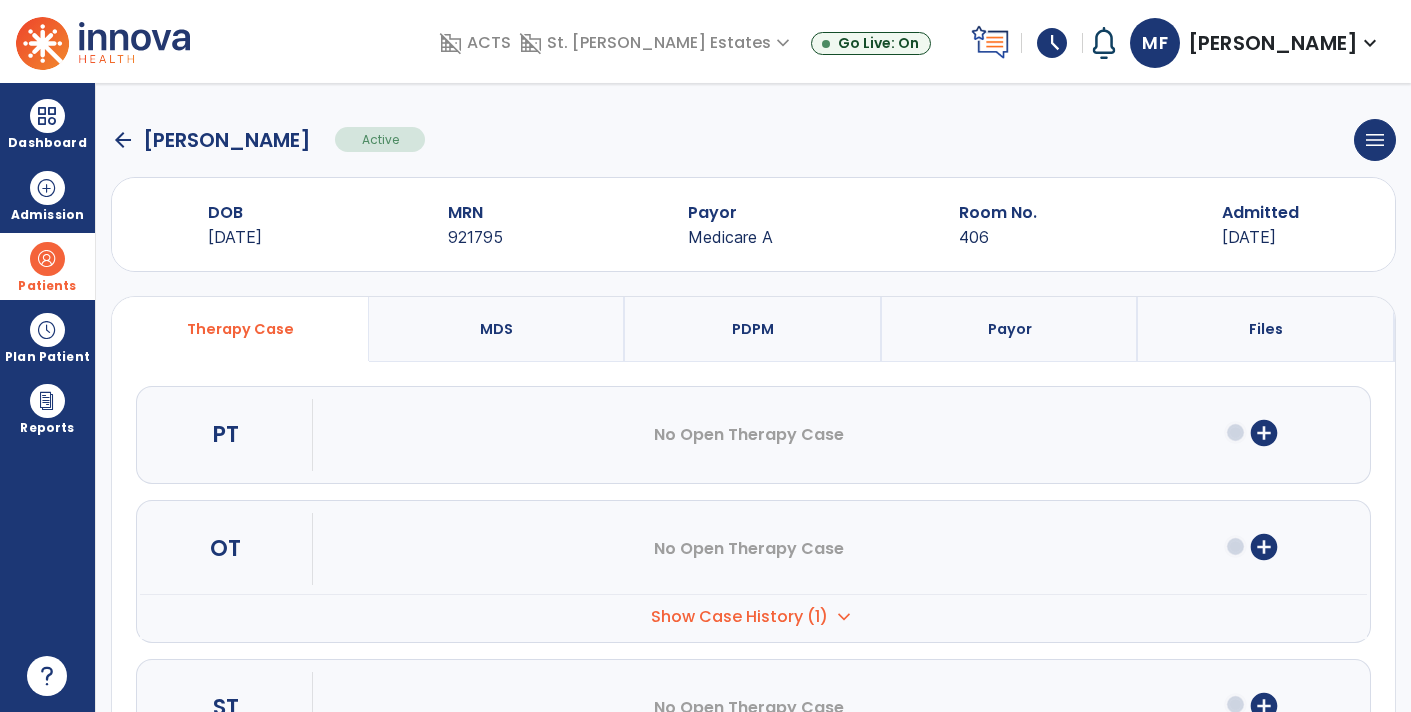 click on "OT No Open Therapy Case  add_circle" at bounding box center [753, 549] 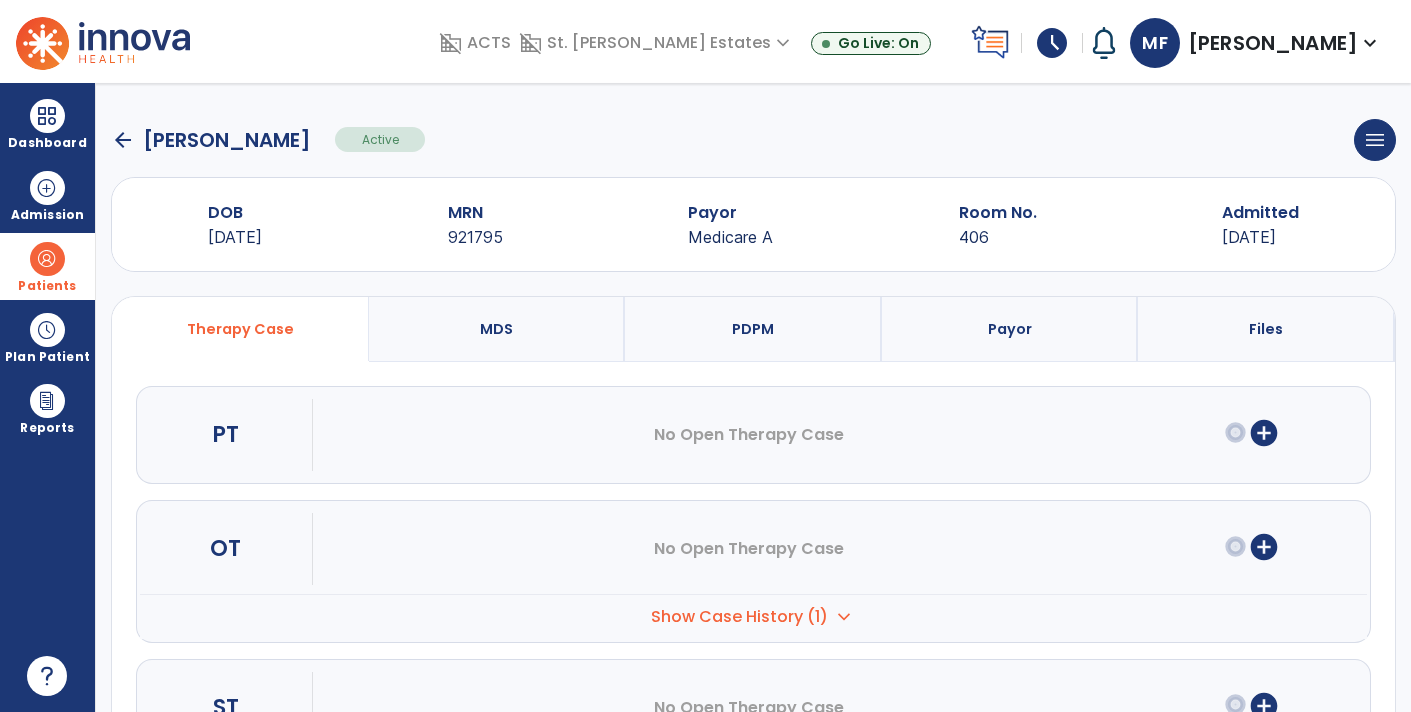 click on "Show Case History (1)" at bounding box center (739, 617) 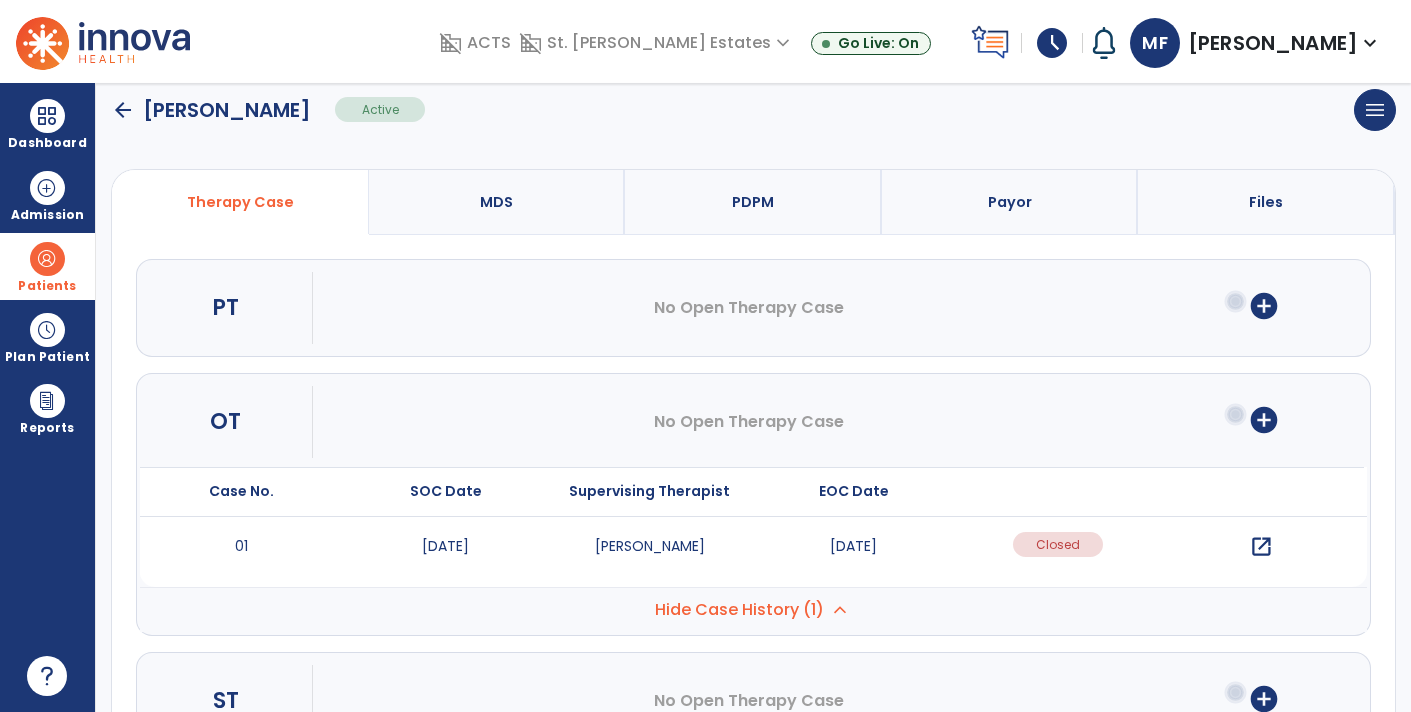 scroll, scrollTop: 131, scrollLeft: 0, axis: vertical 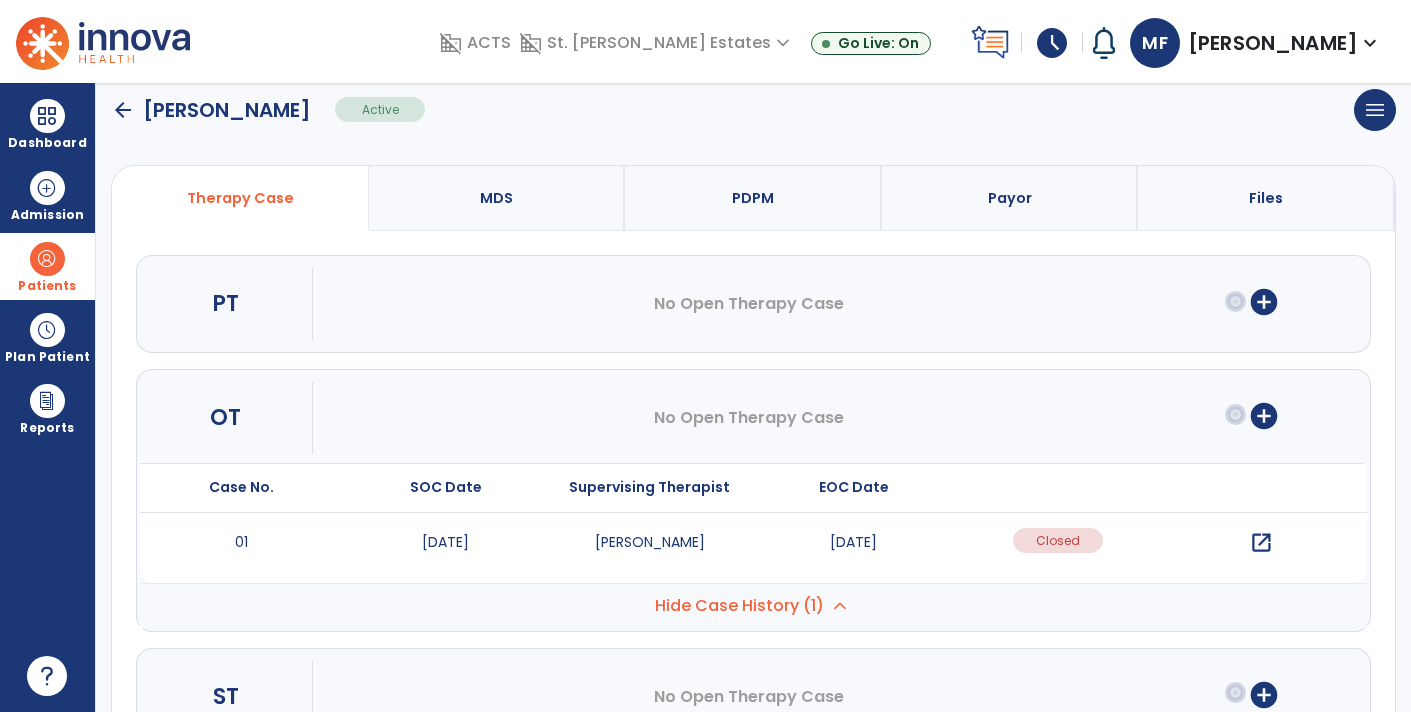 click on "open_in_new" at bounding box center [1261, 543] 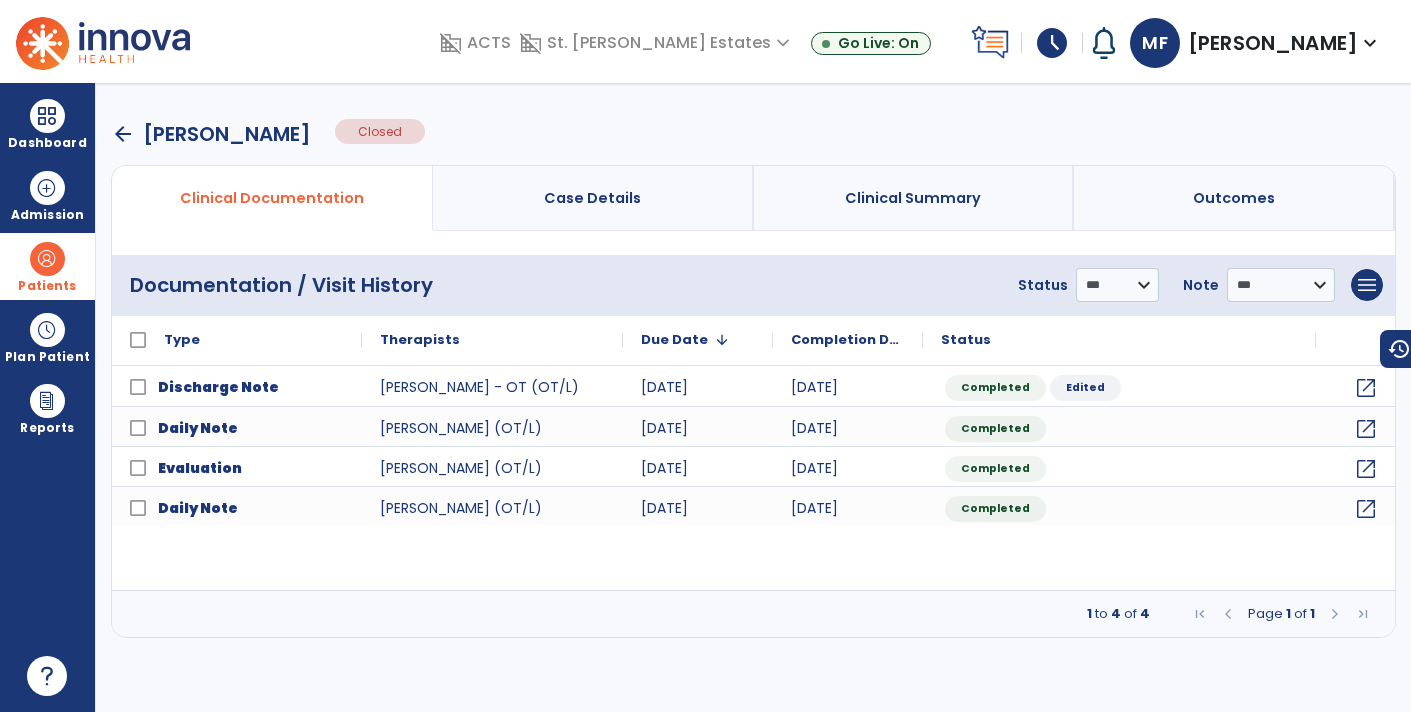 scroll, scrollTop: 0, scrollLeft: 0, axis: both 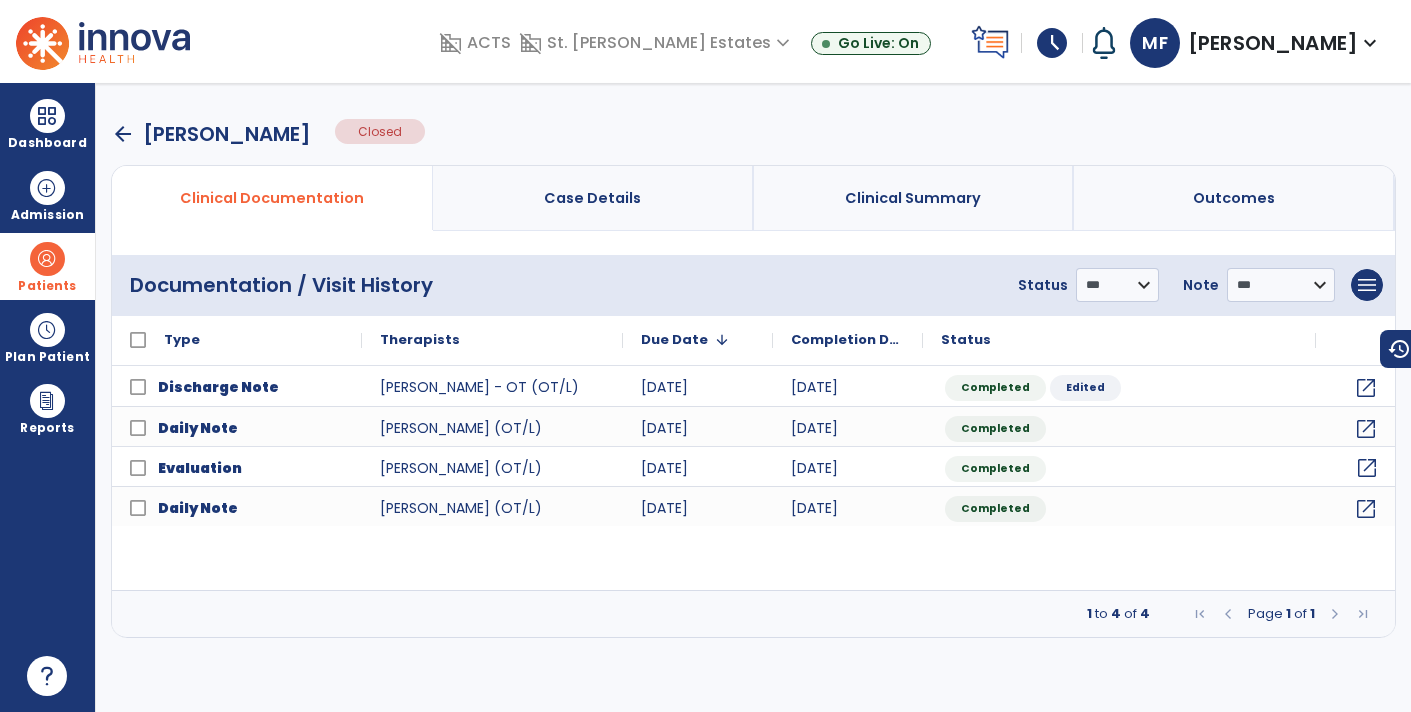 click on "open_in_new" 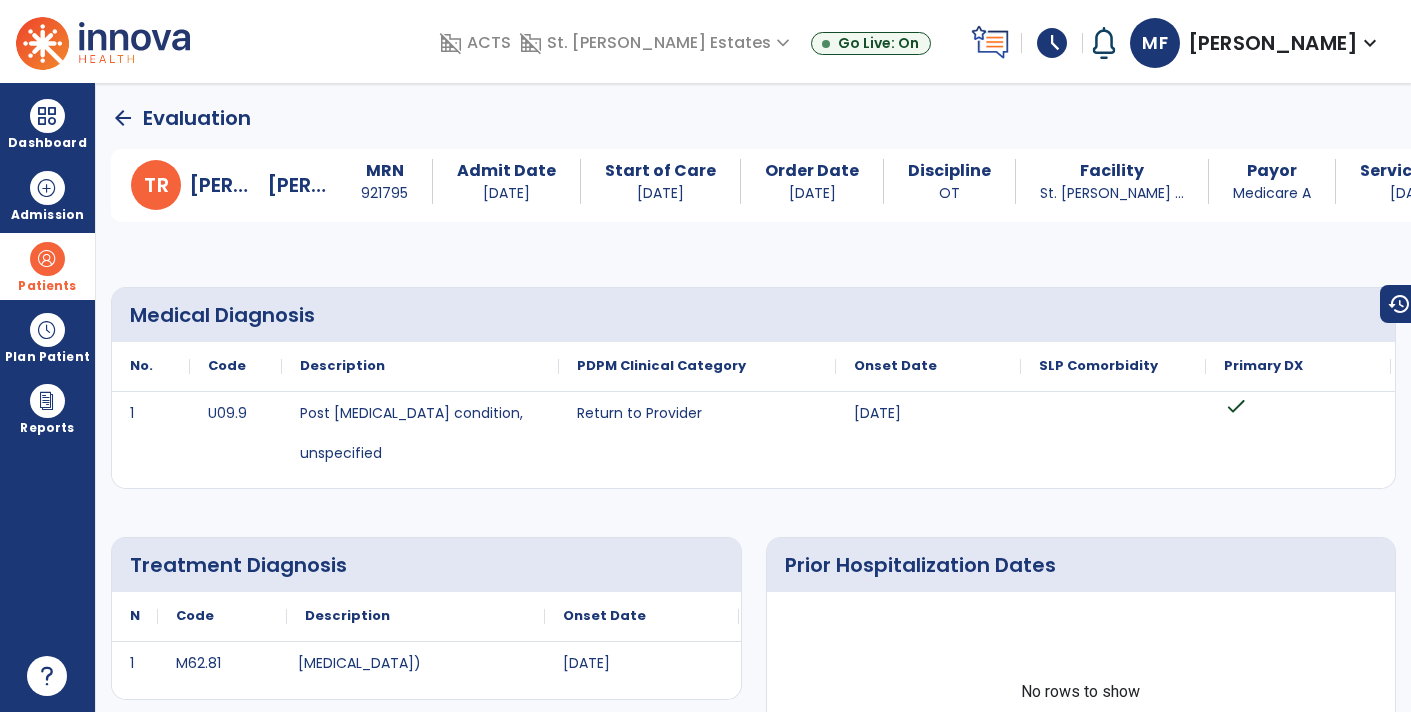 click on "arrow_back" 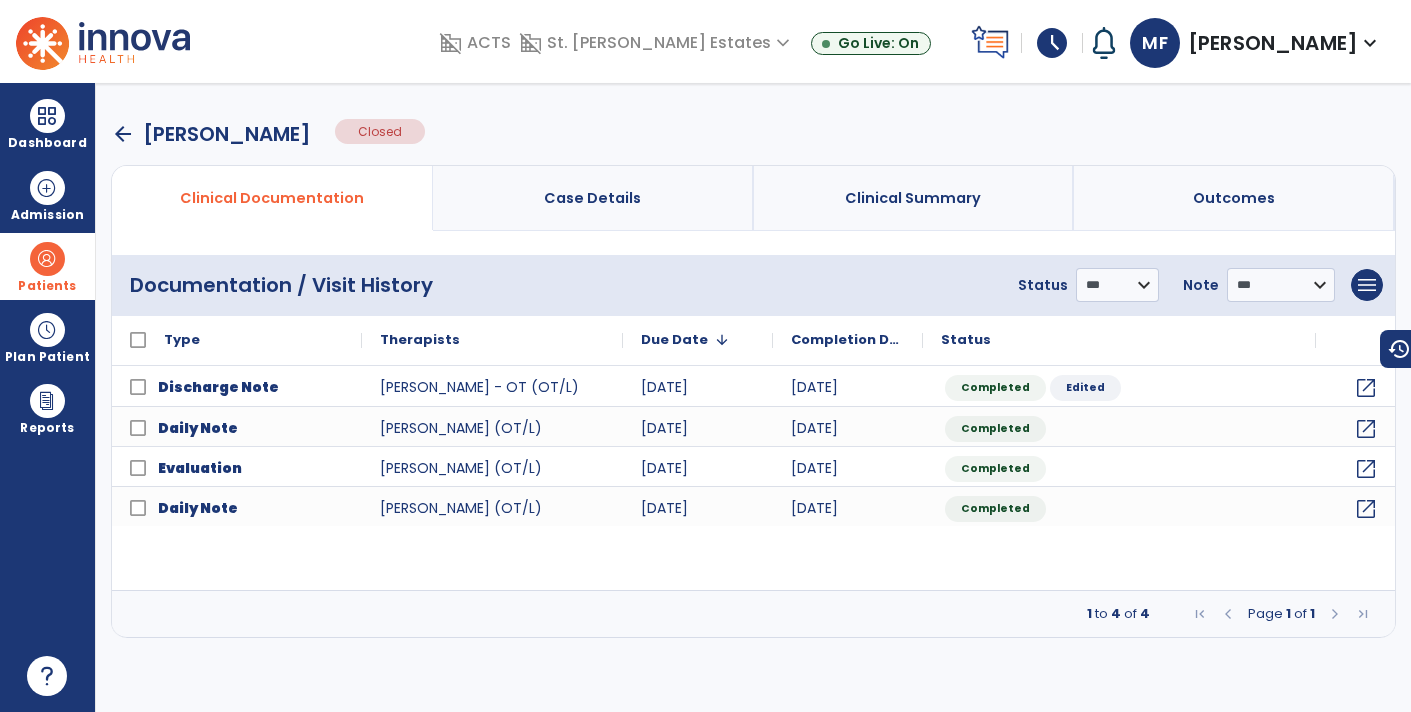 click on "Patients" at bounding box center [47, 266] 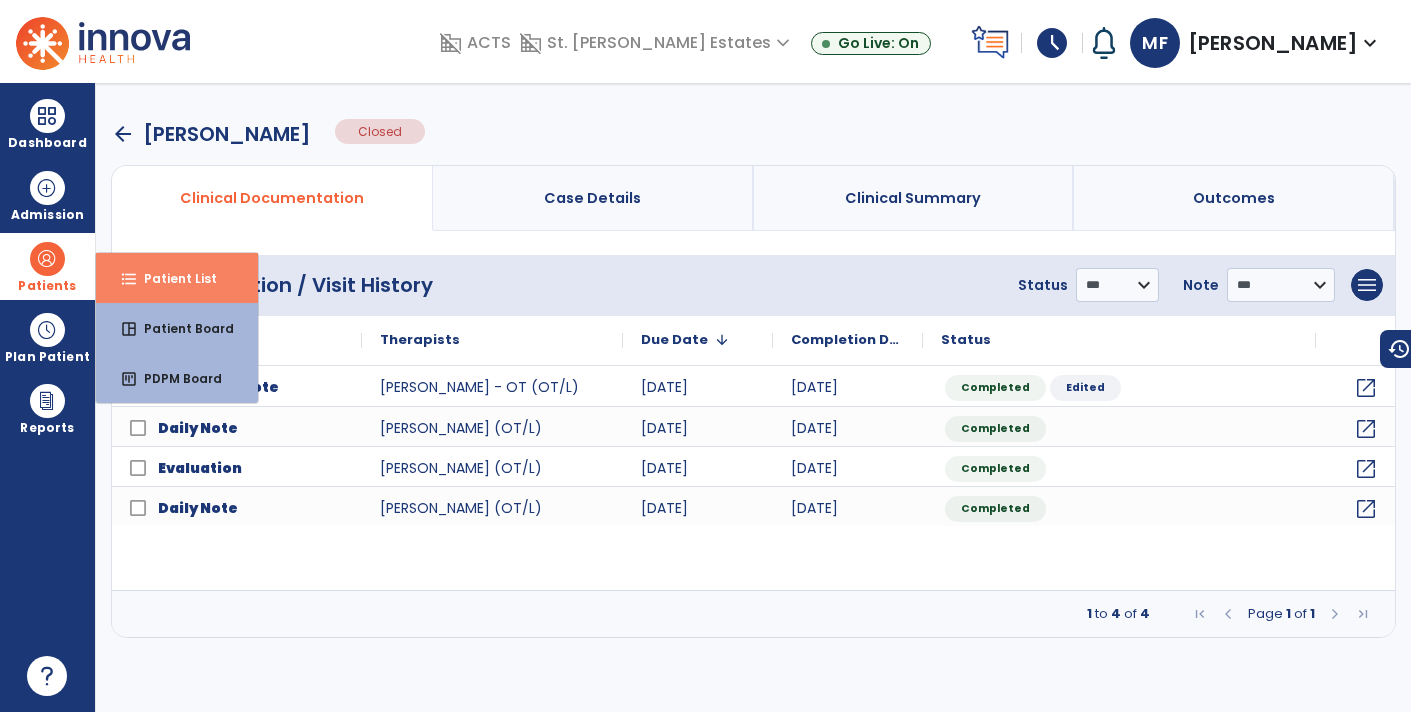 click on "Patient List" at bounding box center (172, 278) 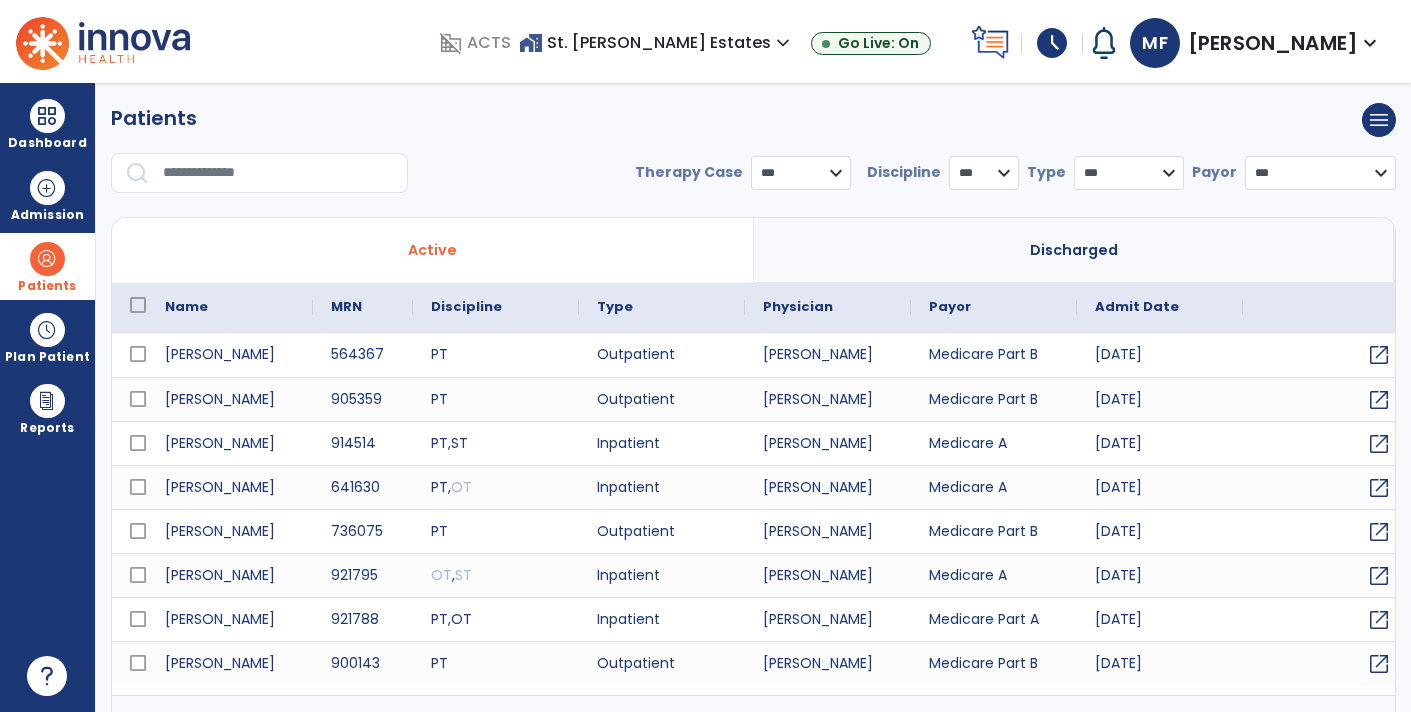 select on "***" 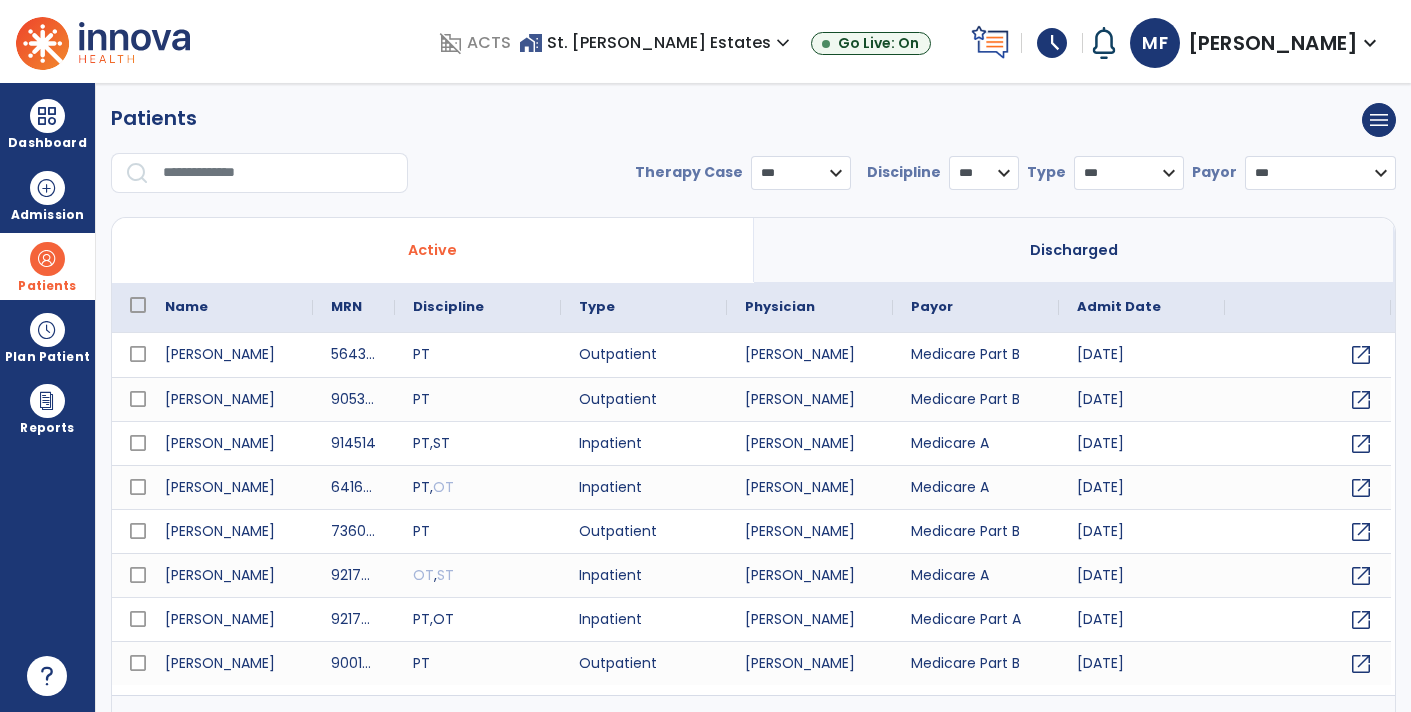 click at bounding box center (278, 173) 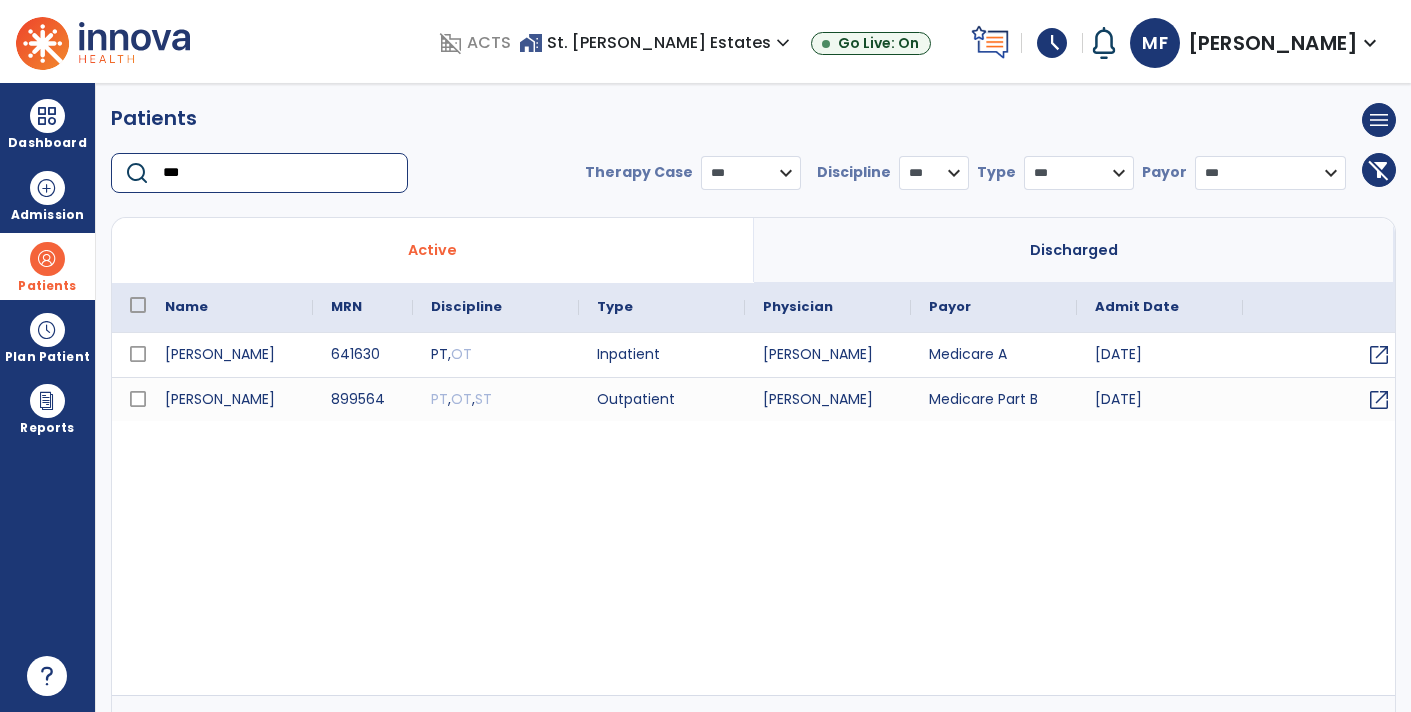 type on "***" 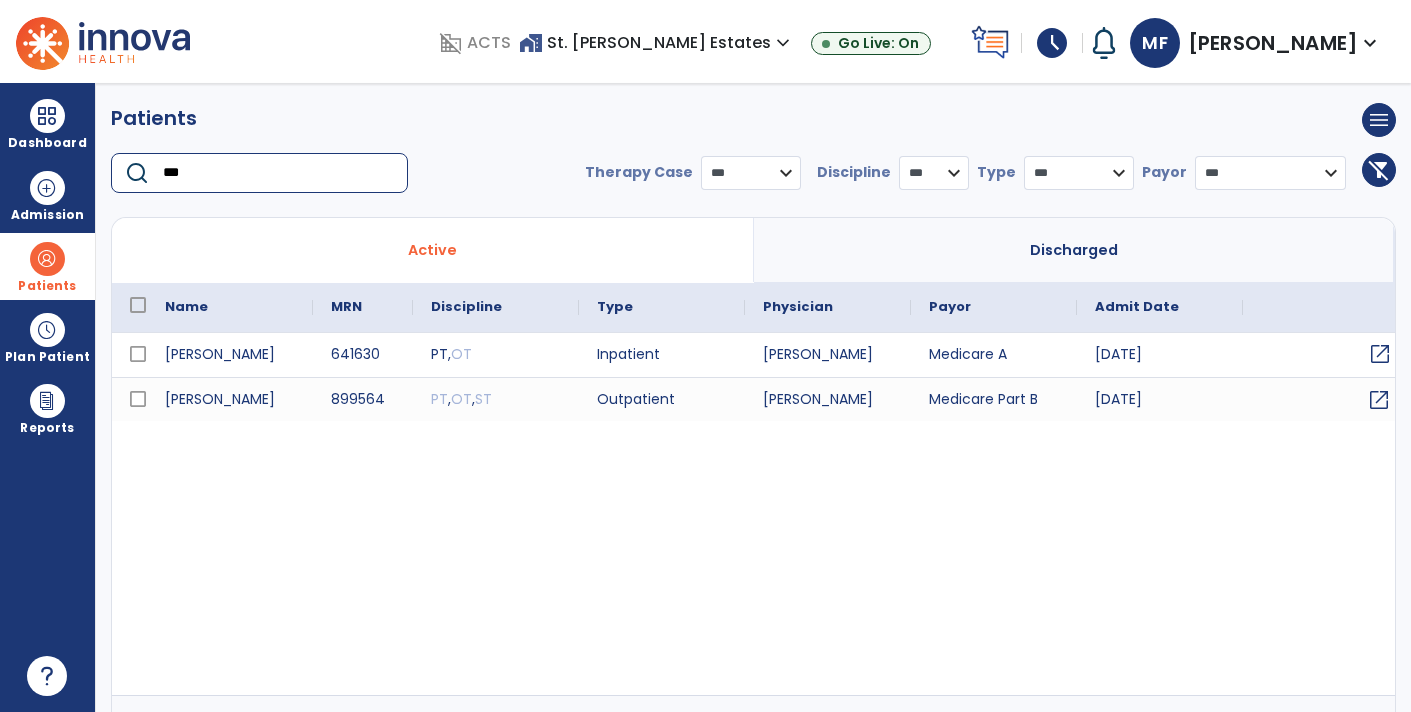 click on "open_in_new" at bounding box center (1380, 354) 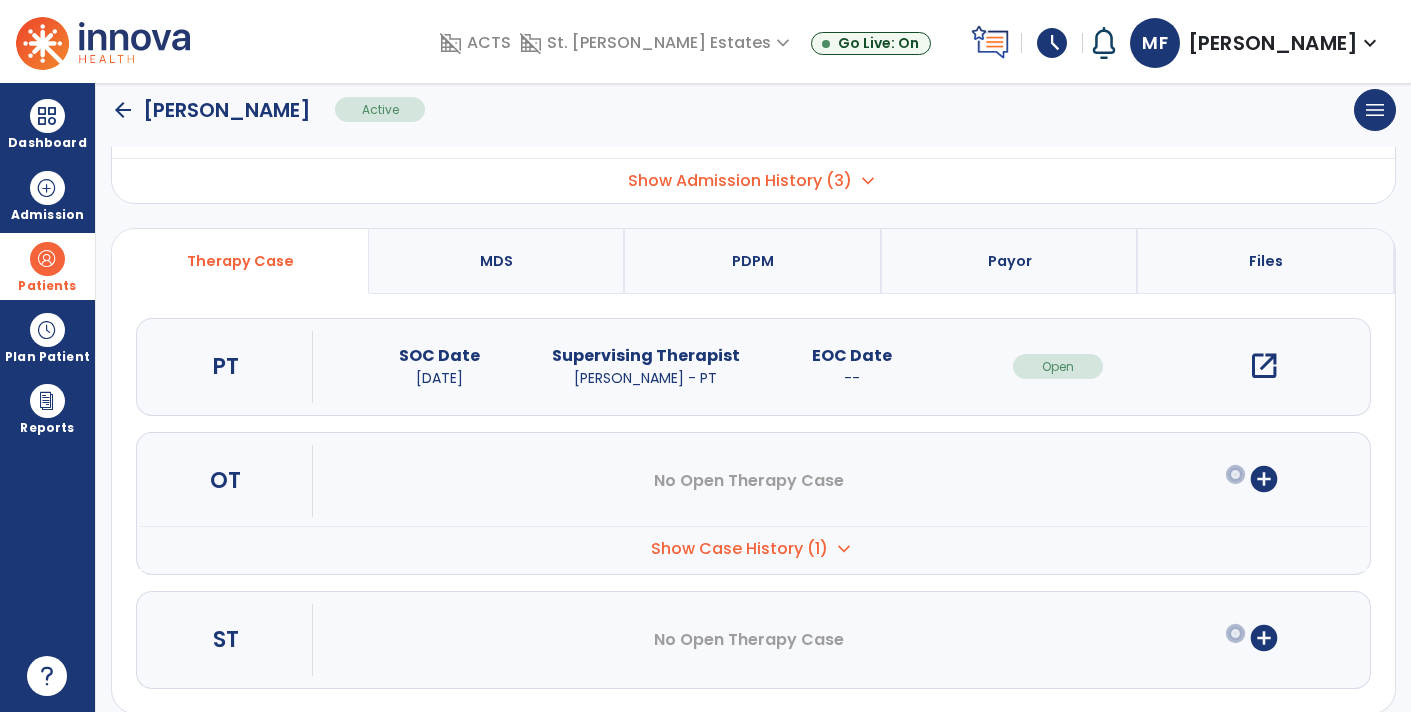 scroll, scrollTop: 113, scrollLeft: 0, axis: vertical 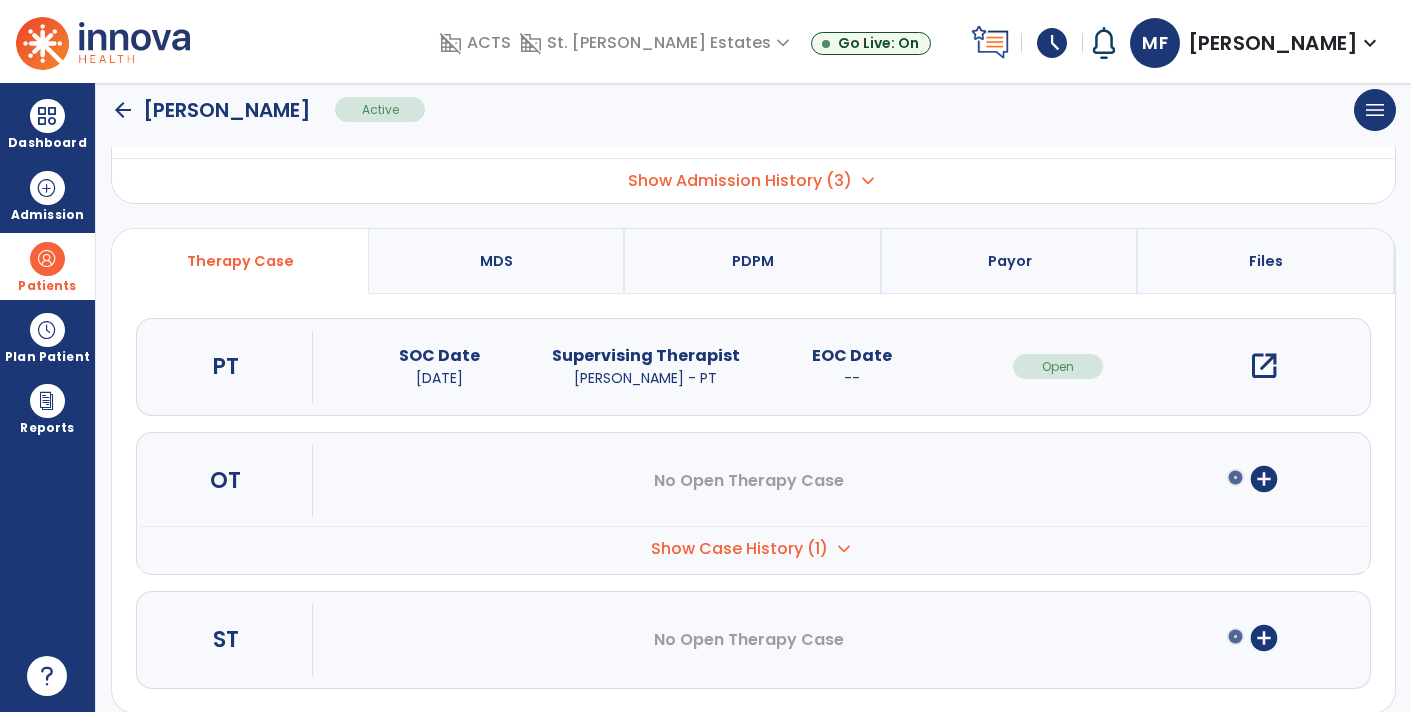 click on "expand_more" at bounding box center [844, 549] 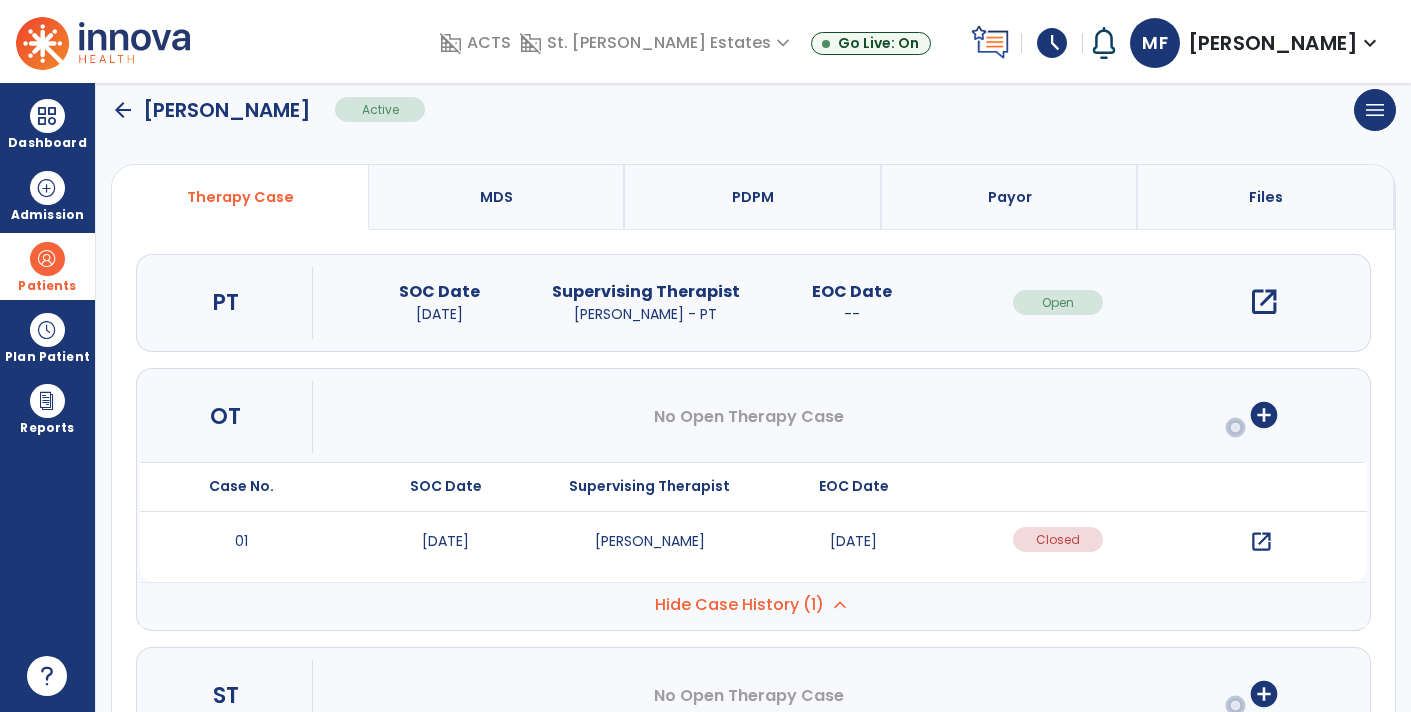 scroll, scrollTop: 216, scrollLeft: 0, axis: vertical 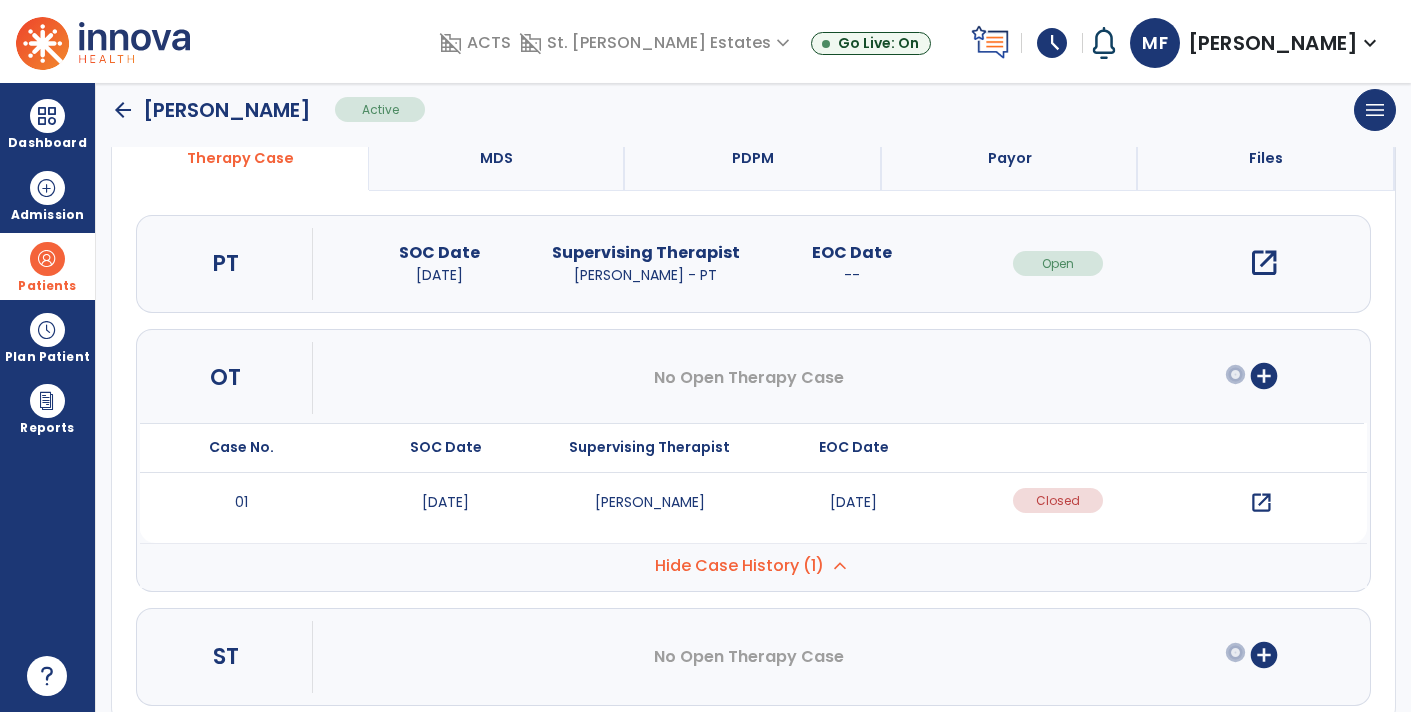 click on "open_in_new" at bounding box center (1261, 503) 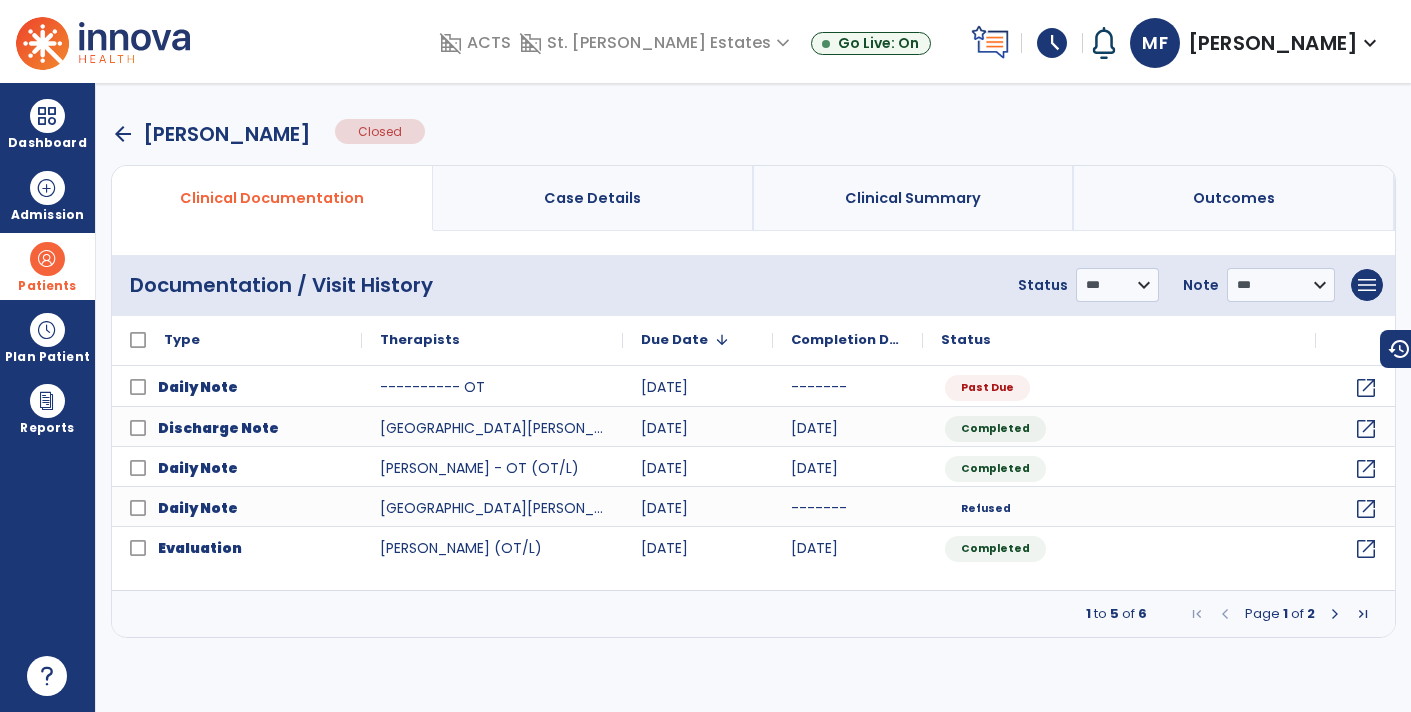scroll, scrollTop: 0, scrollLeft: 0, axis: both 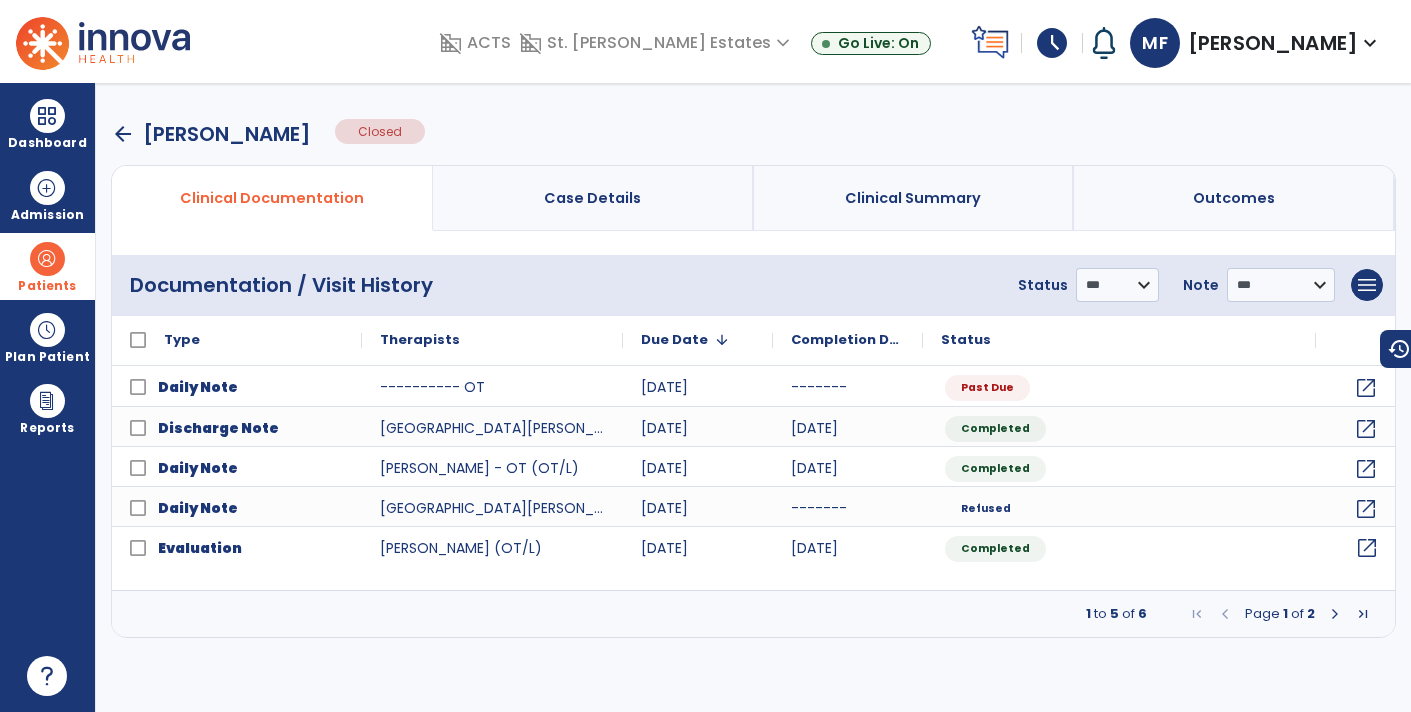 click on "open_in_new" 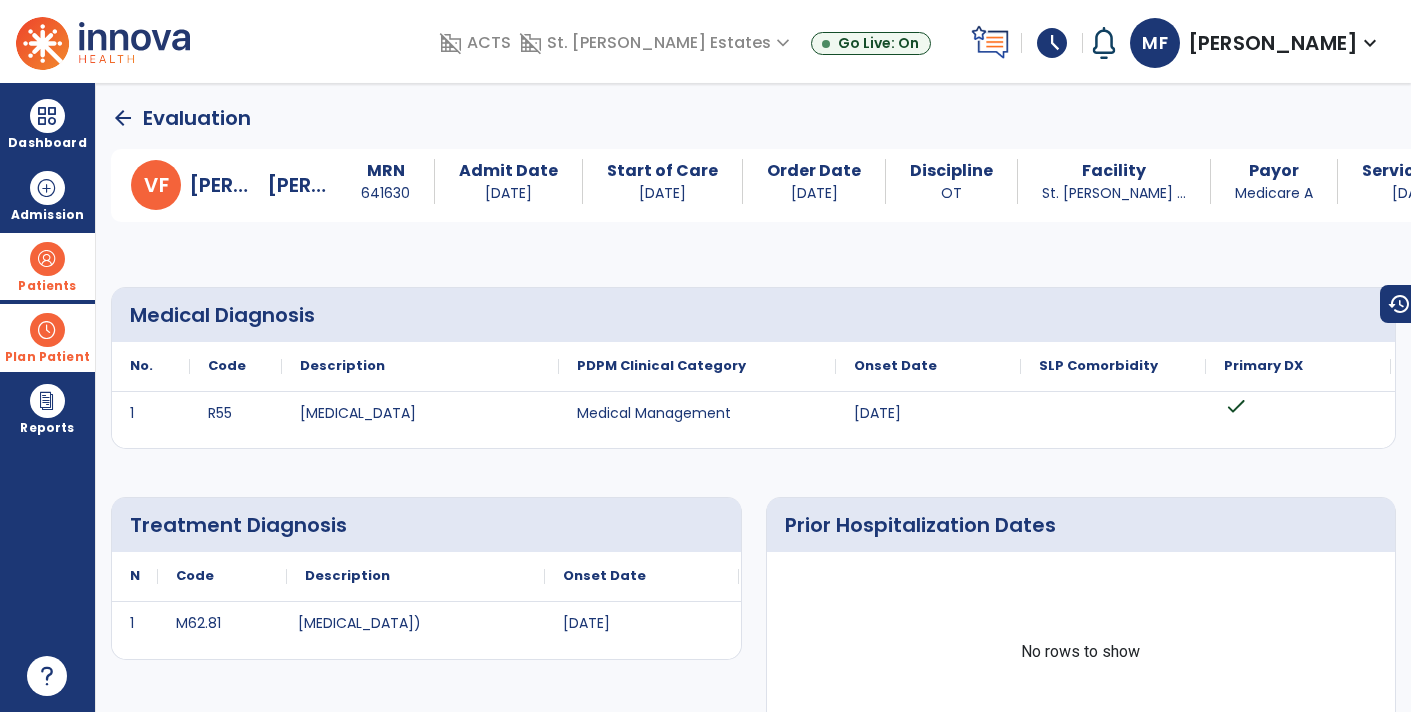 click on "Plan Patient" at bounding box center [47, 266] 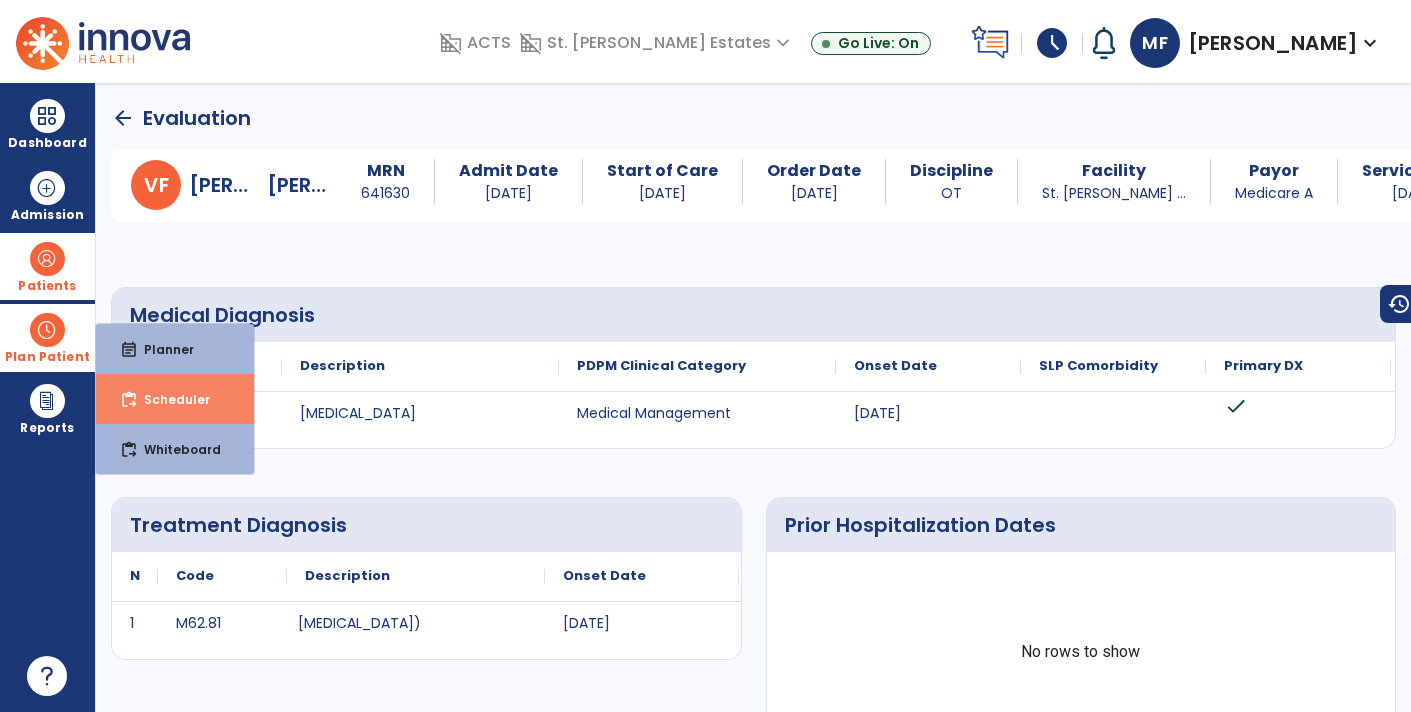 click on "Scheduler" at bounding box center [169, 399] 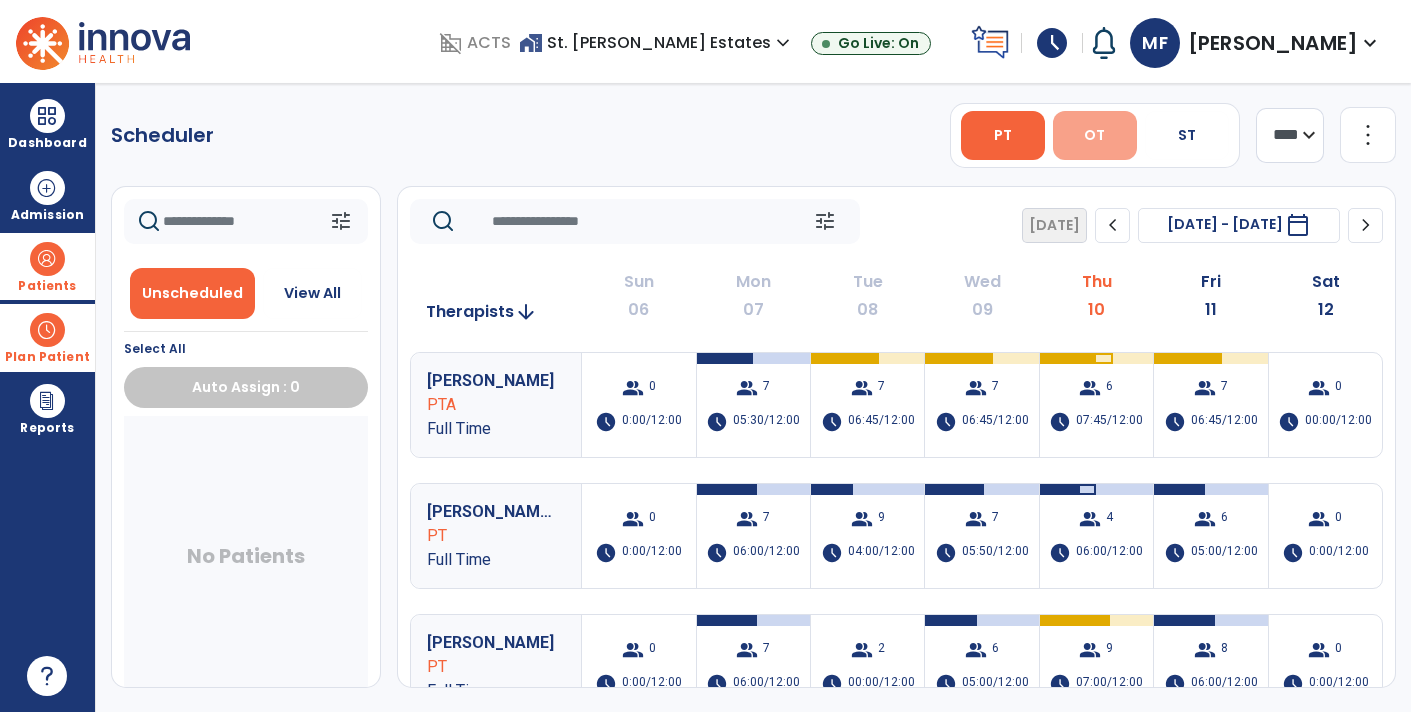 click on "OT" at bounding box center (1095, 135) 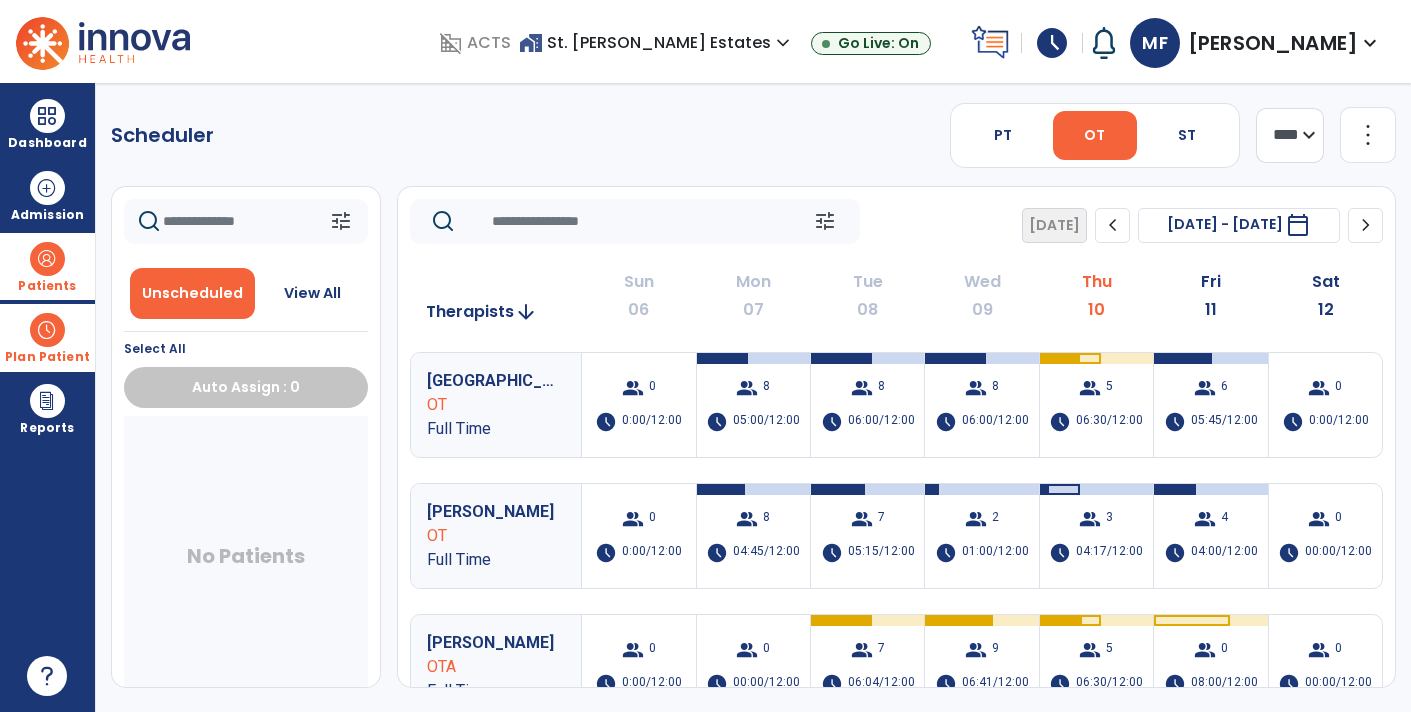 click on "**** ***" 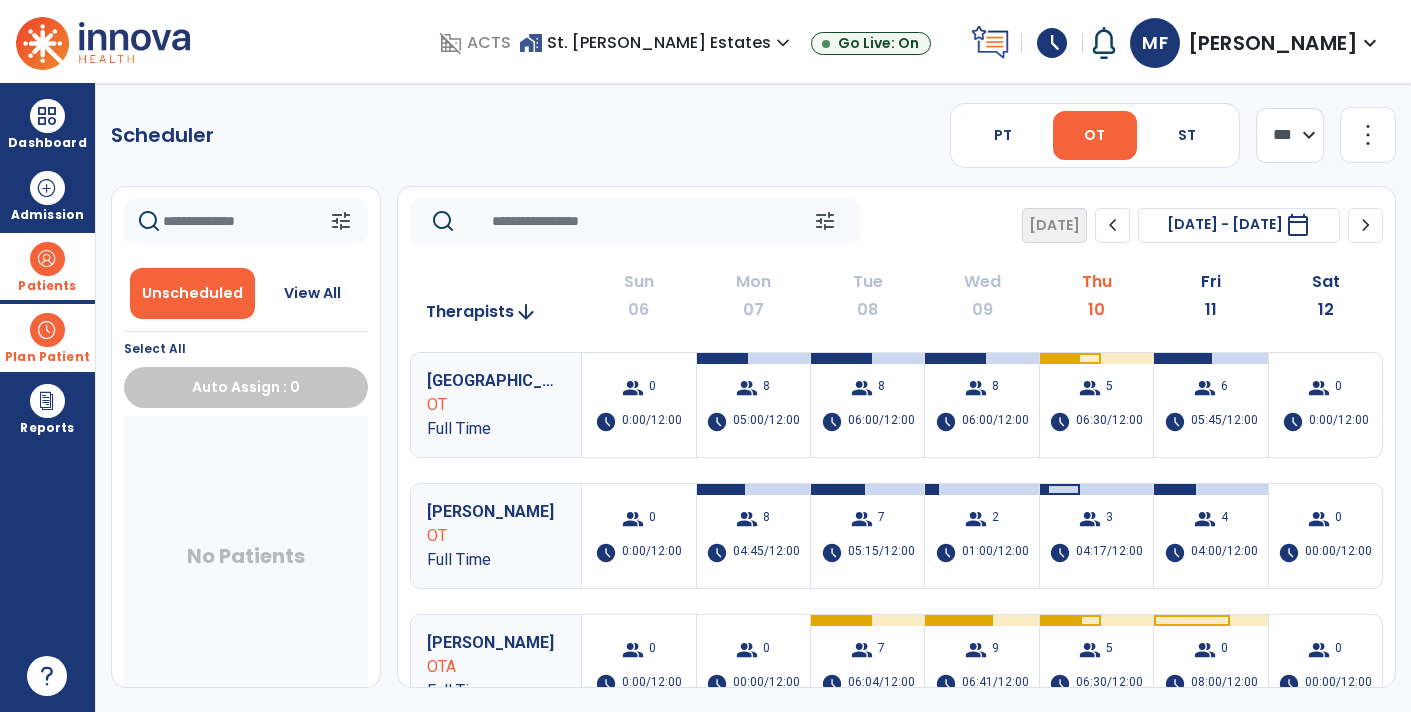 click on "**** ***" 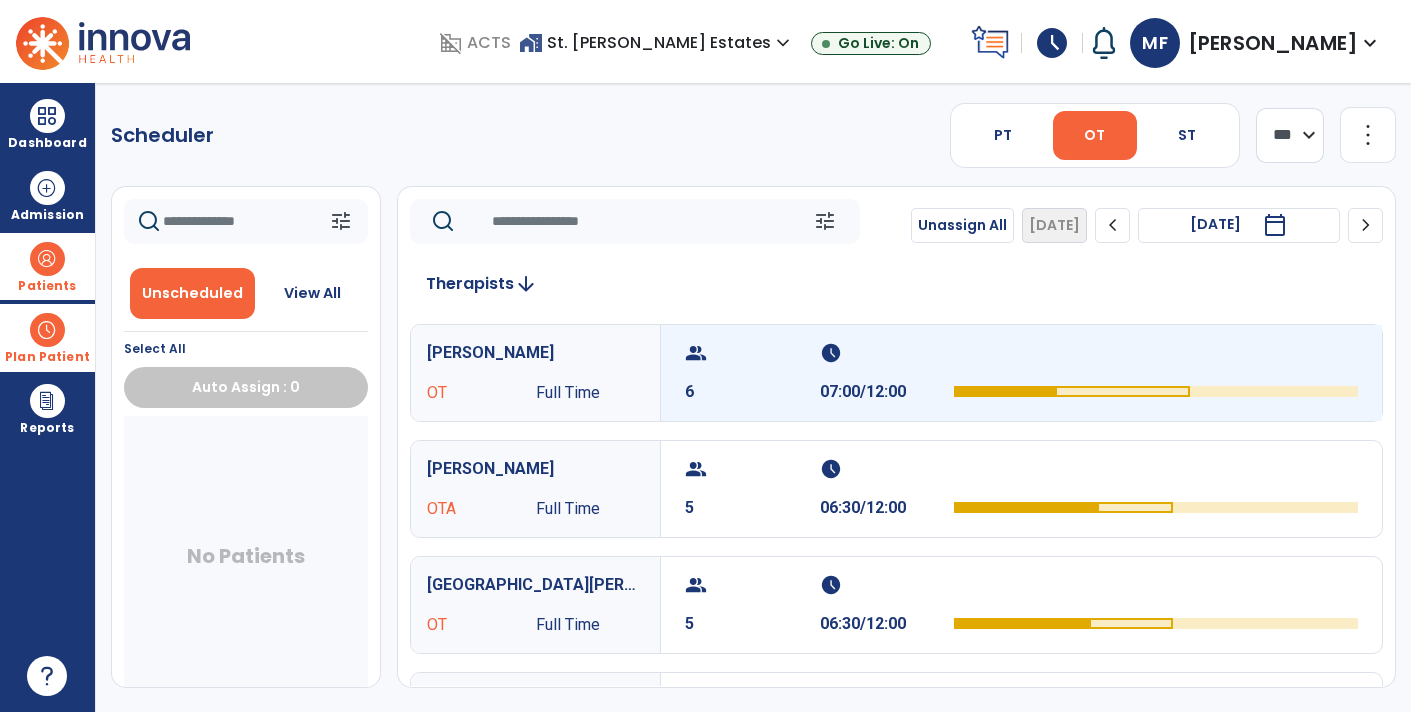 click on "schedule" at bounding box center (885, 353) 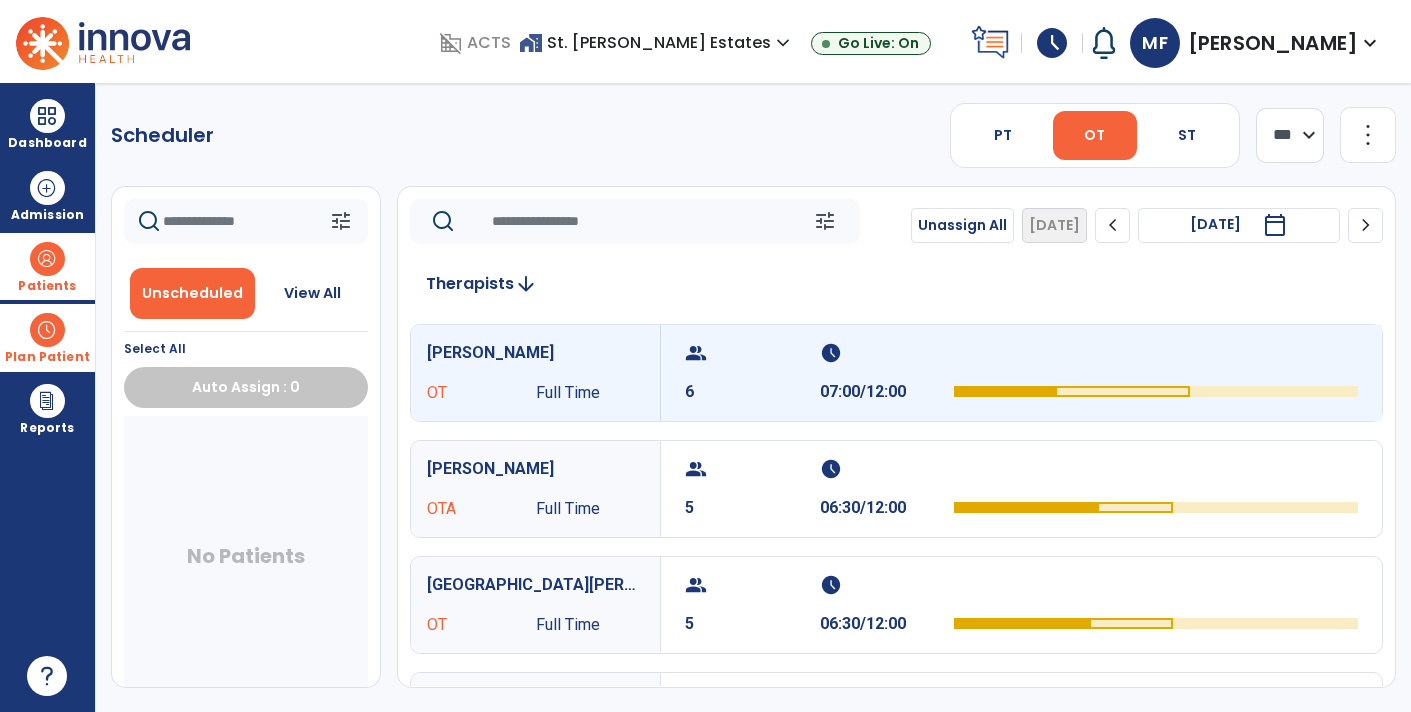 click on "schedule" at bounding box center (885, 353) 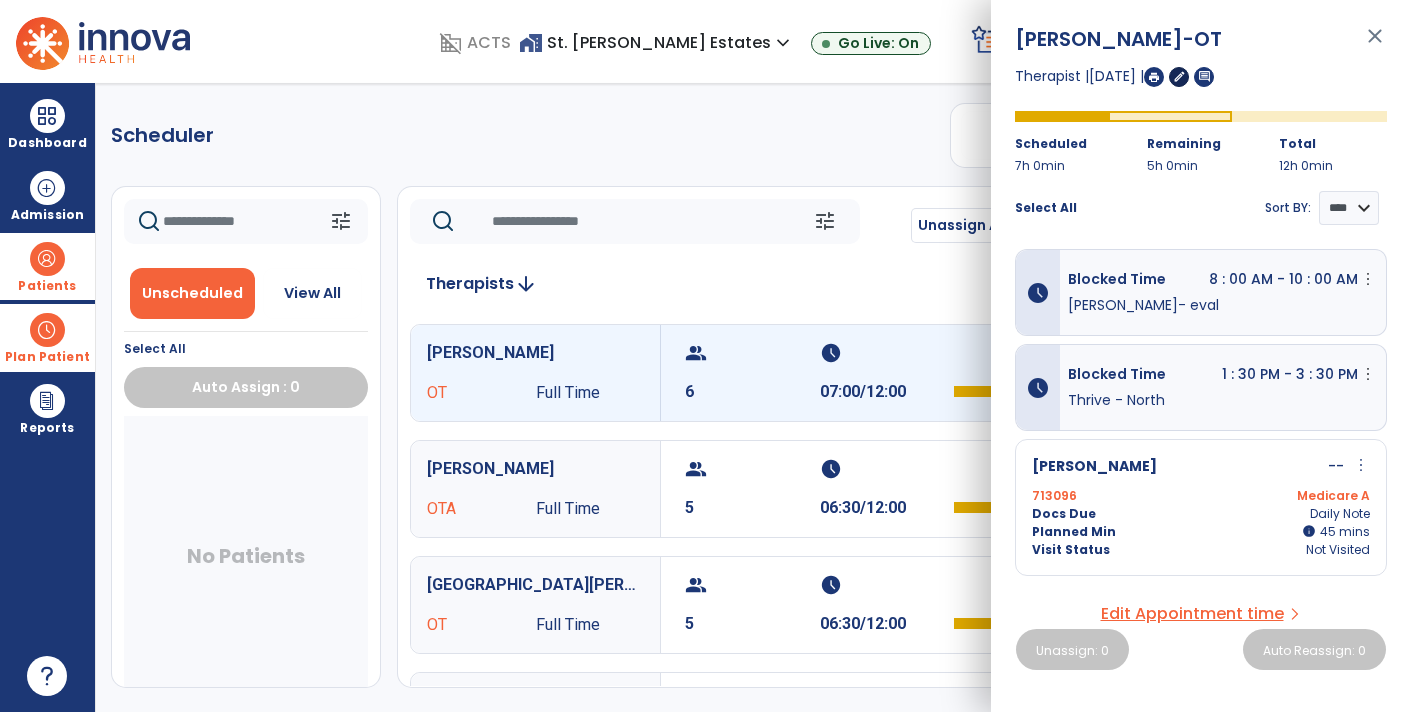 click on "edit" at bounding box center (1179, 76) 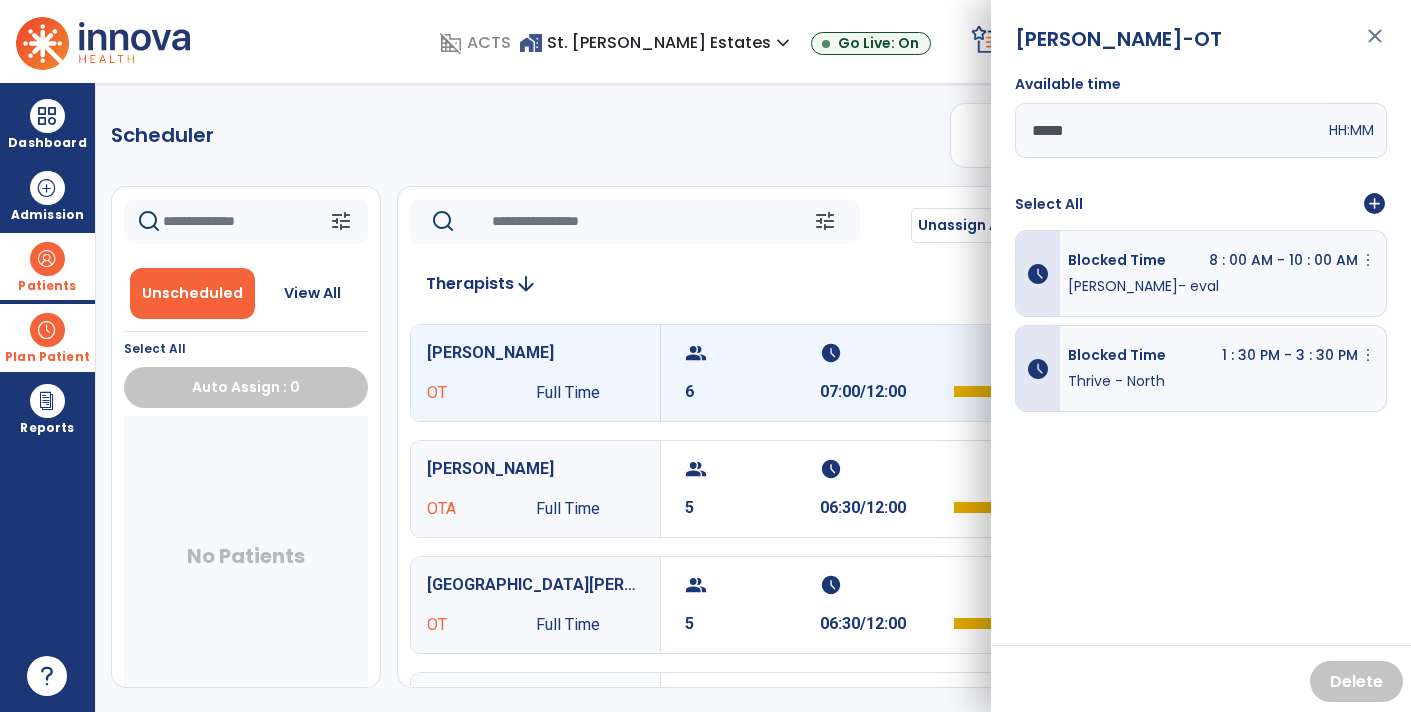 click on "add_circle" at bounding box center [1374, 204] 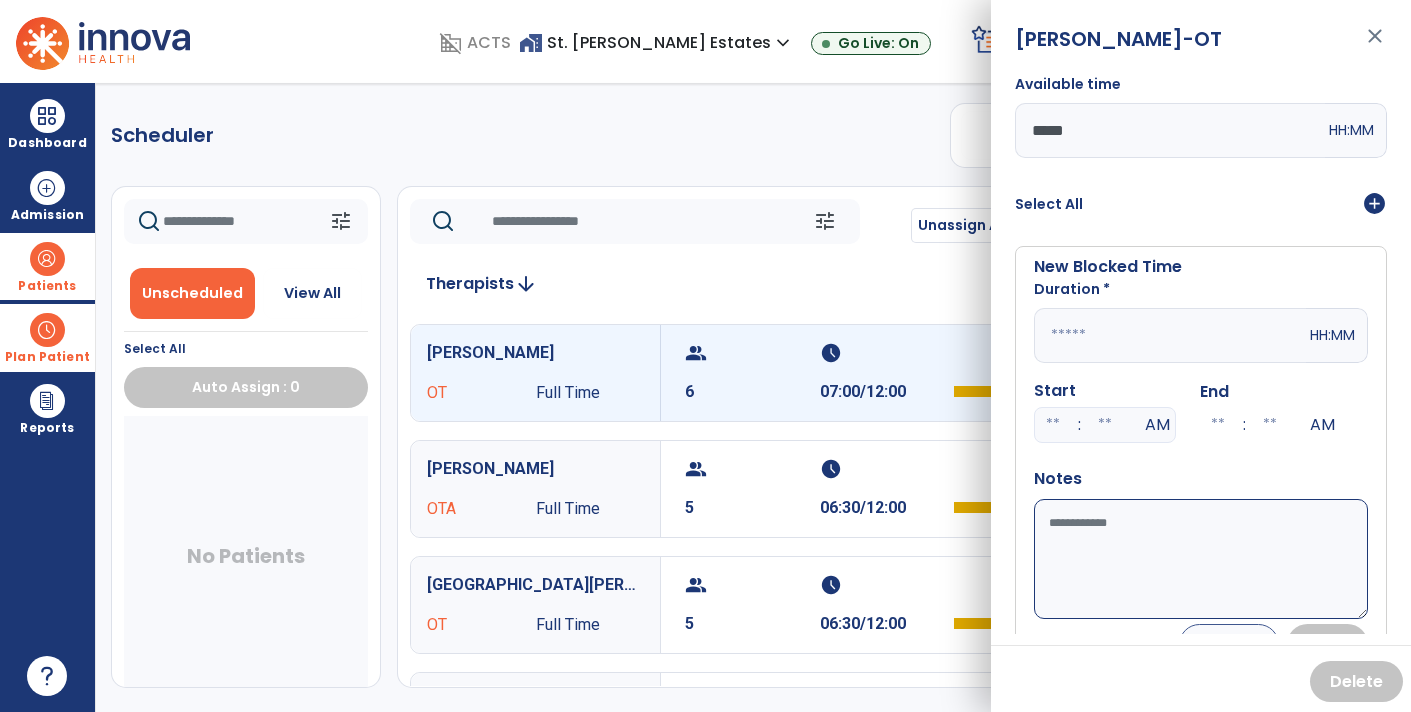 click at bounding box center (1170, 335) 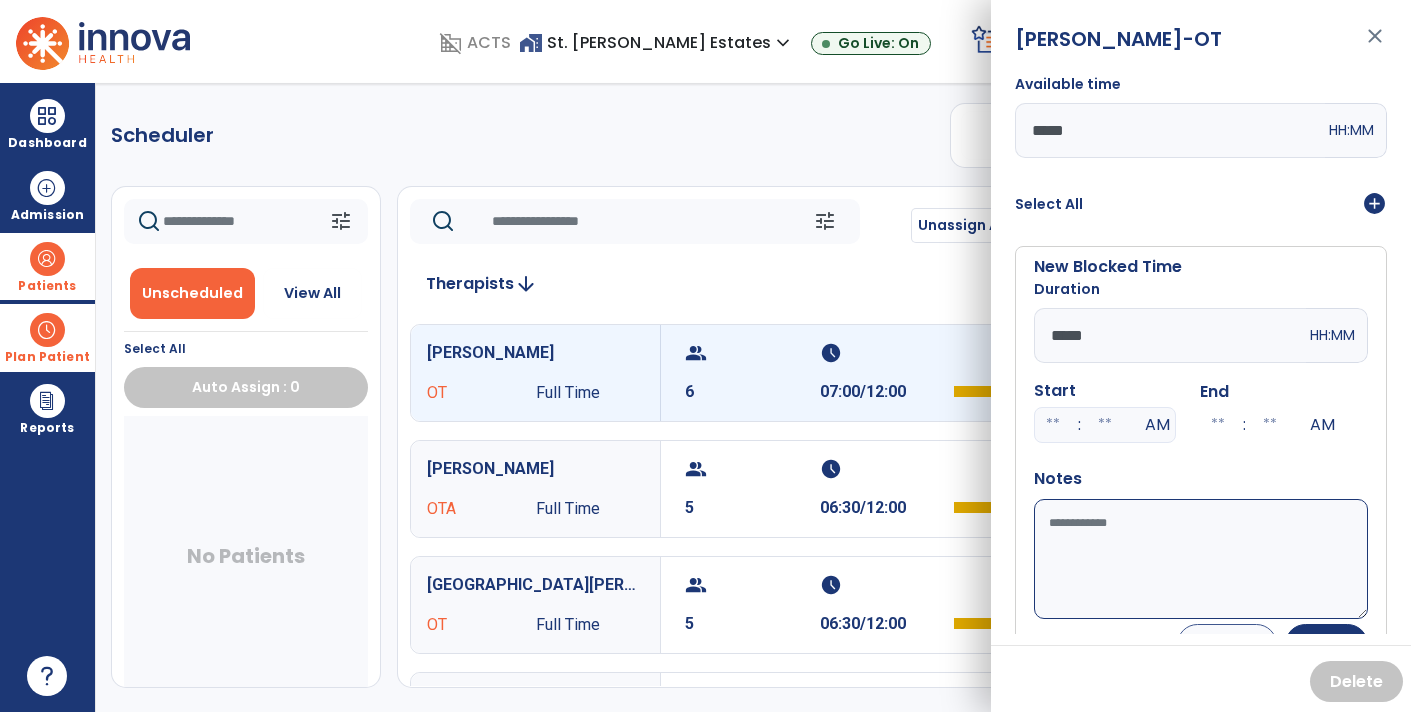 type on "*****" 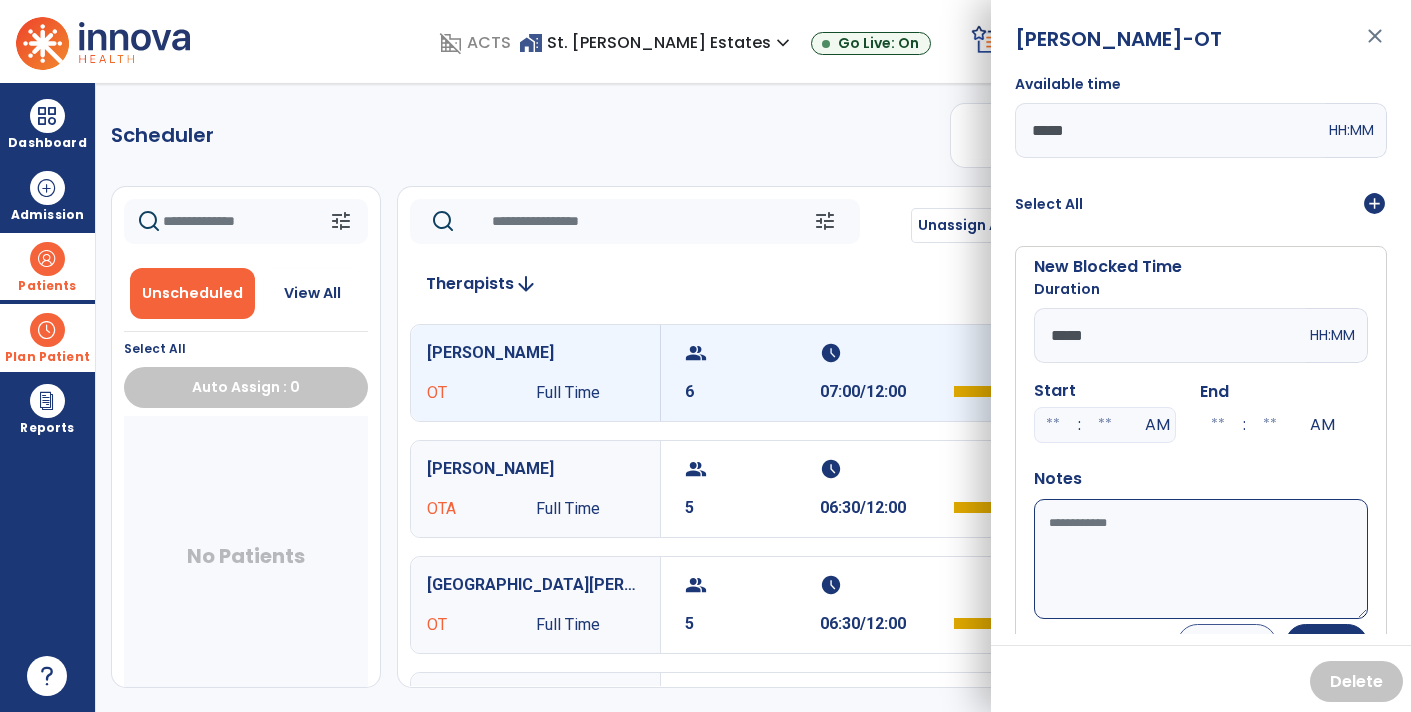 click at bounding box center (1053, 425) 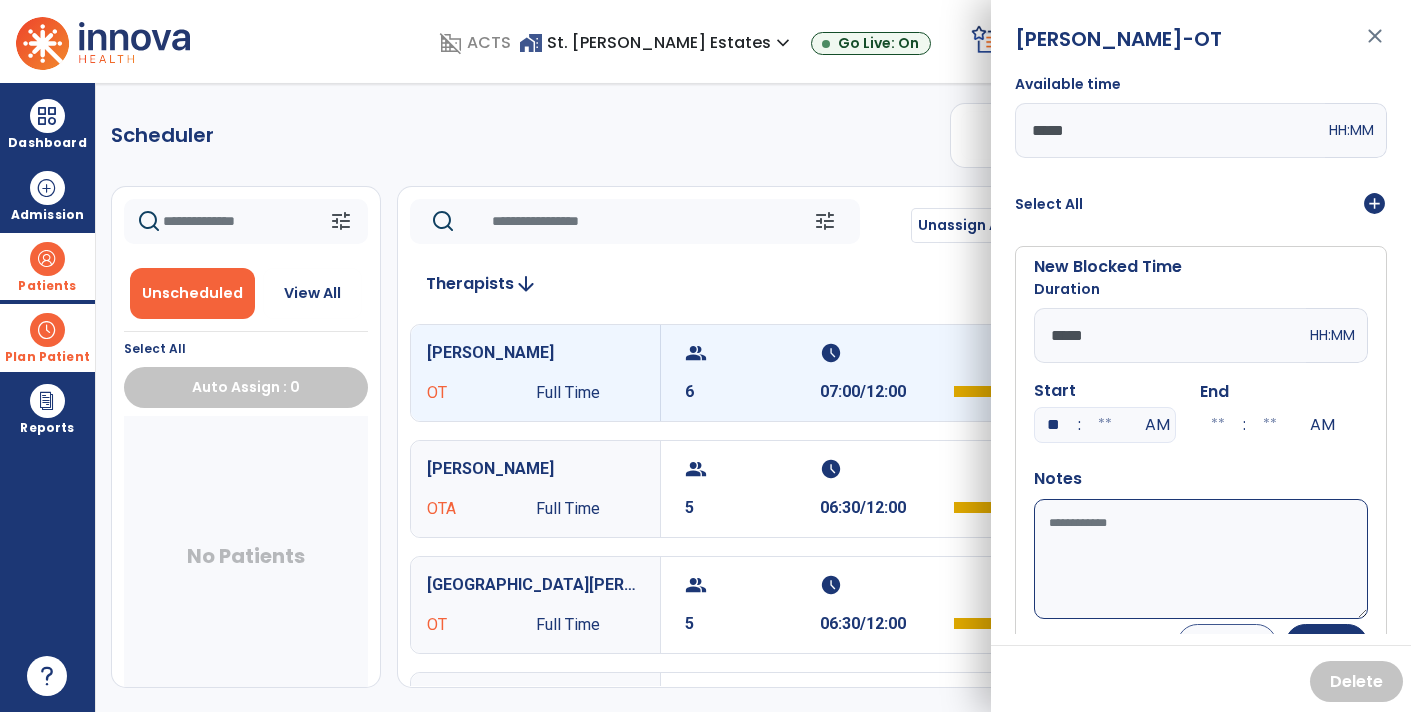 type on "**" 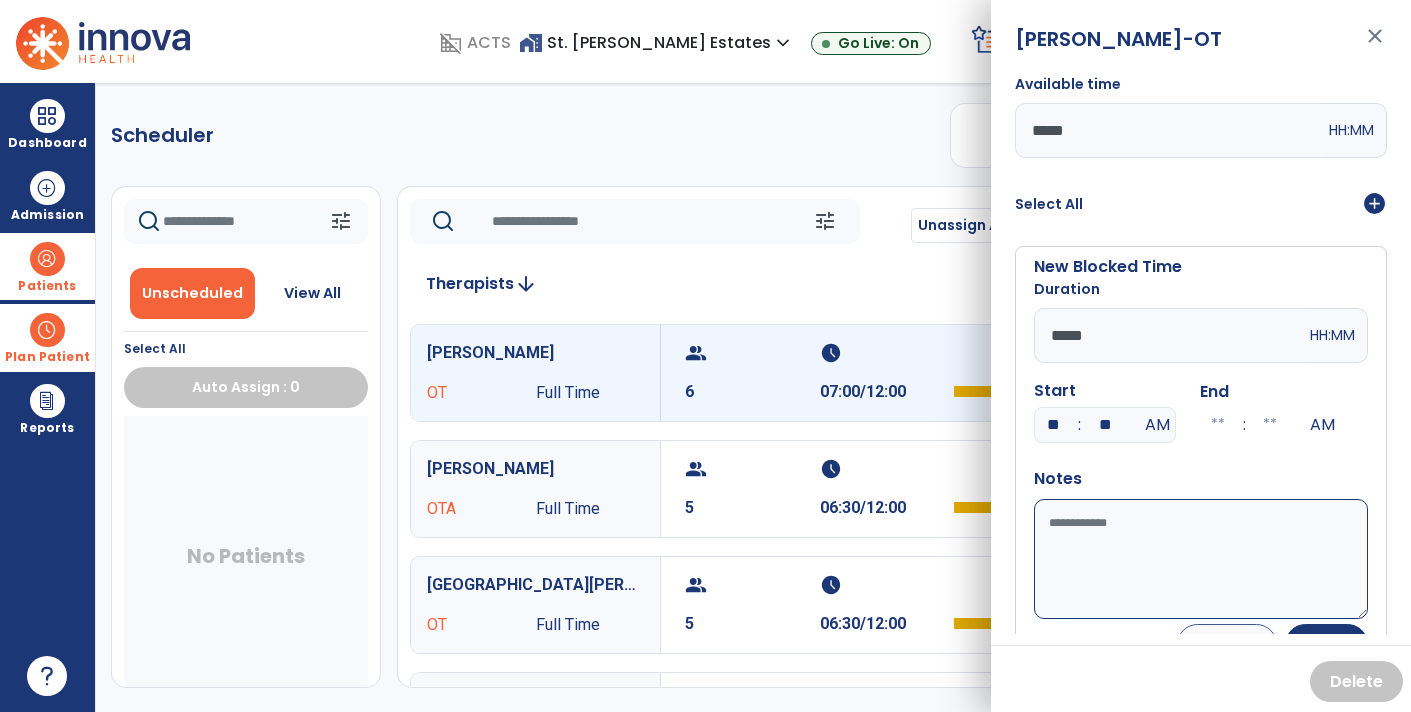 type on "**" 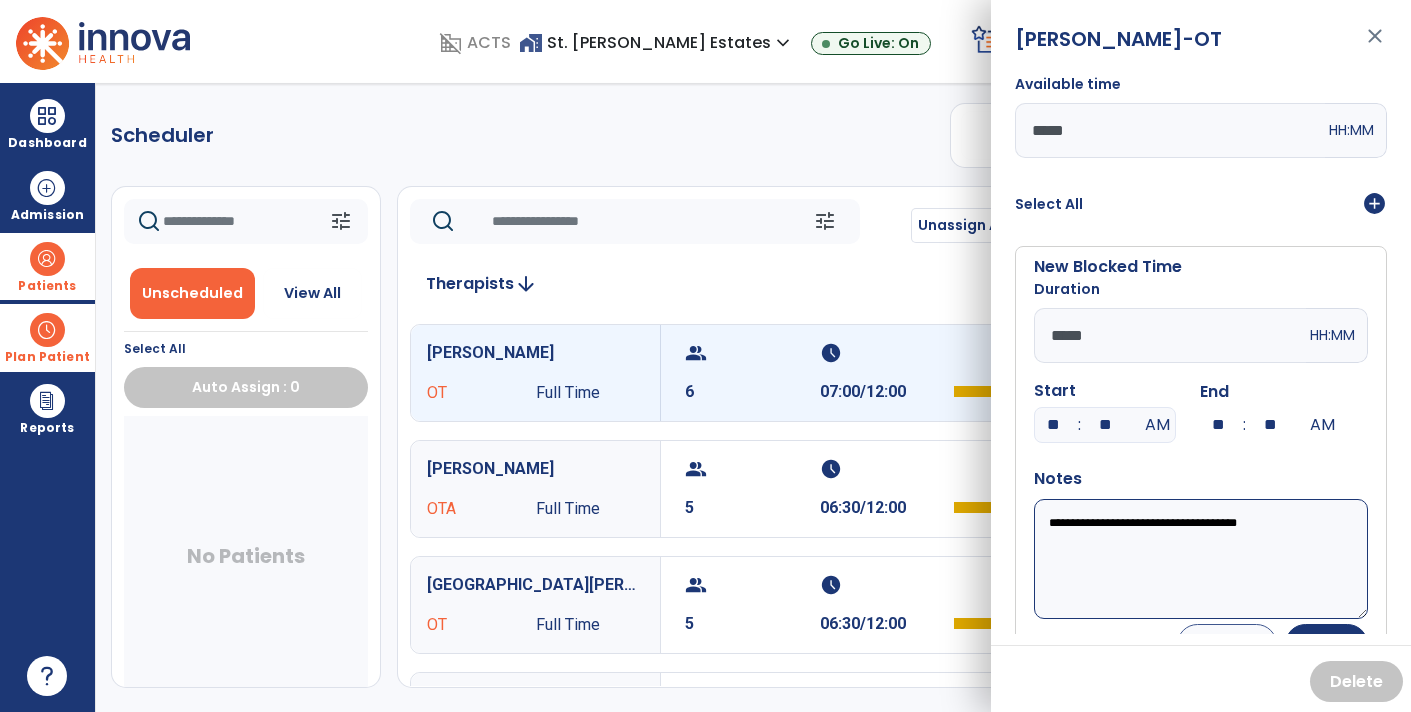 type on "**********" 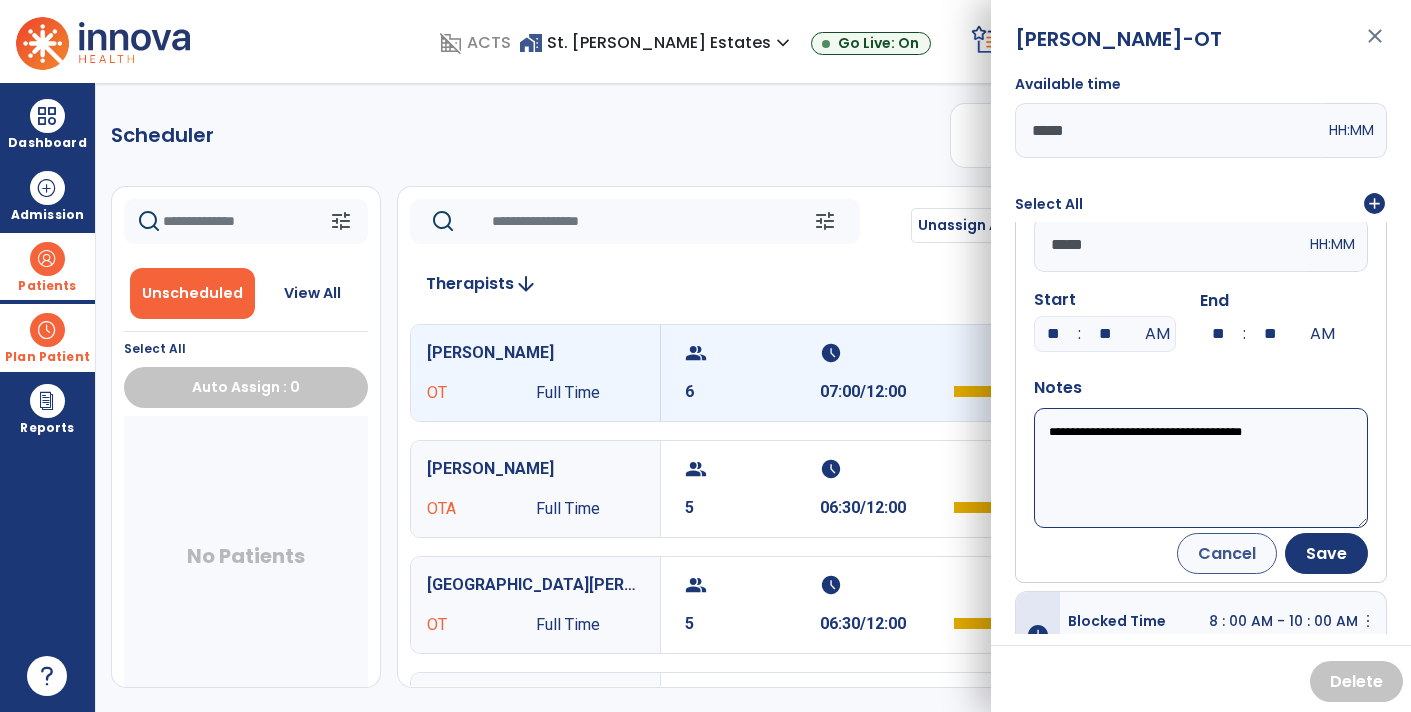 scroll, scrollTop: 86, scrollLeft: 0, axis: vertical 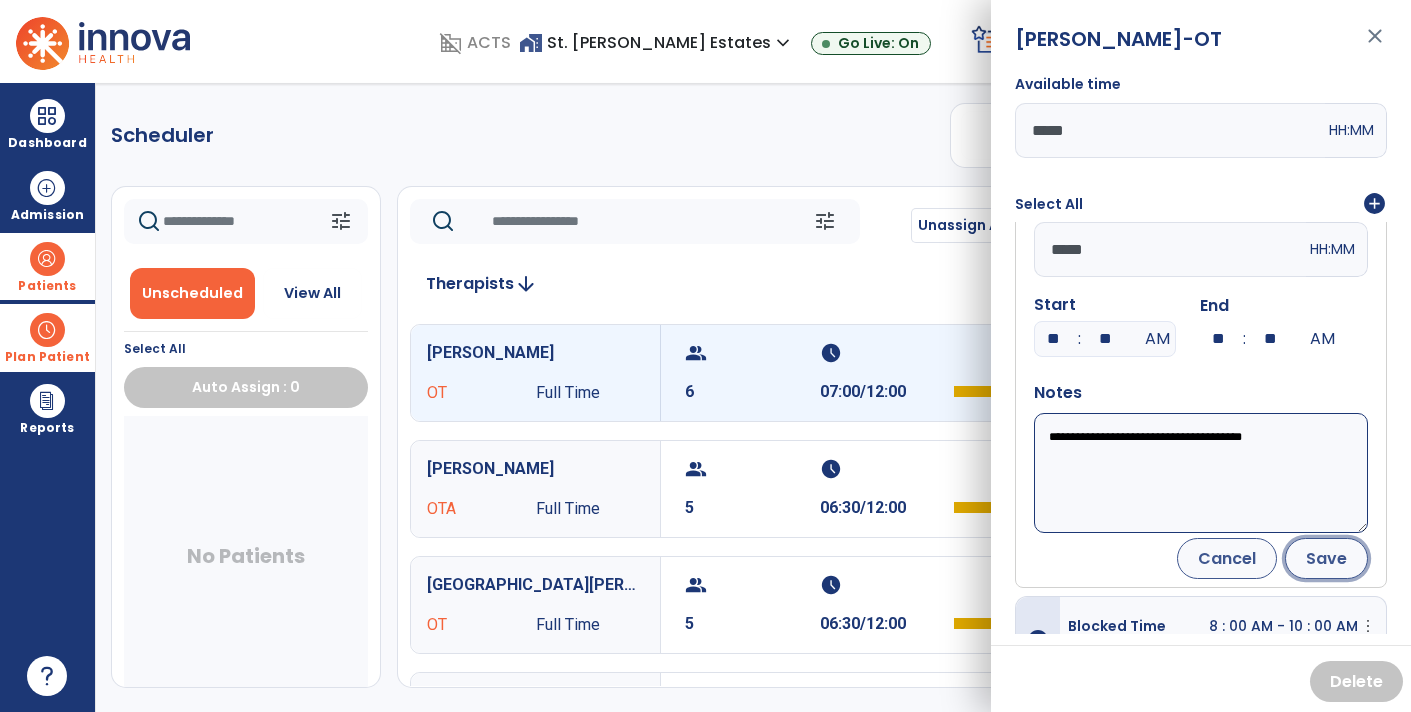 click on "Save" at bounding box center [1326, 558] 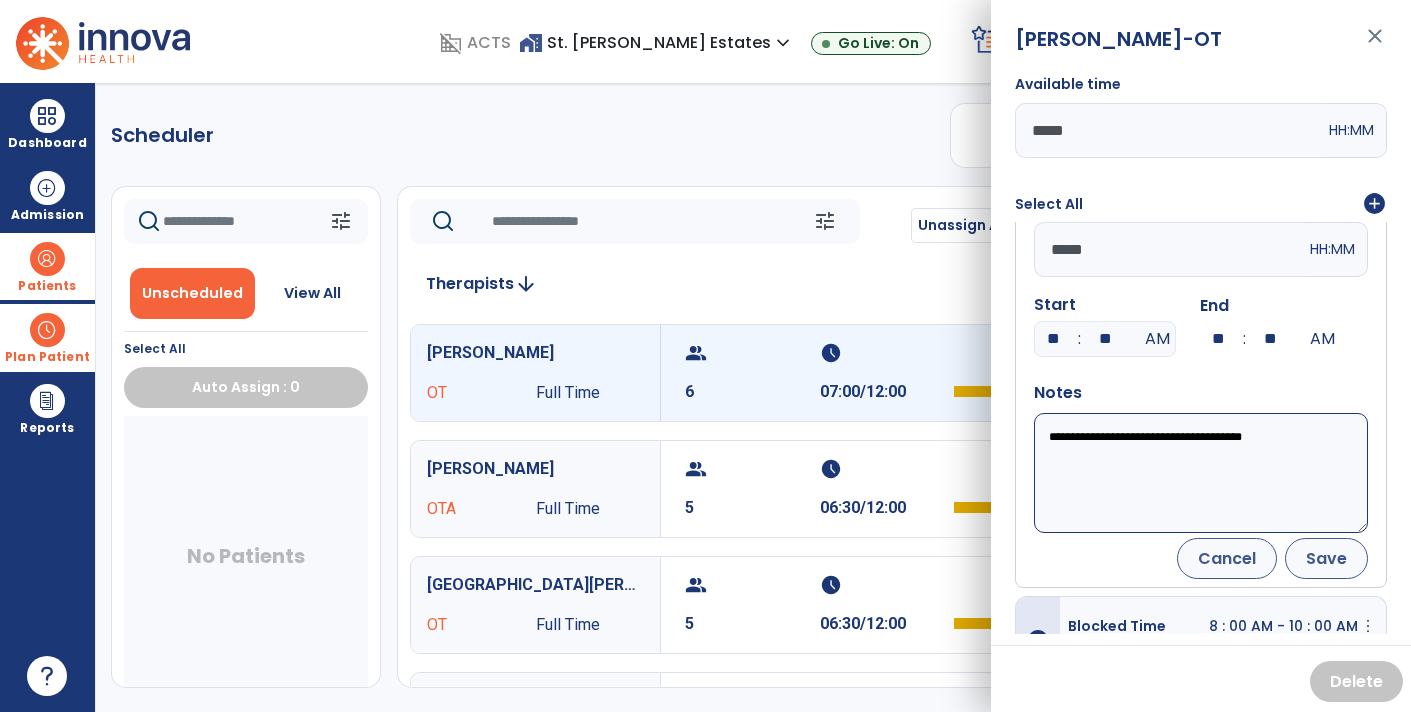 scroll, scrollTop: 0, scrollLeft: 0, axis: both 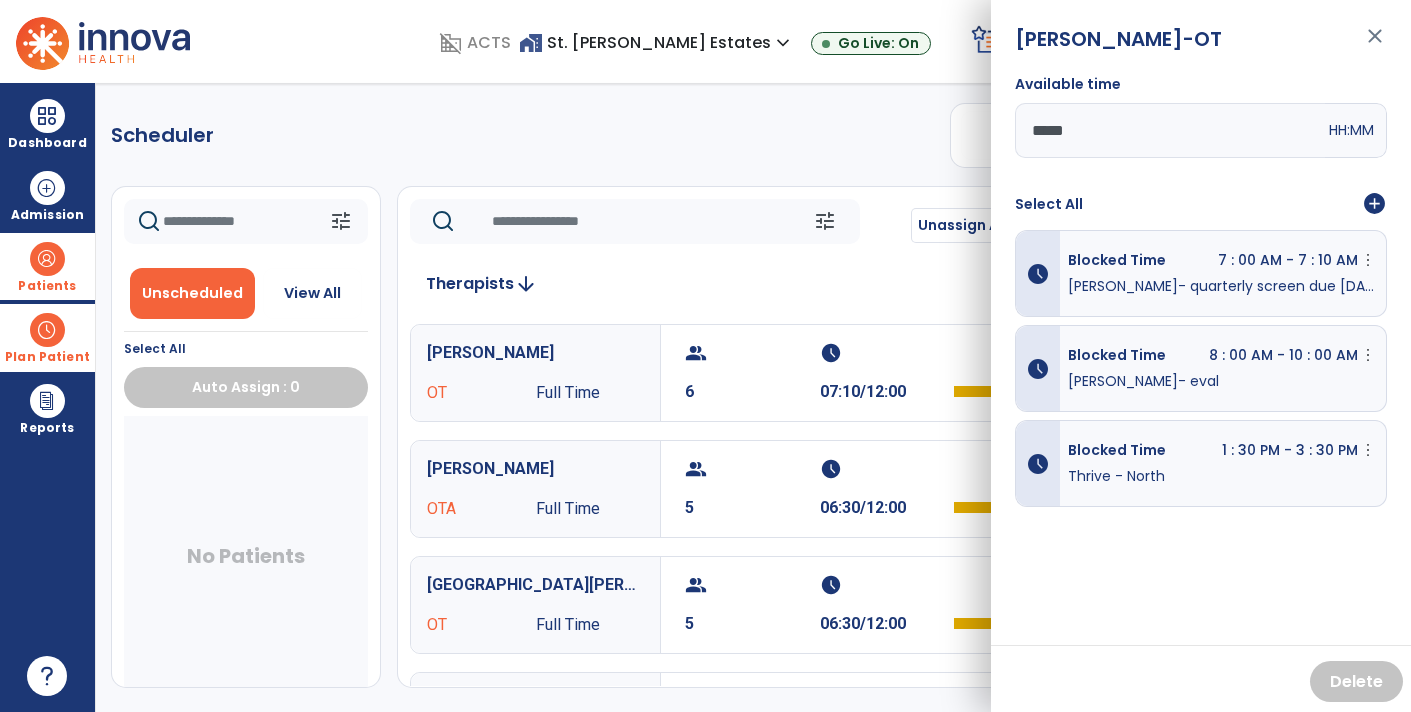 click on "Scheduler   PT   OT   ST  **** *** more_vert  Manage Labor   View All Therapists   Print" 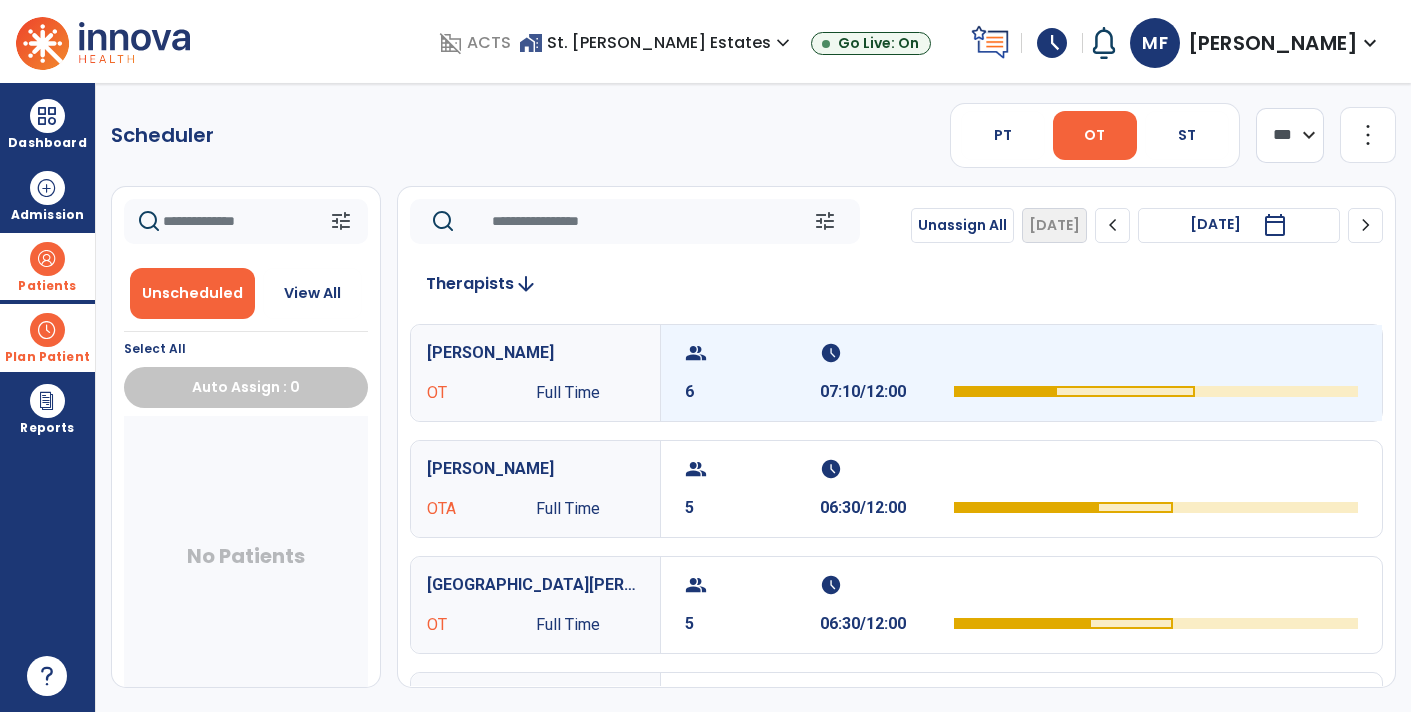 click on "schedule" at bounding box center [885, 353] 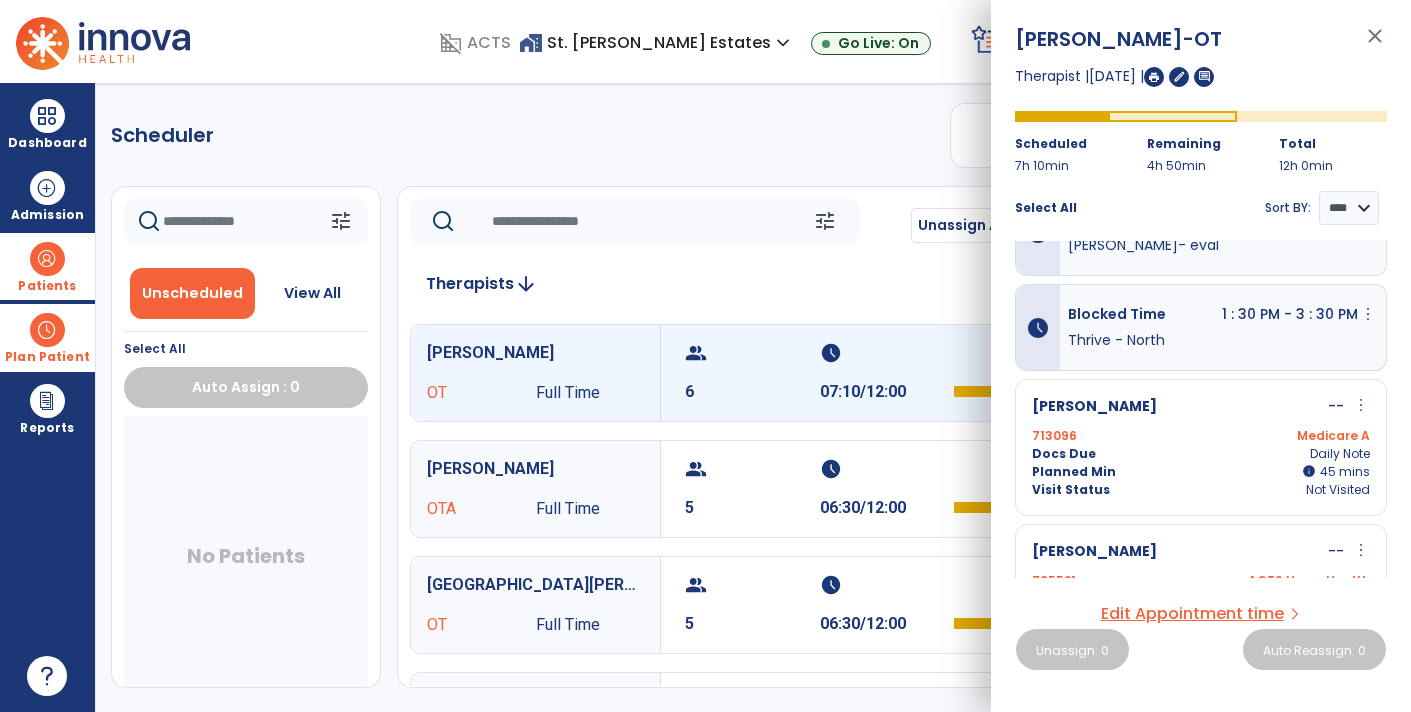 scroll, scrollTop: 0, scrollLeft: 0, axis: both 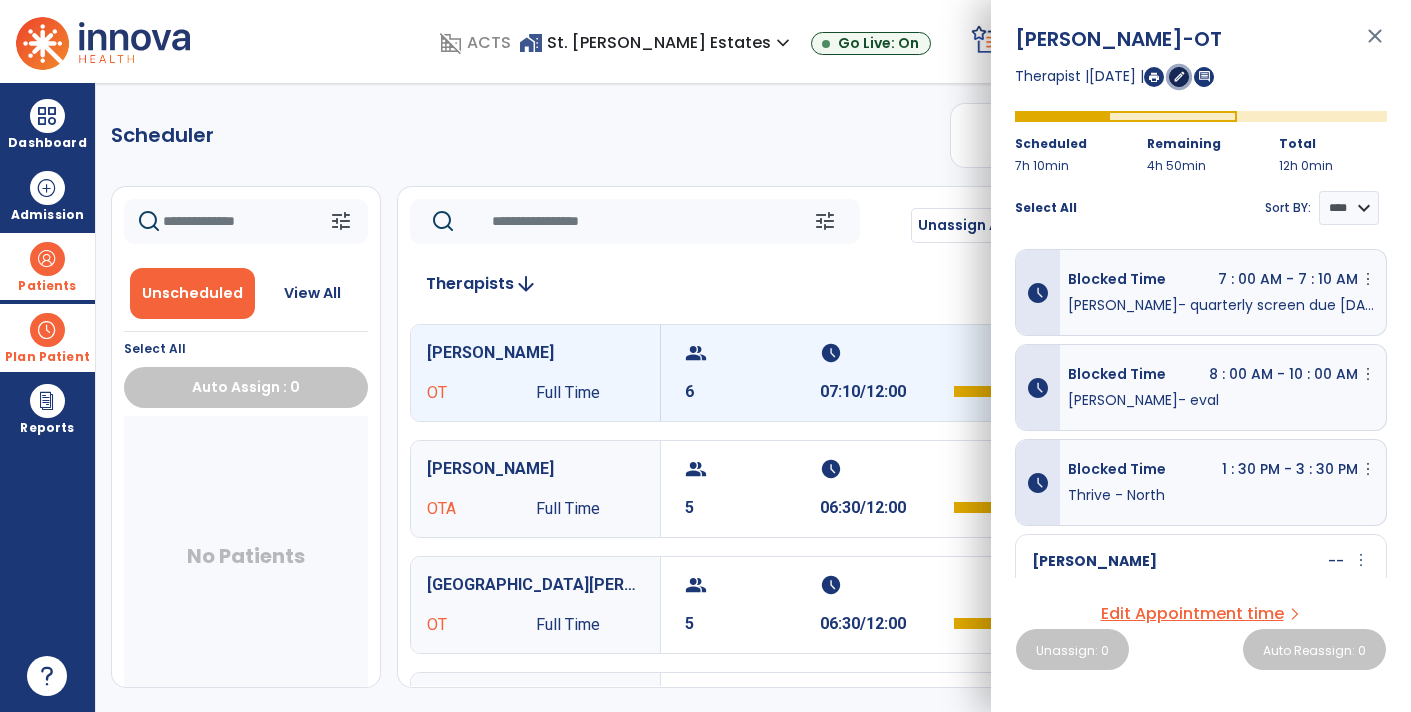 click on "edit" at bounding box center (1179, 76) 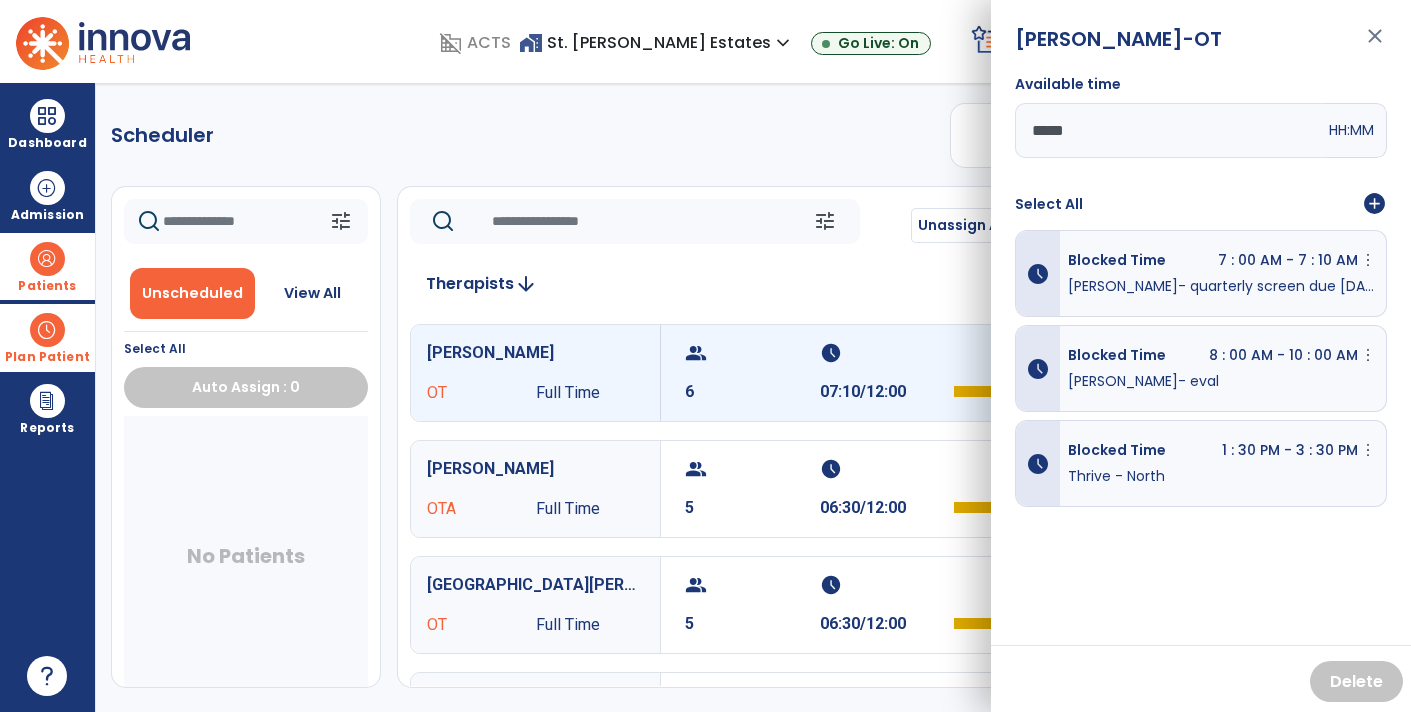 click on "add_circle" at bounding box center [1374, 204] 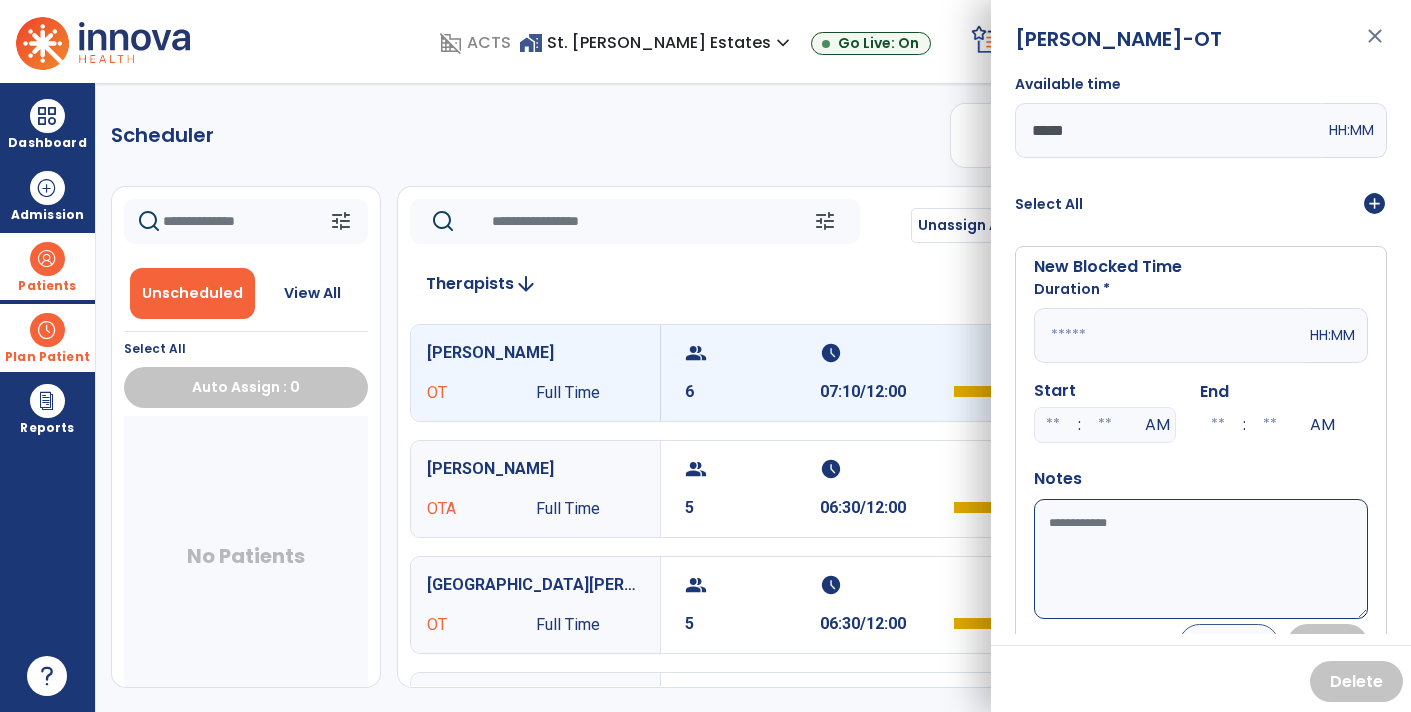 click at bounding box center (1170, 335) 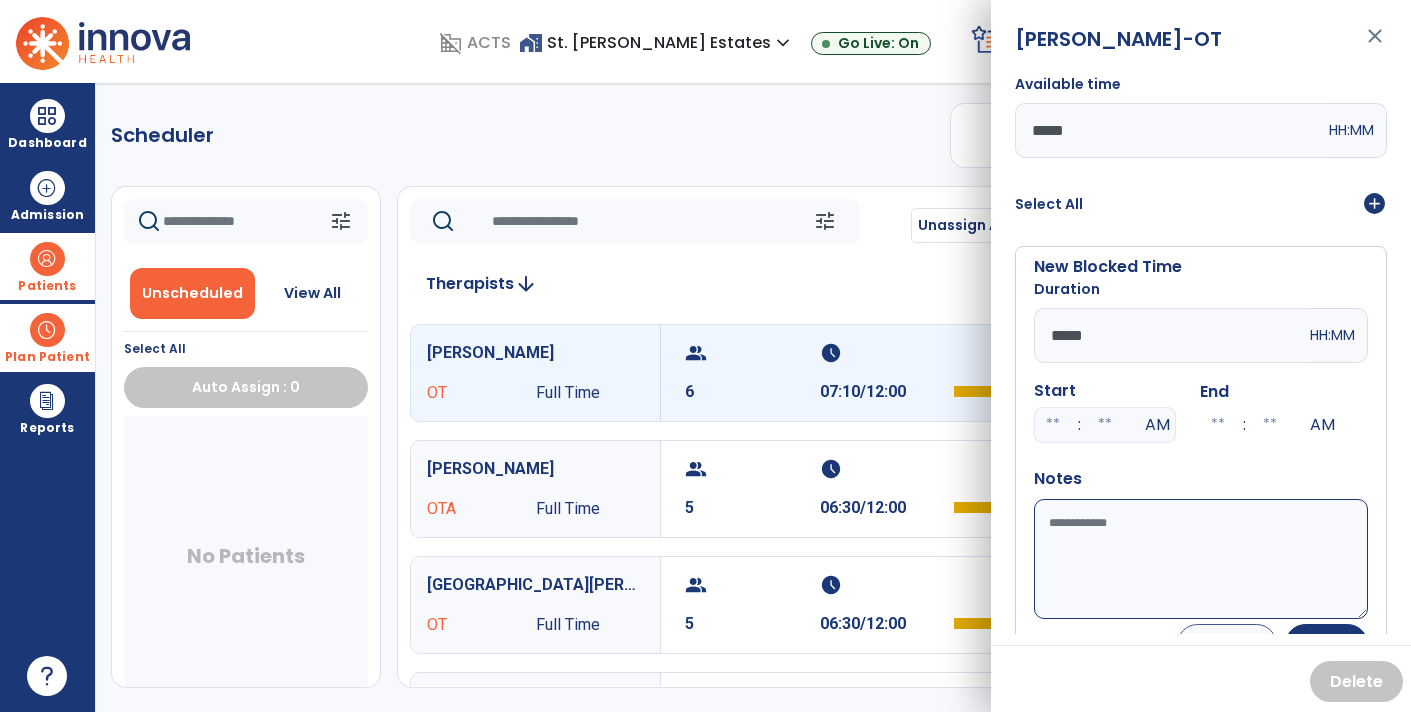 type on "*****" 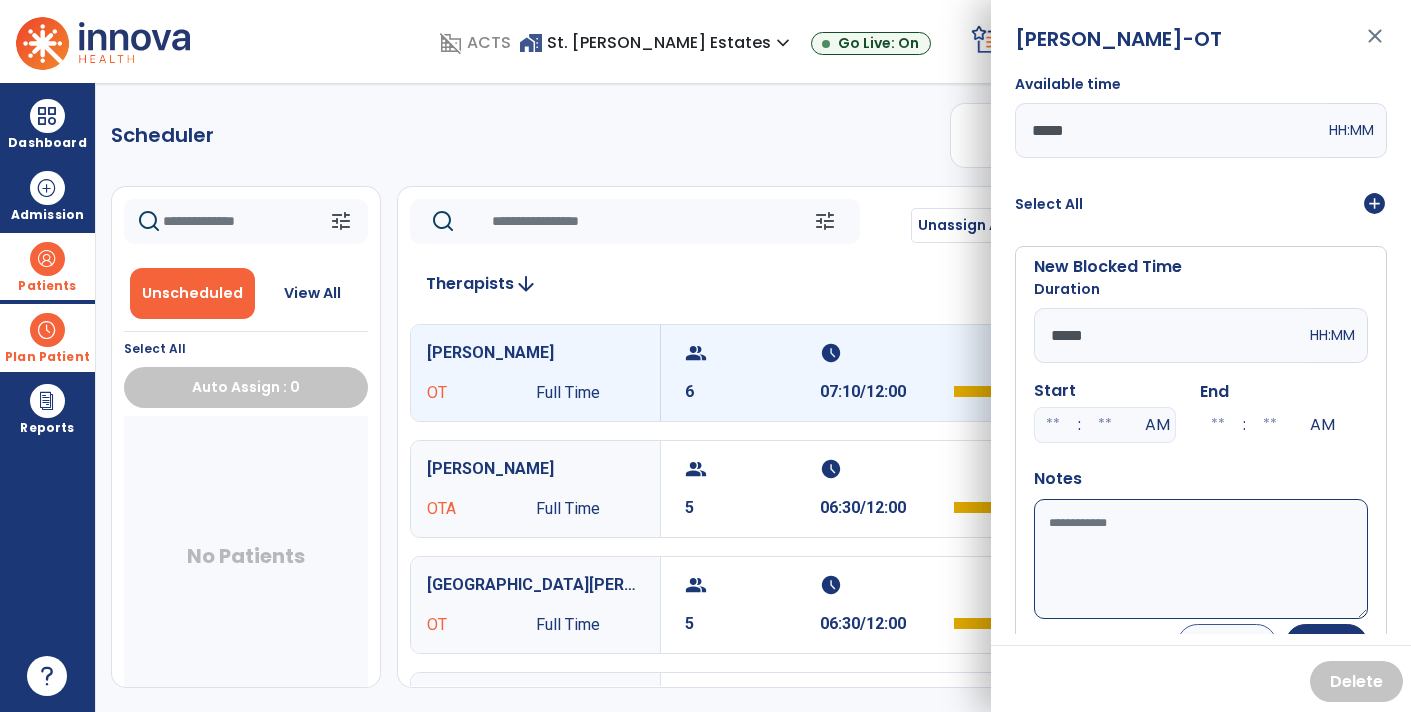 click at bounding box center [1053, 425] 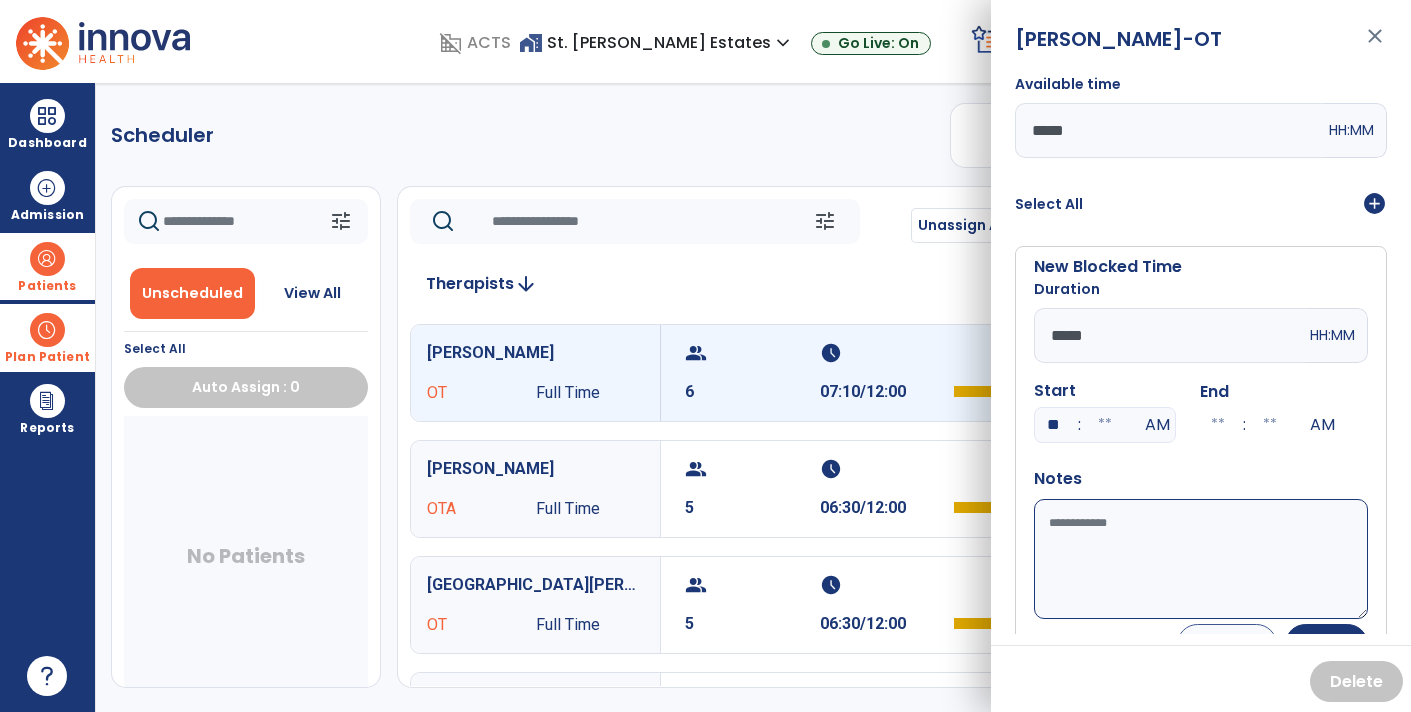 click on "Available time" at bounding box center [1201, 559] 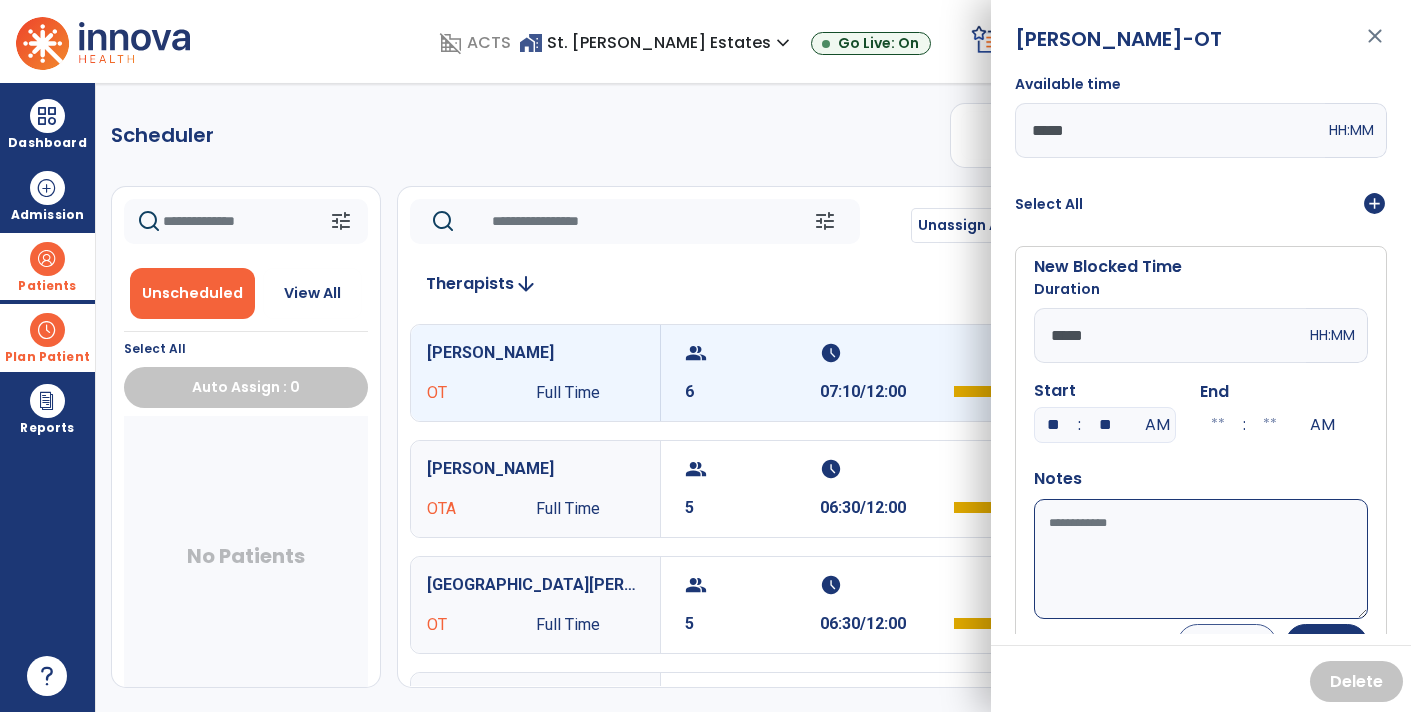 type on "**" 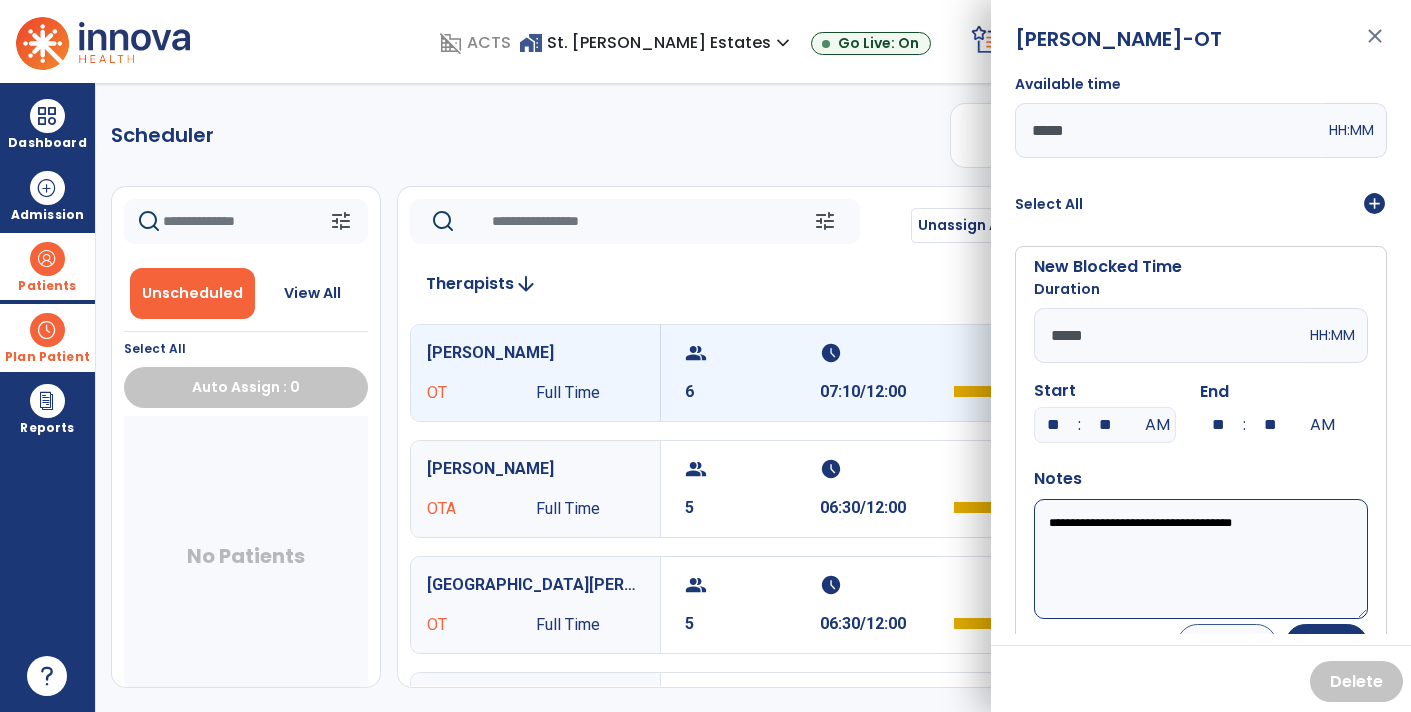 type on "**********" 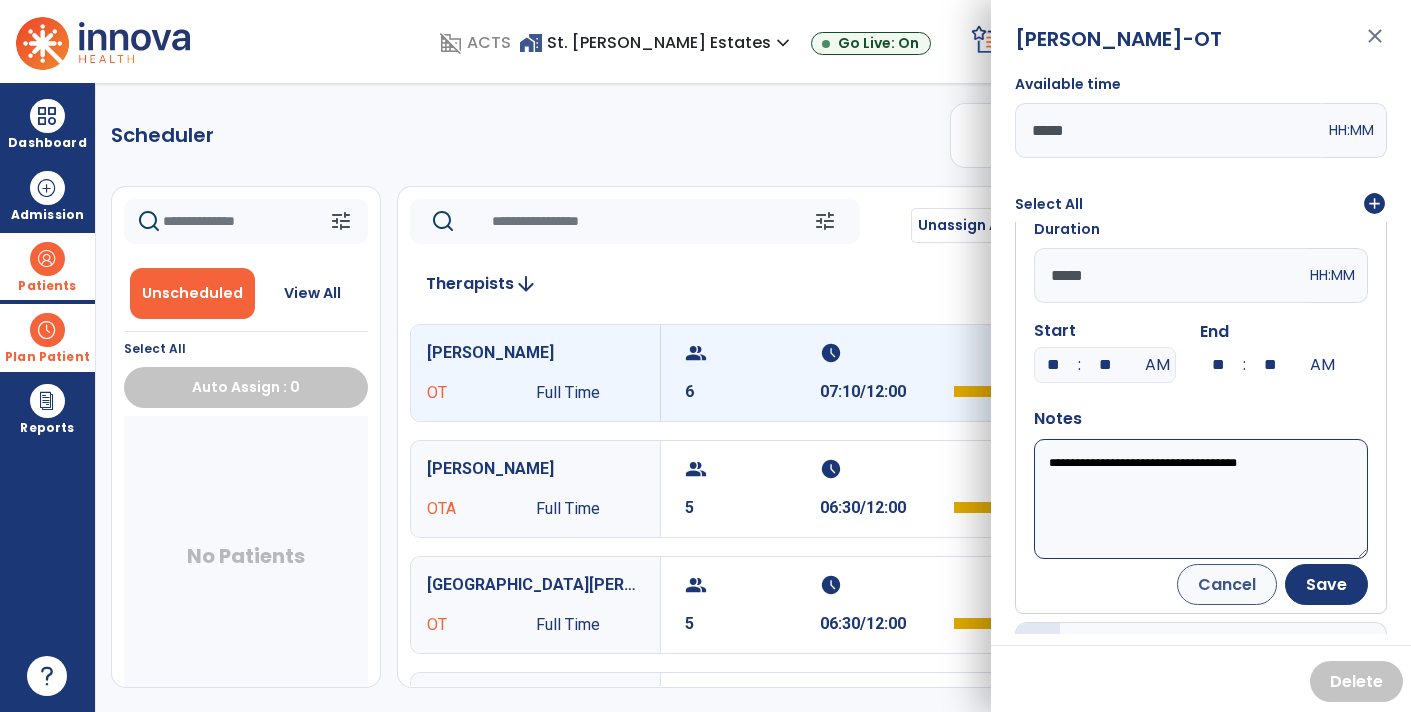 scroll, scrollTop: 68, scrollLeft: 0, axis: vertical 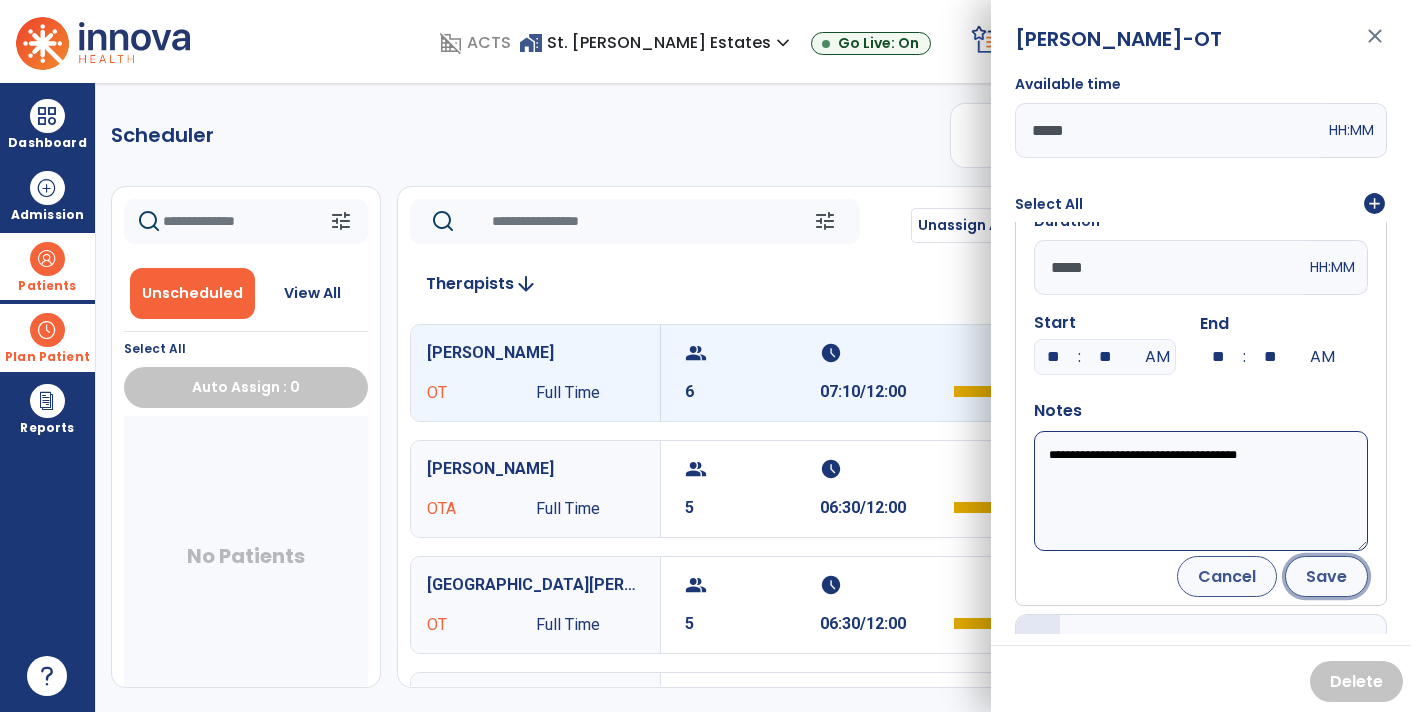 click on "Save" at bounding box center [1326, 576] 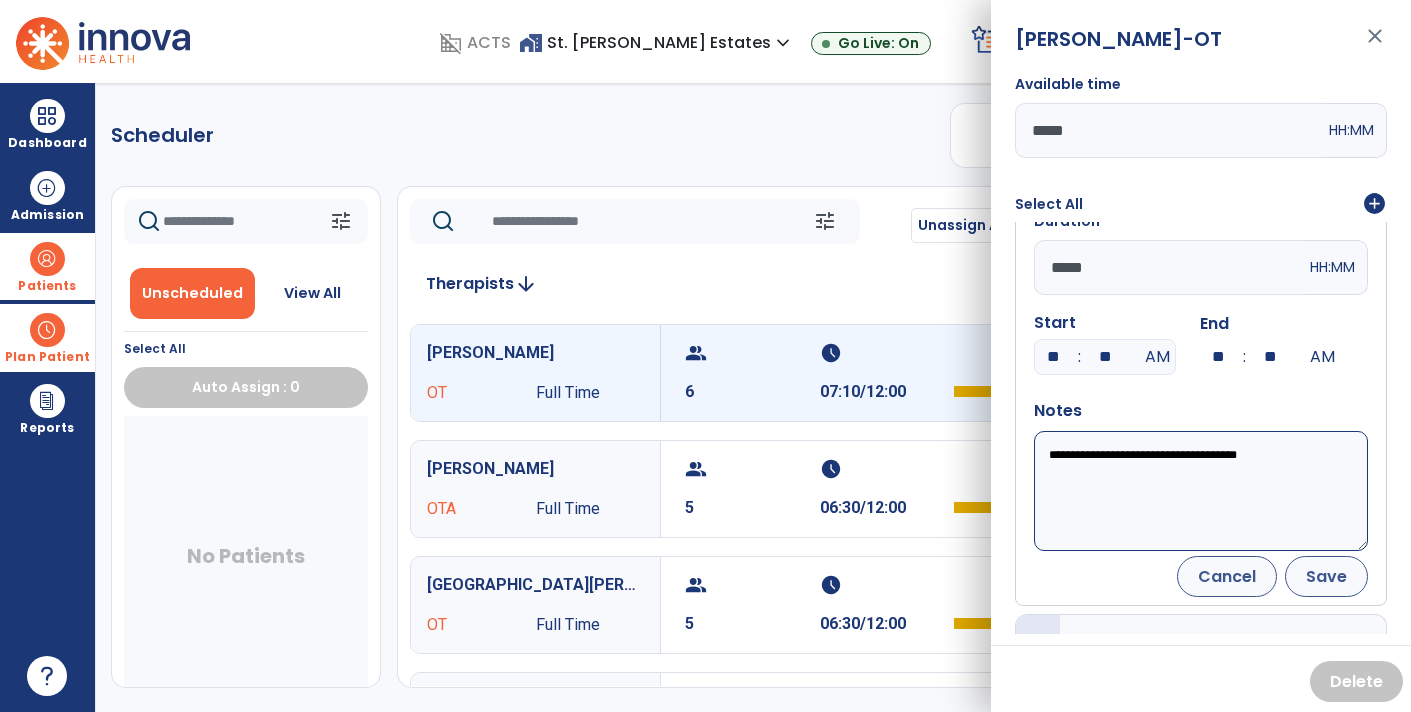 scroll, scrollTop: 0, scrollLeft: 0, axis: both 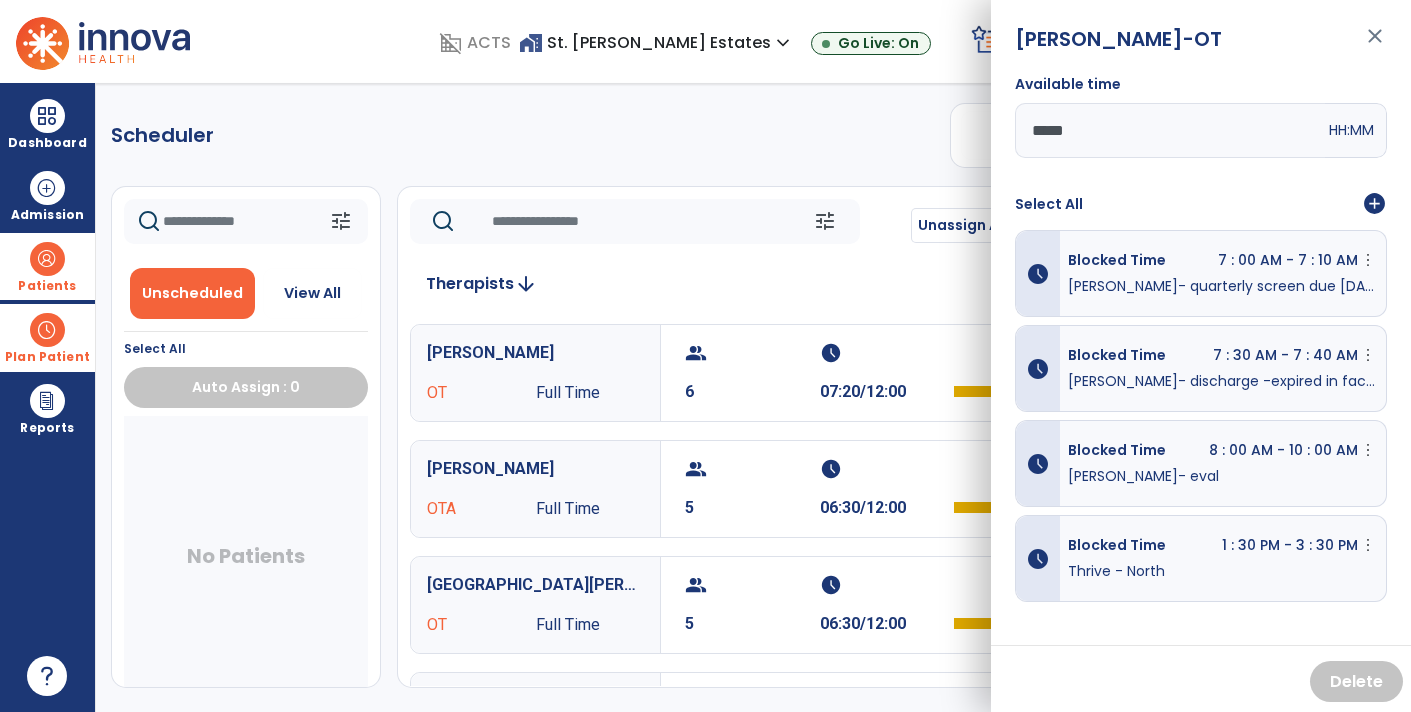 click 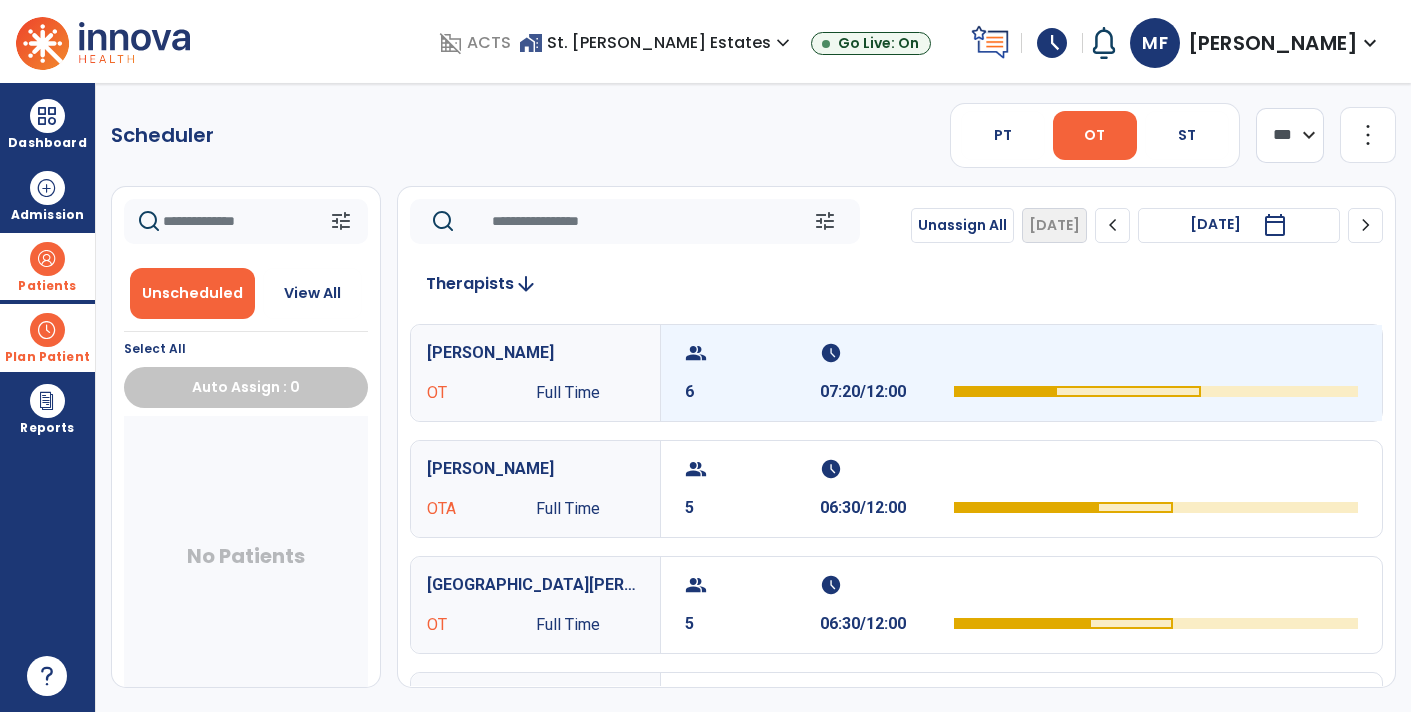 click on "schedule" at bounding box center (885, 353) 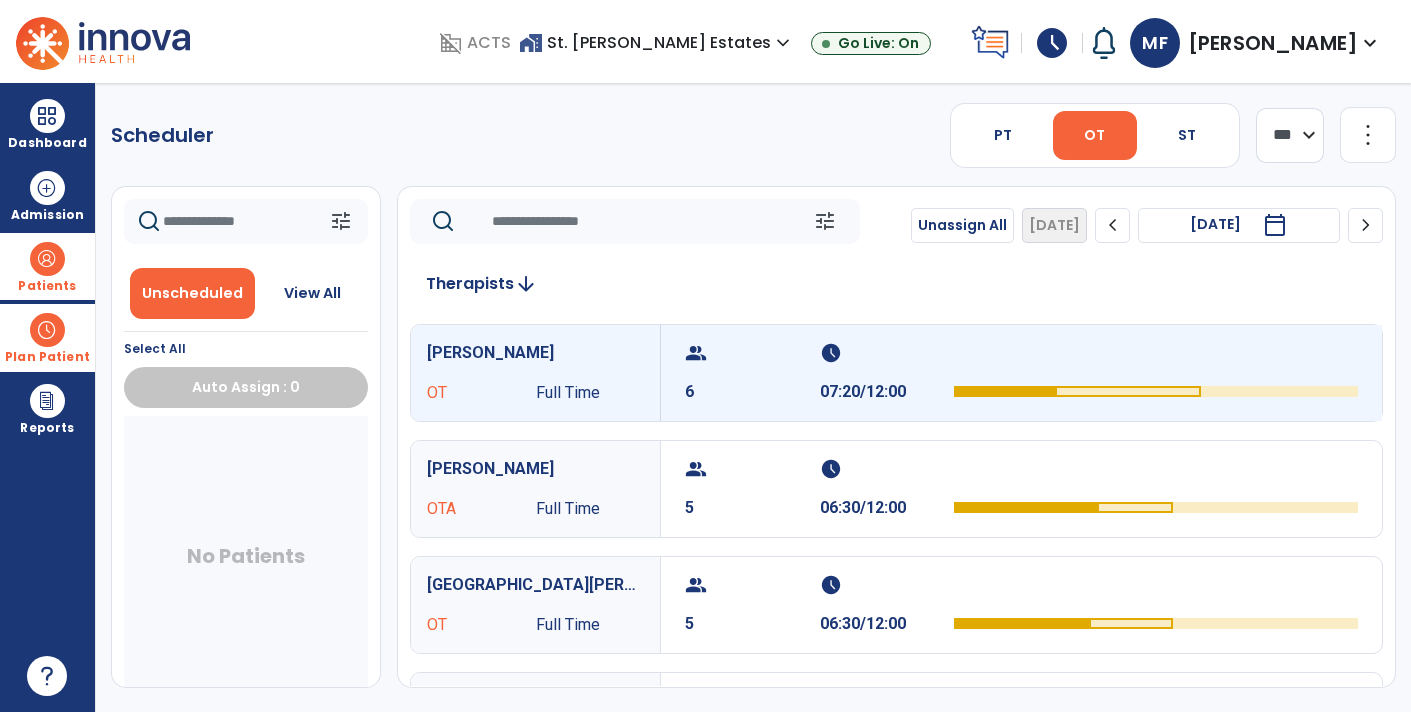 click on "schedule  07:20/12:00" at bounding box center (887, 373) 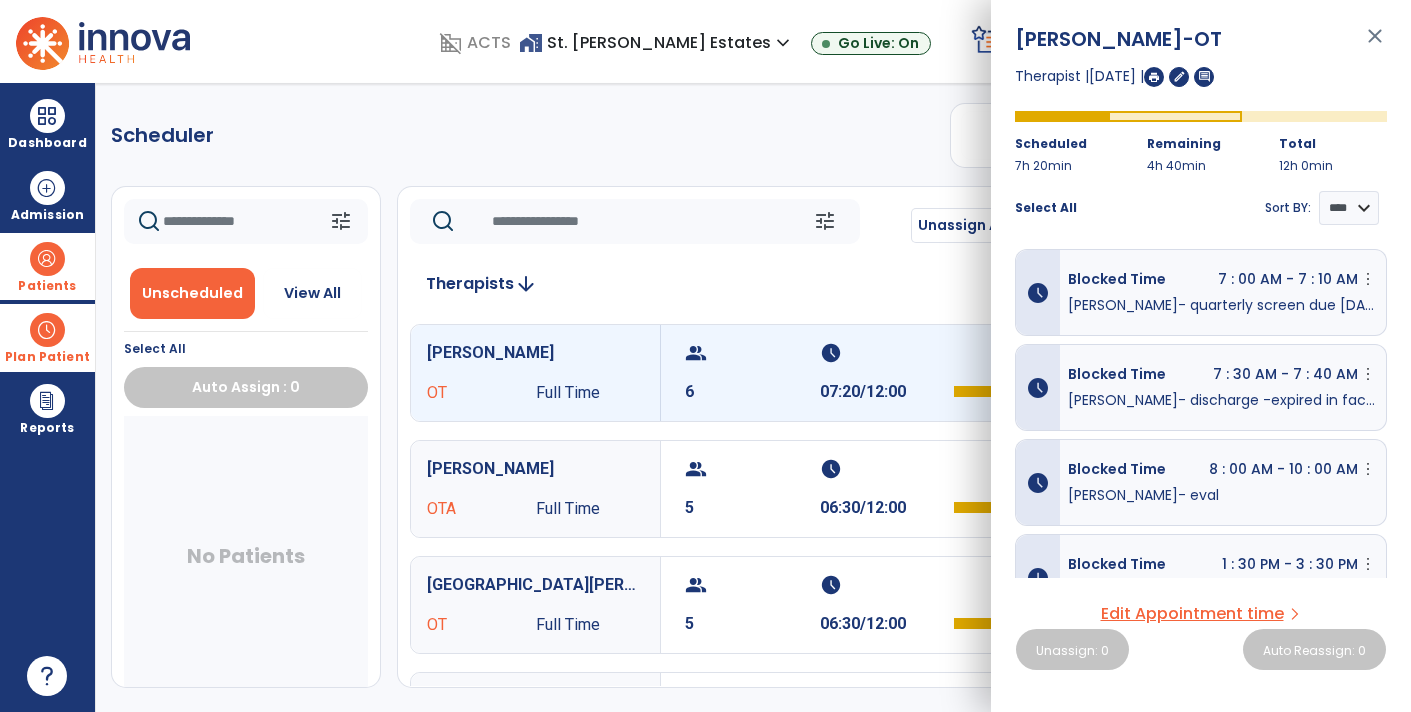 click on "schedule" at bounding box center (885, 353) 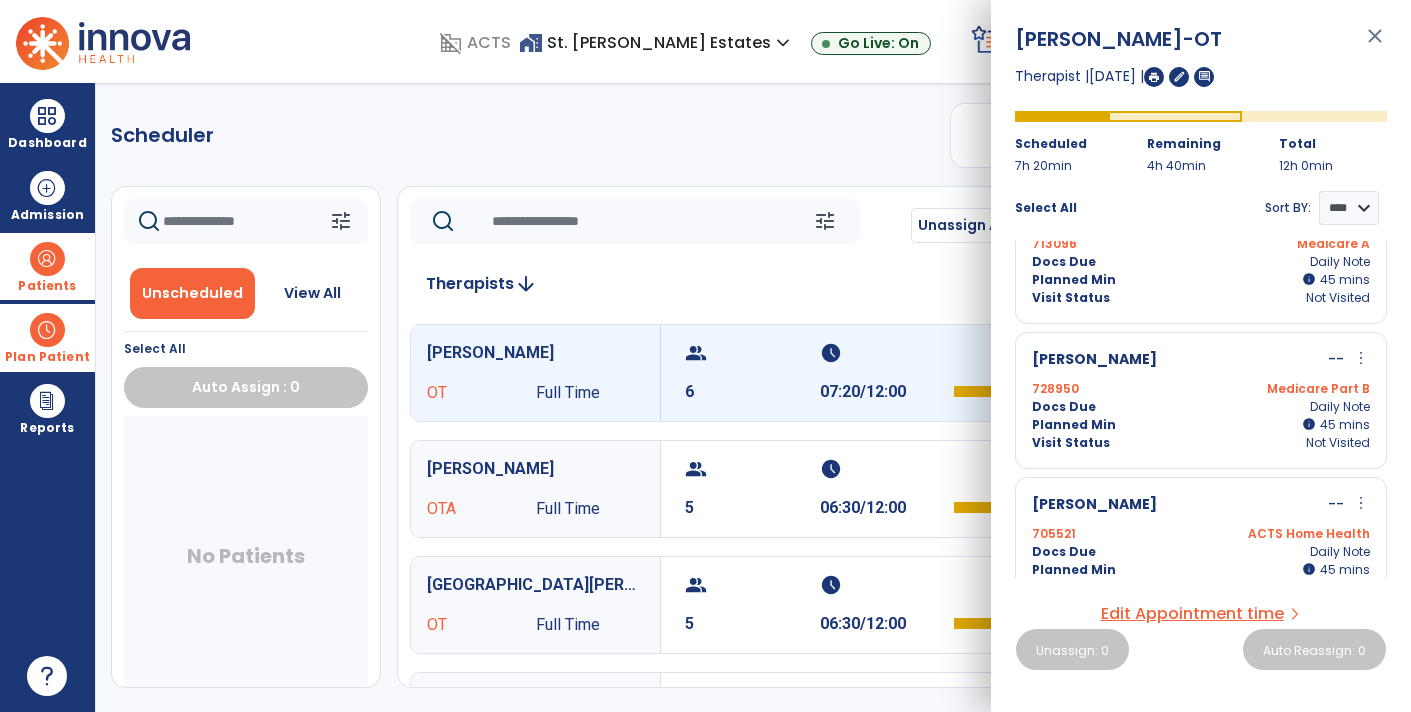 scroll, scrollTop: 0, scrollLeft: 0, axis: both 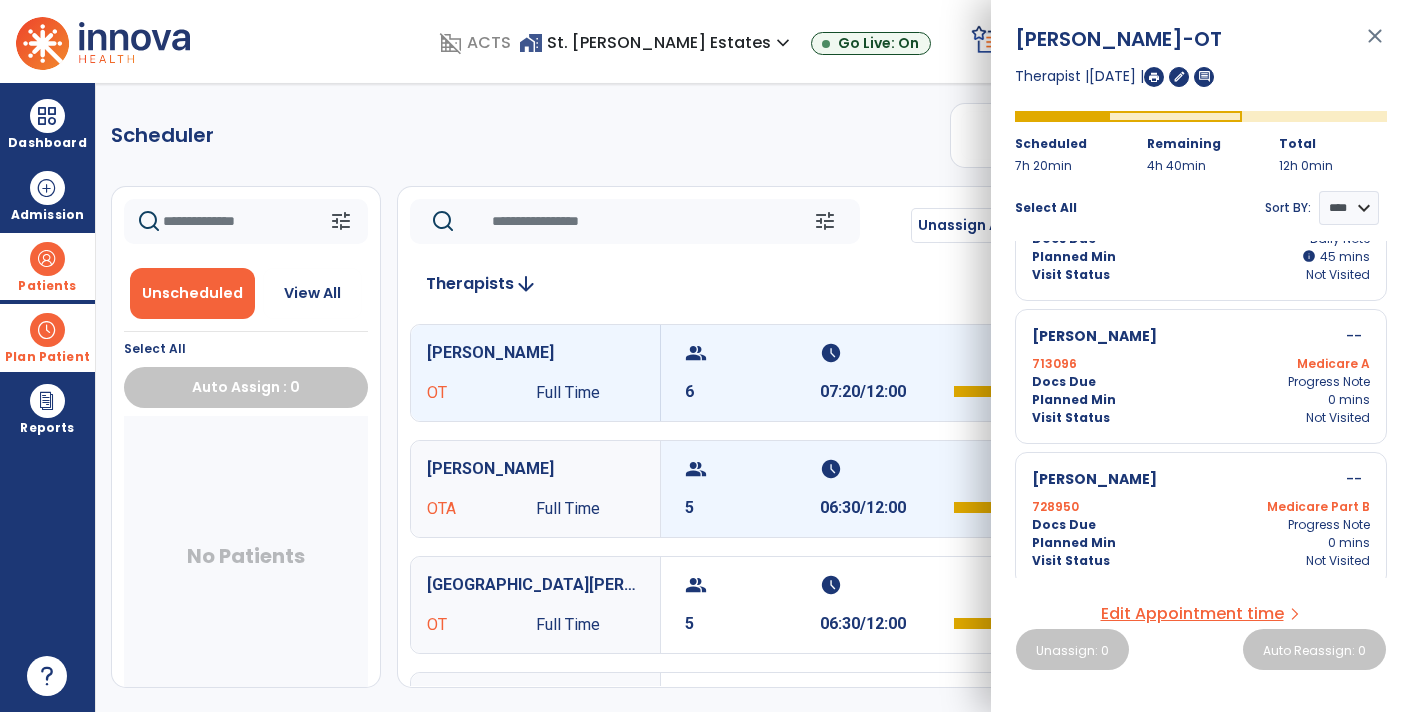 click on "group" at bounding box center (750, 469) 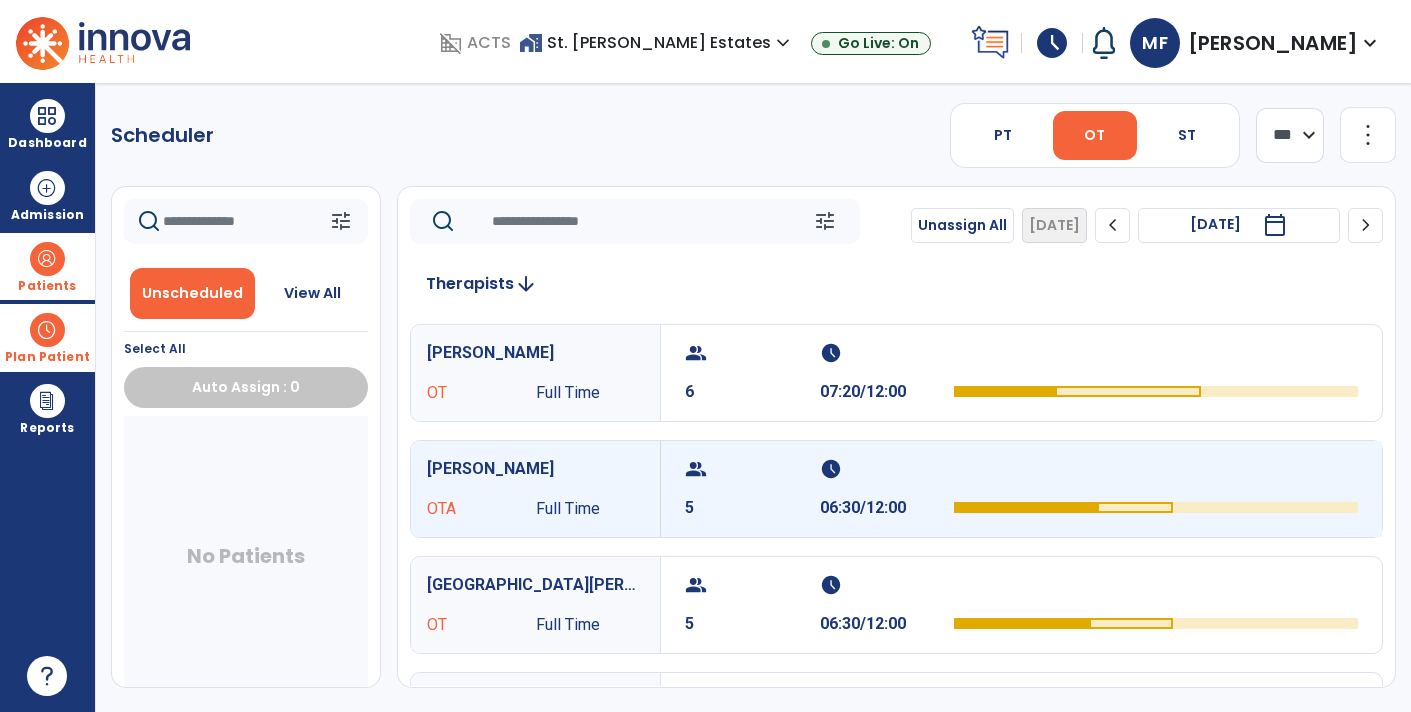 click on "schedule" at bounding box center [885, 469] 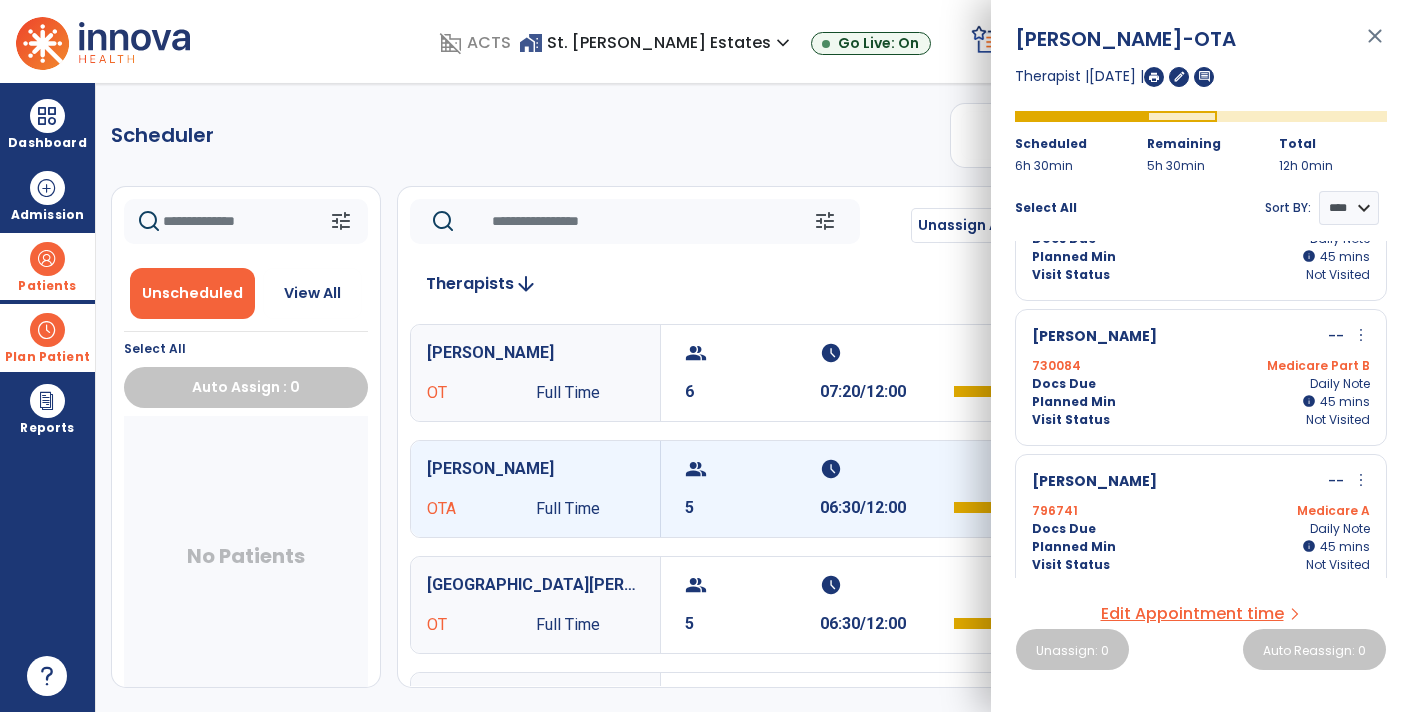 scroll, scrollTop: 571, scrollLeft: 0, axis: vertical 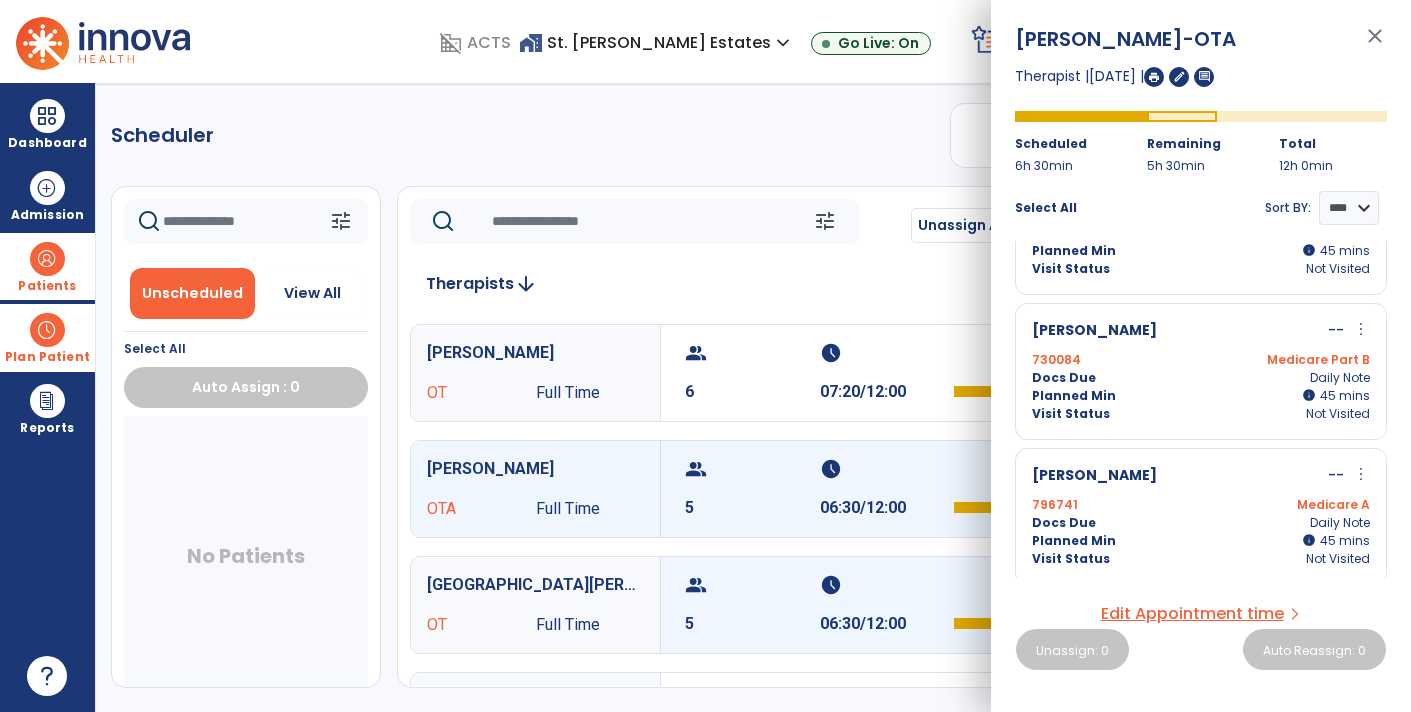 click on "group  5  schedule  06:30/12:00" at bounding box center [1021, 605] 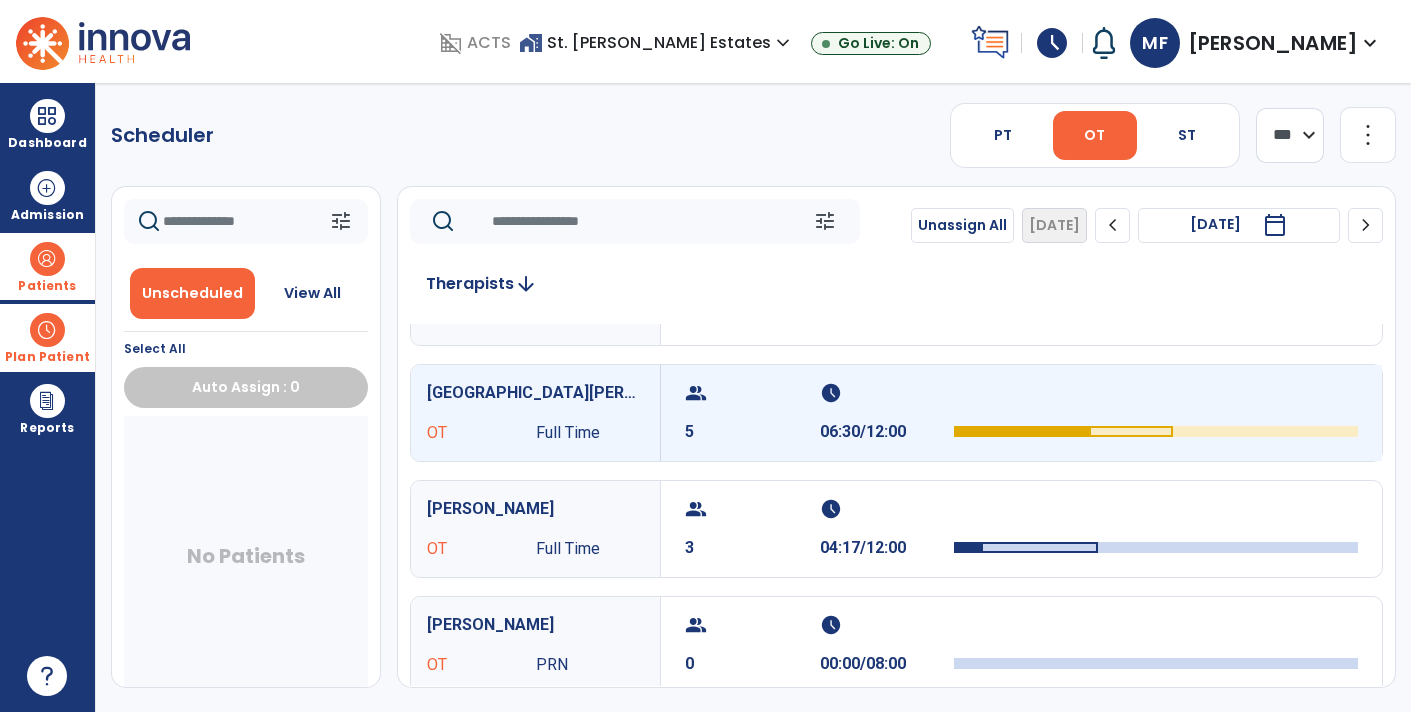 scroll, scrollTop: 187, scrollLeft: 0, axis: vertical 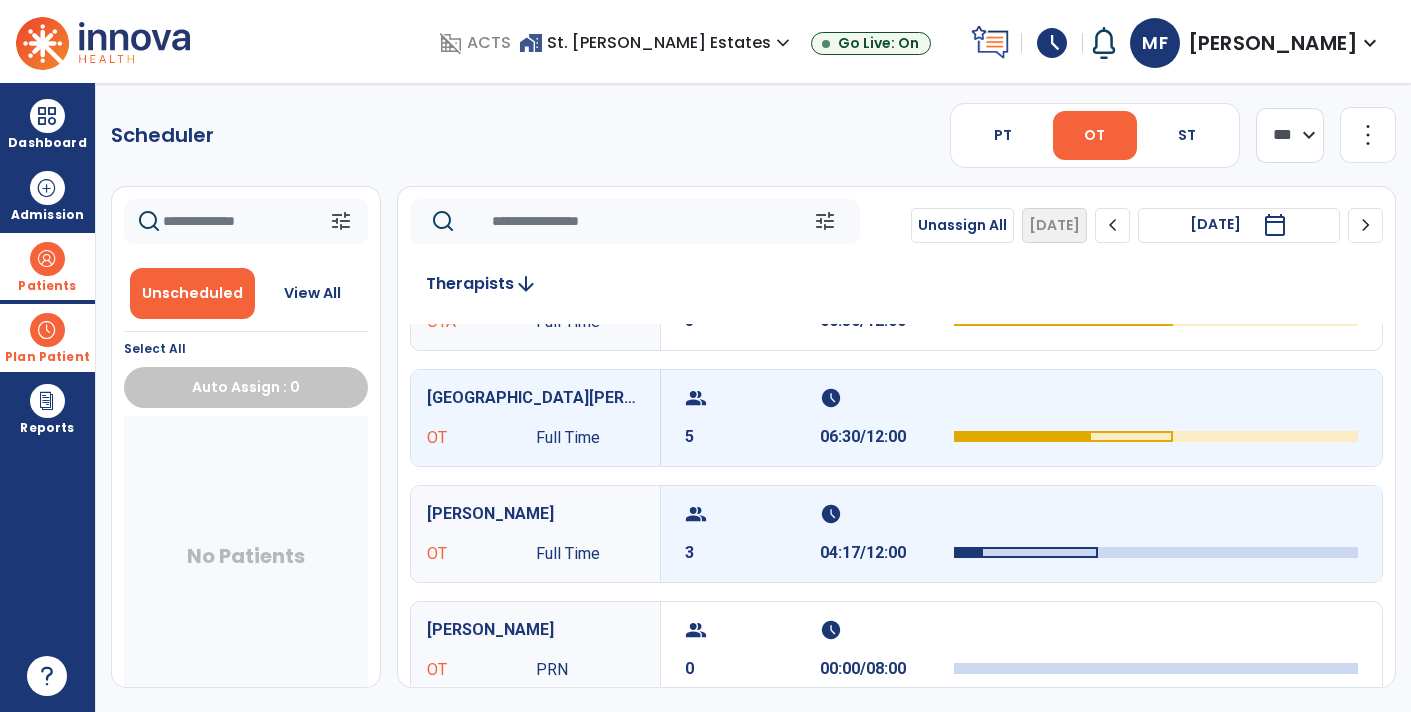 click on "schedule" at bounding box center (885, 514) 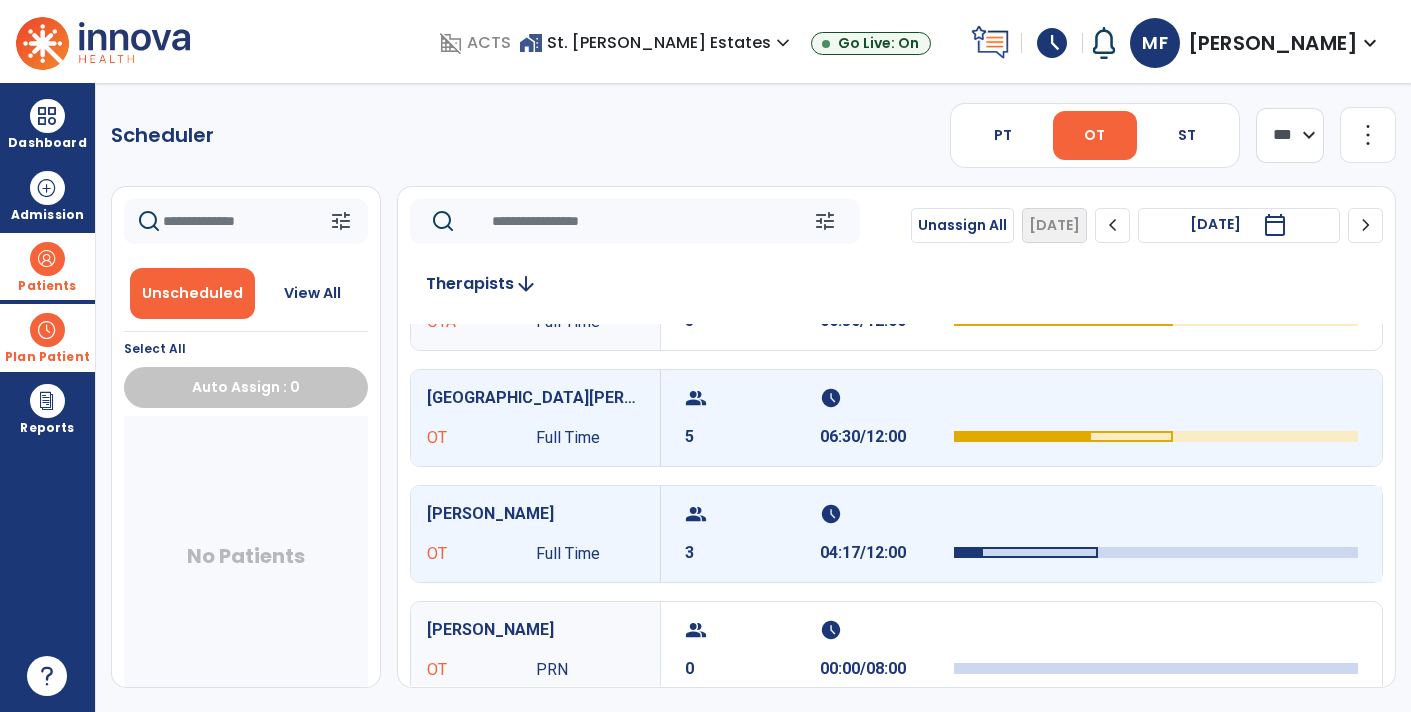 click on "schedule" at bounding box center (885, 514) 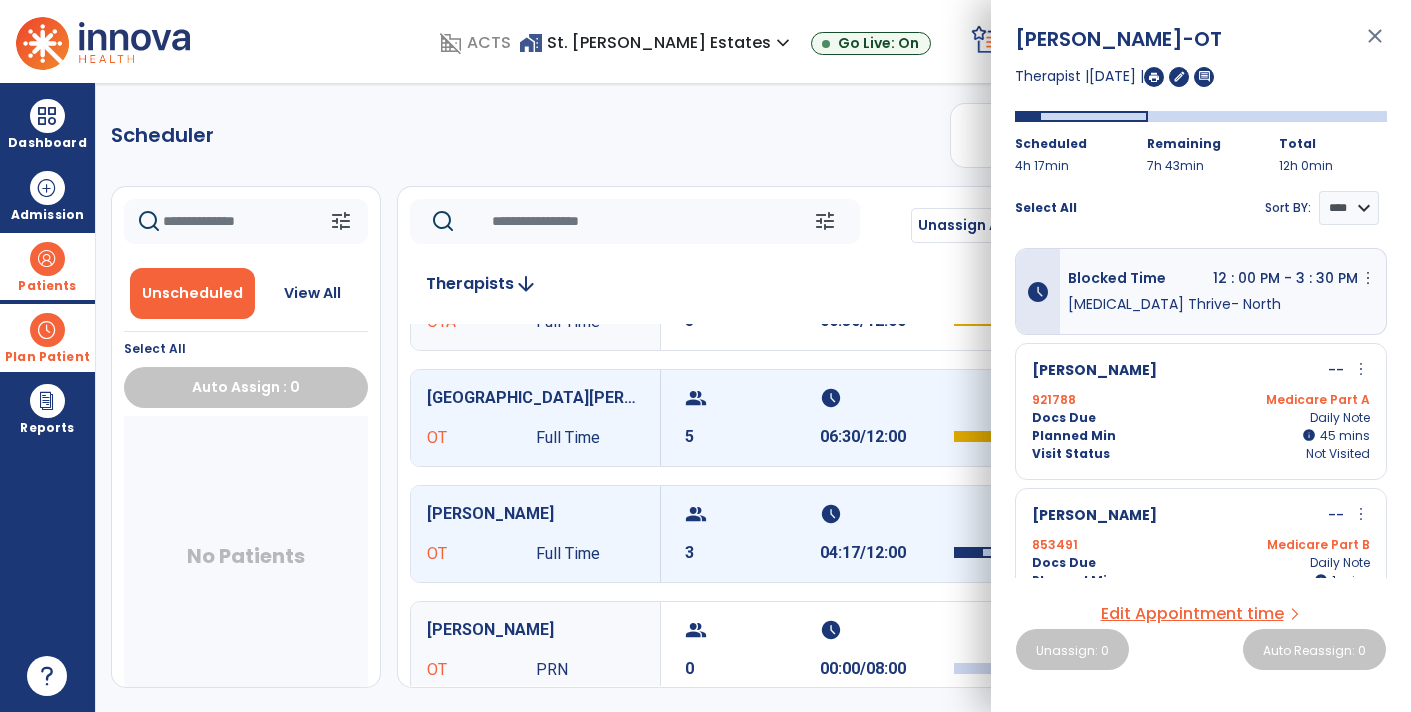 scroll, scrollTop: 0, scrollLeft: 0, axis: both 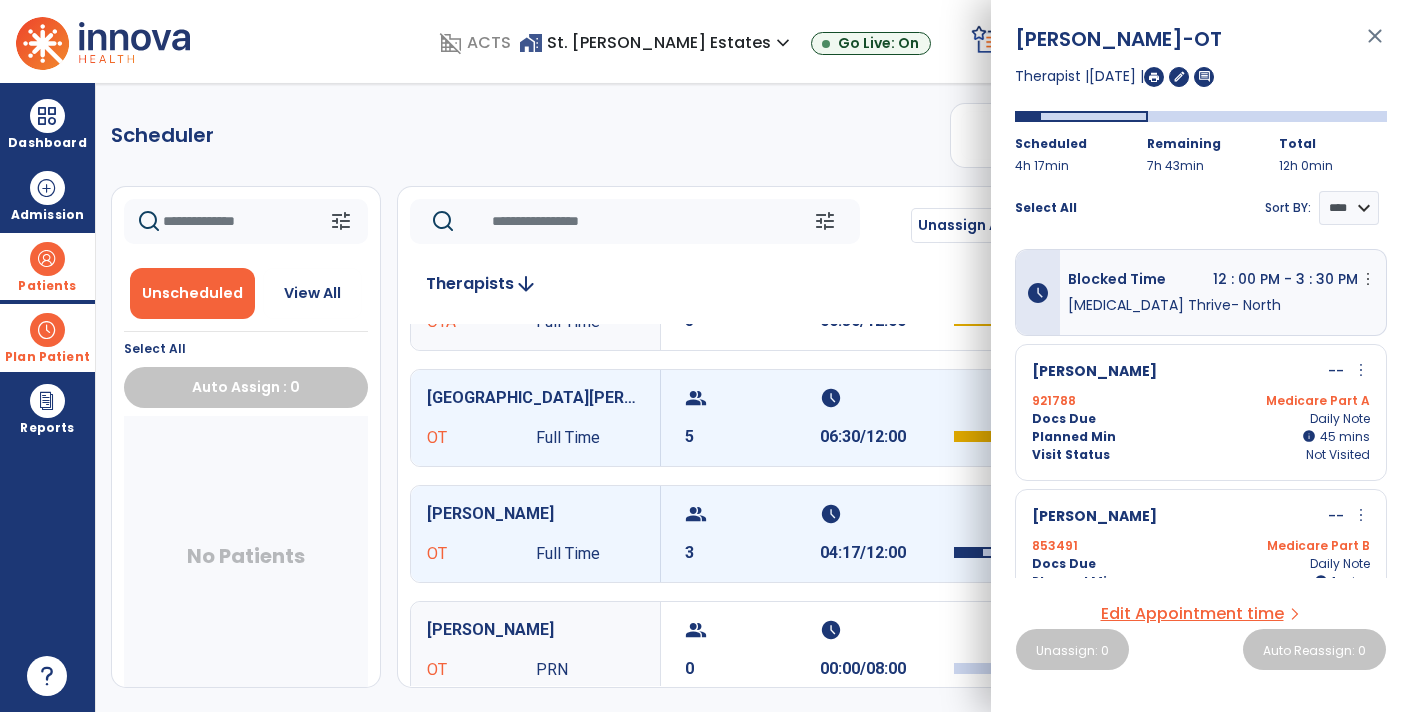 click on "Plan Patient" at bounding box center (47, 337) 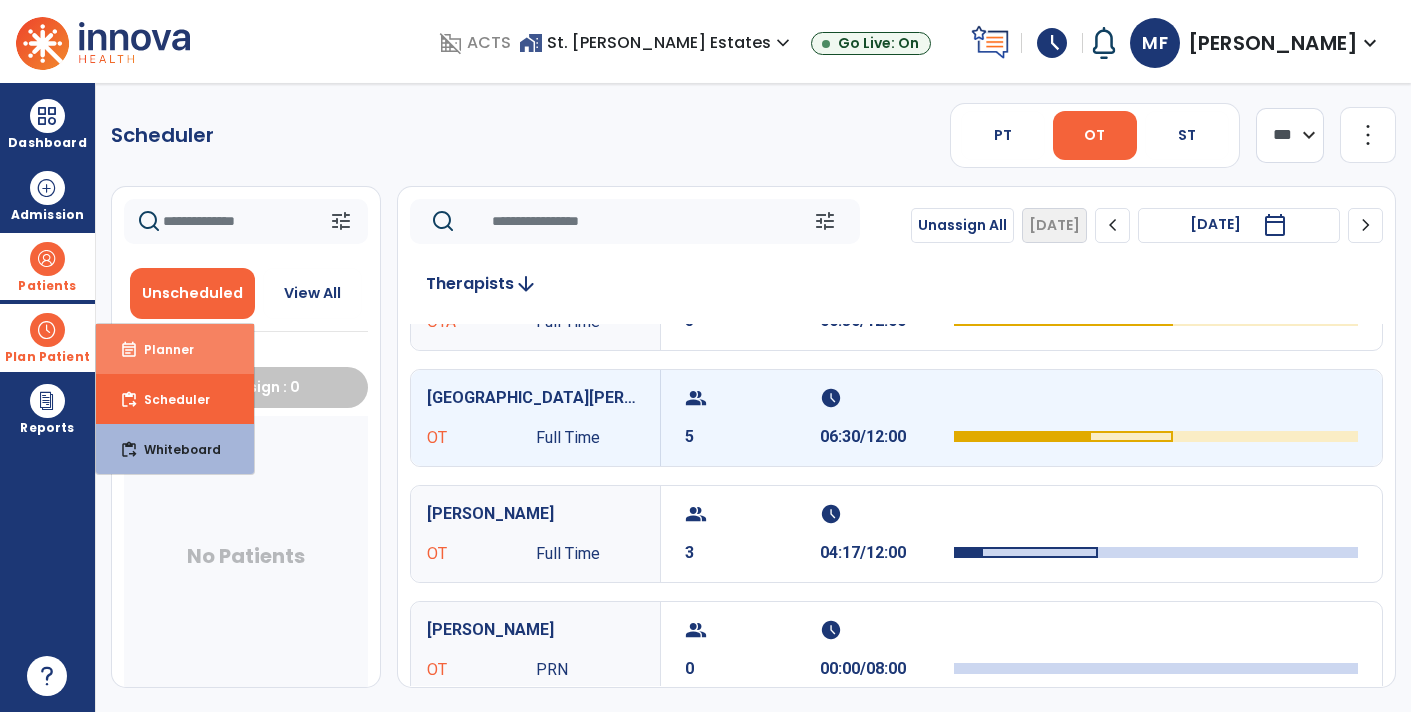 click on "event_note  Planner" at bounding box center (175, 349) 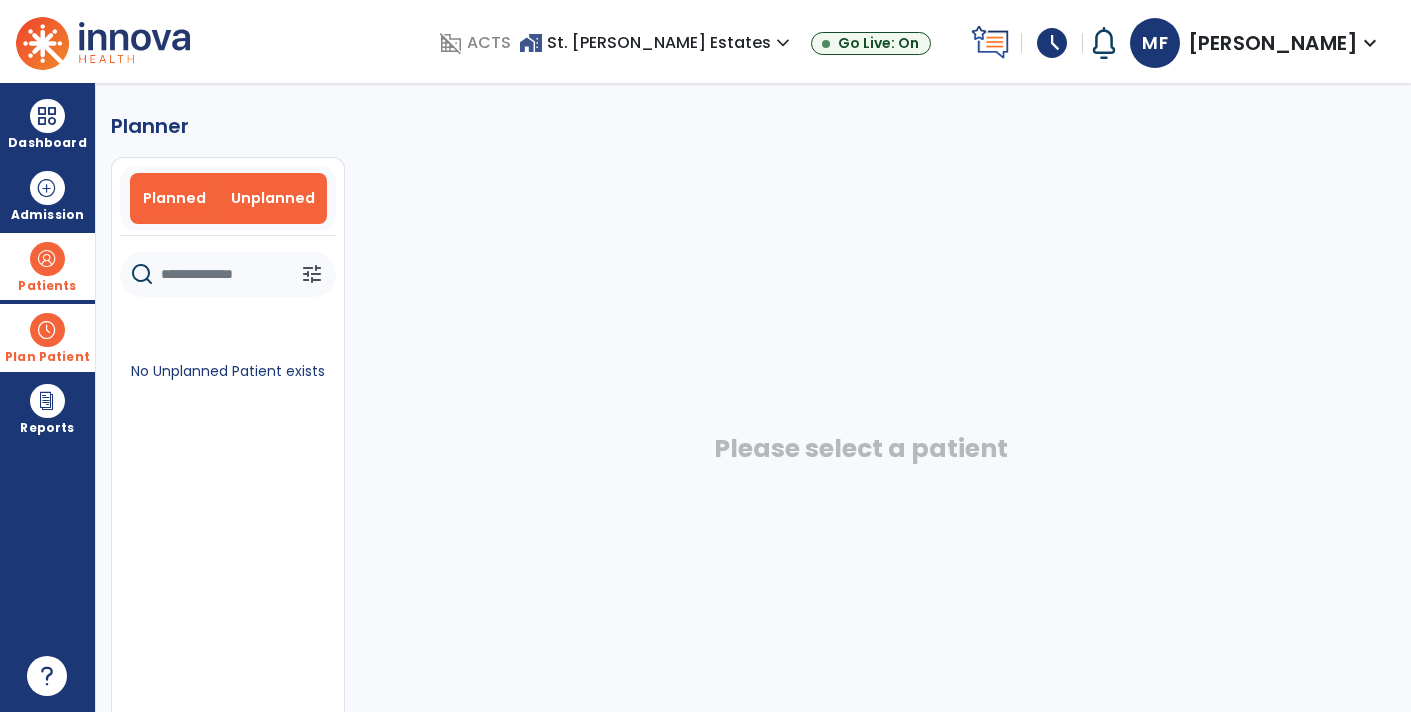 click on "Planned" at bounding box center [174, 198] 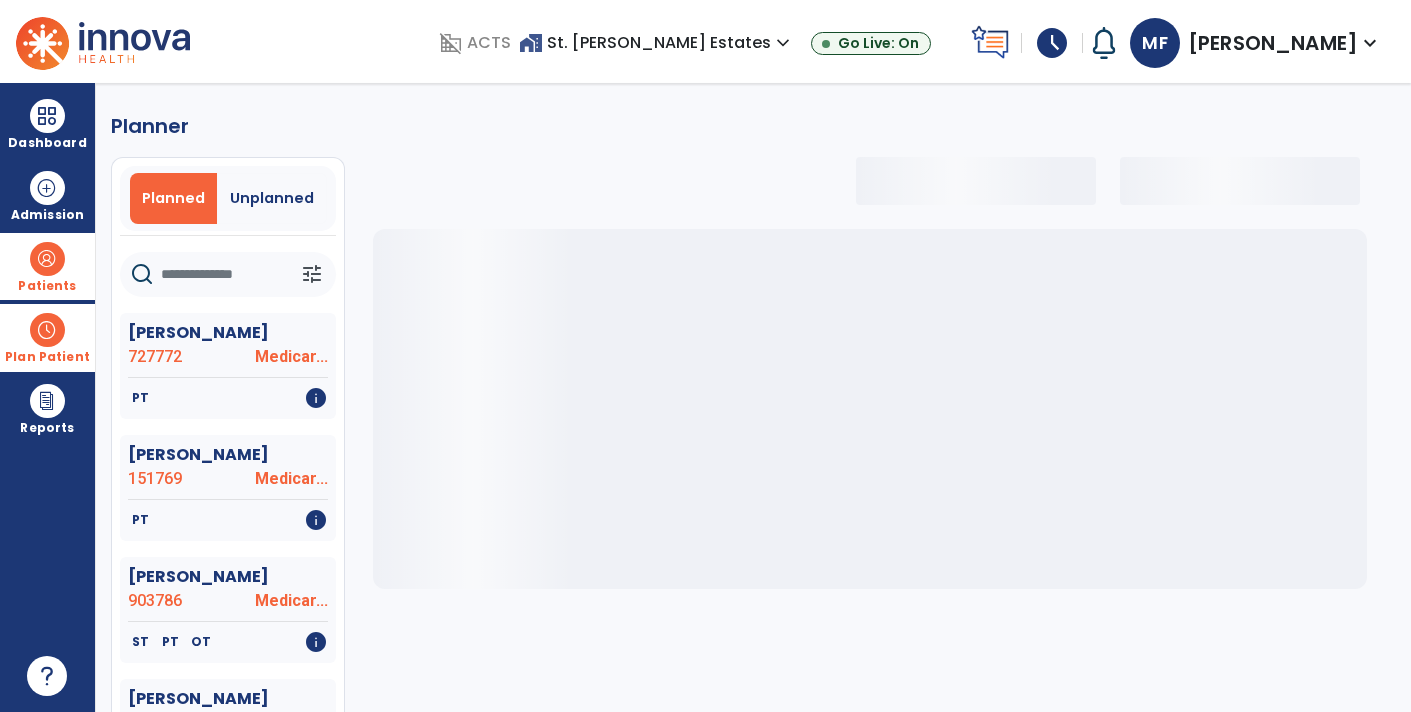 click 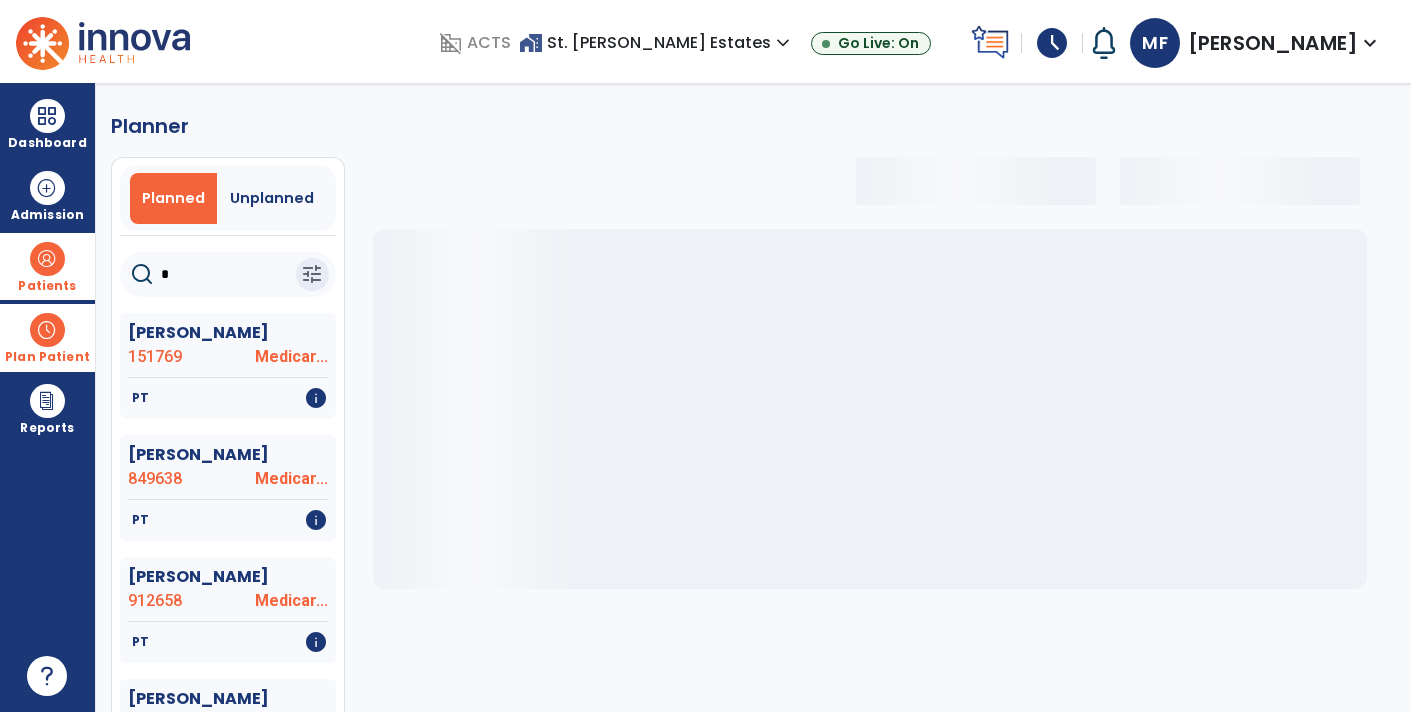 select on "***" 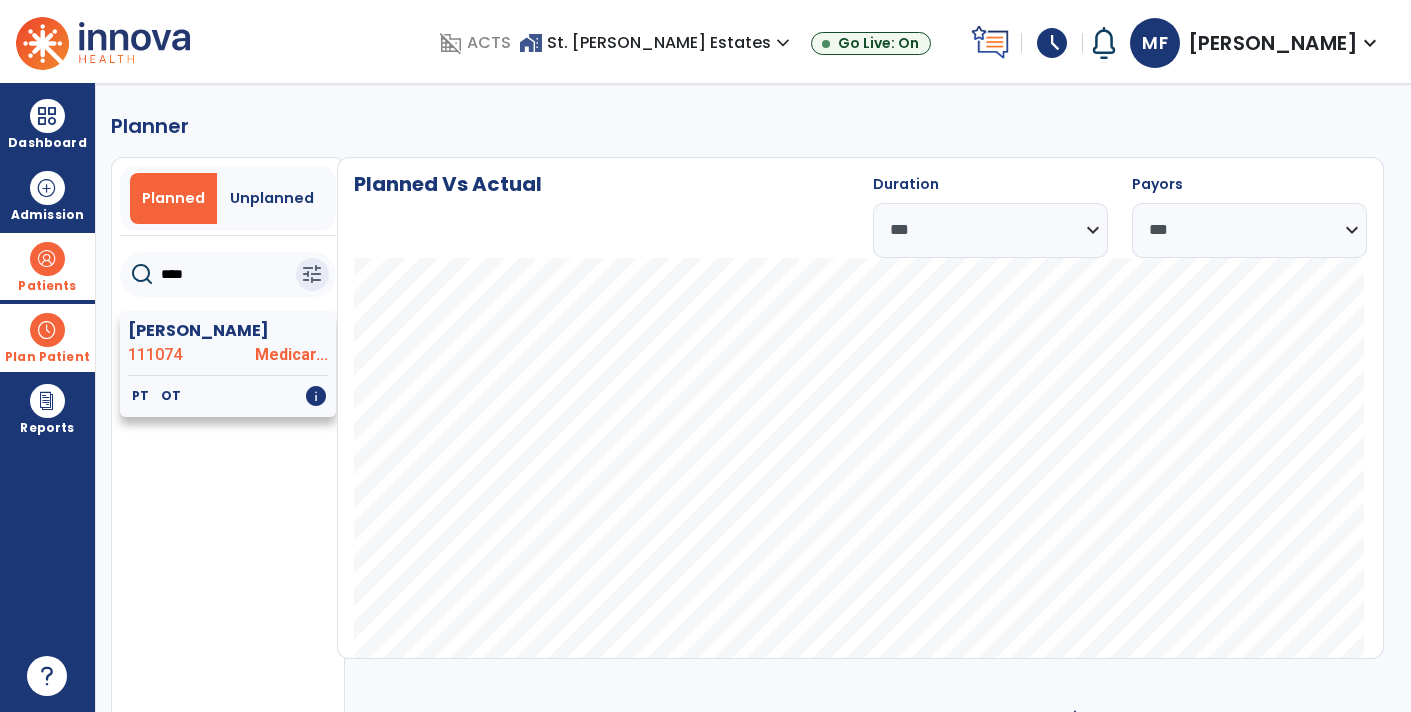 click on "[PERSON_NAME]" 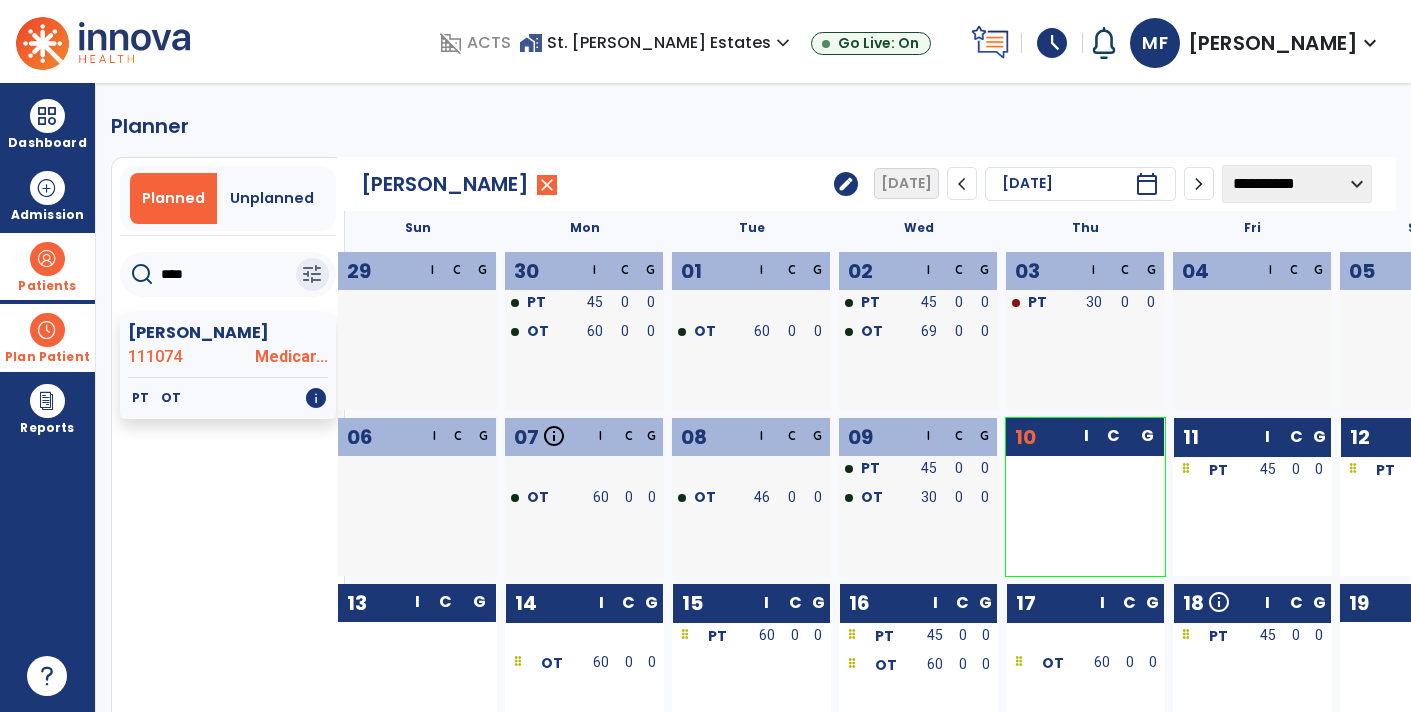 click on "****" 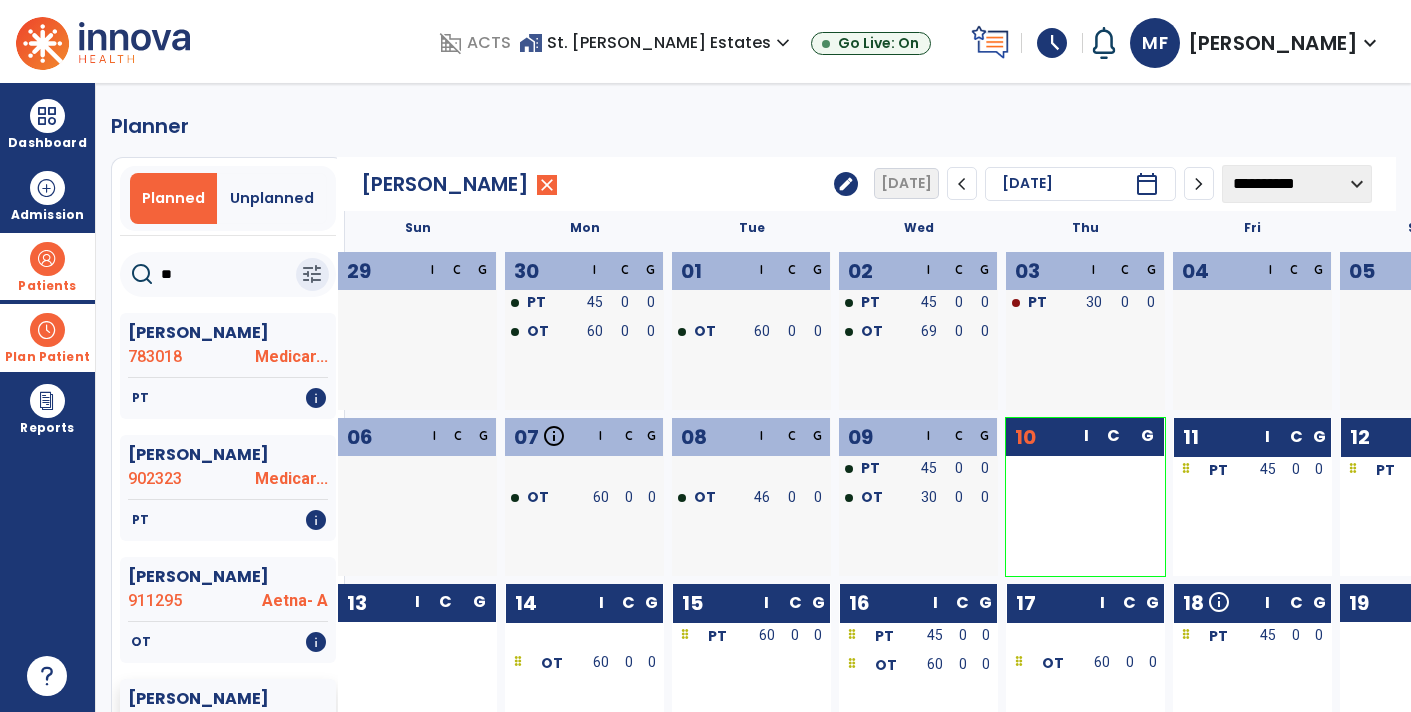 type on "*" 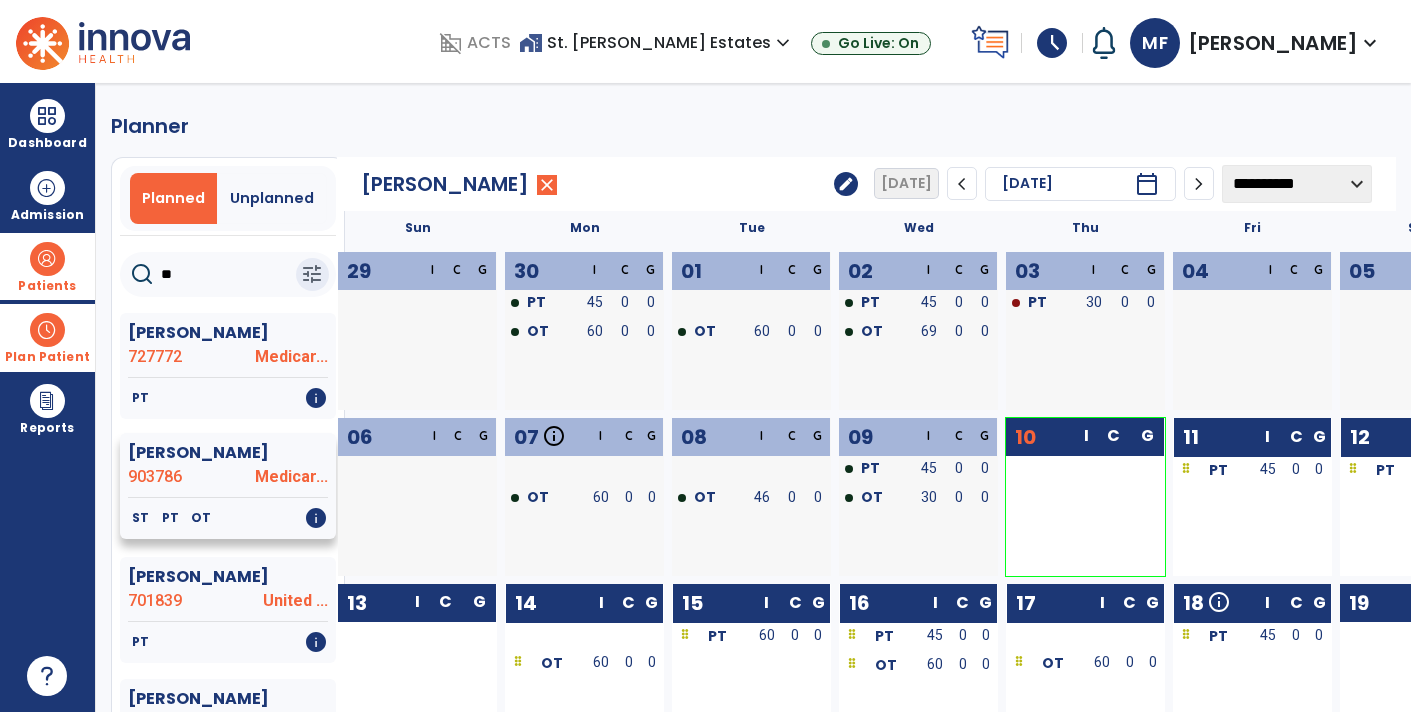 click on "[PERSON_NAME]  903786 Medicar..." 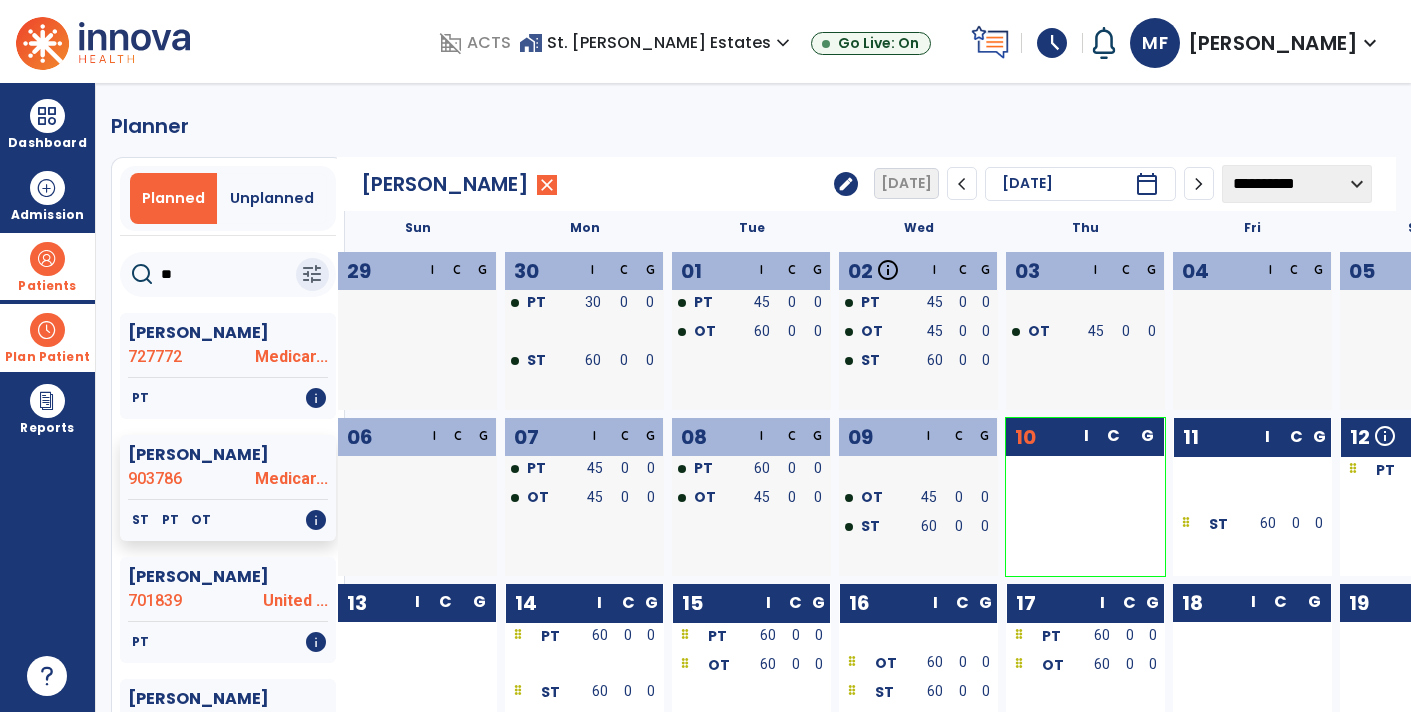 click on "**" 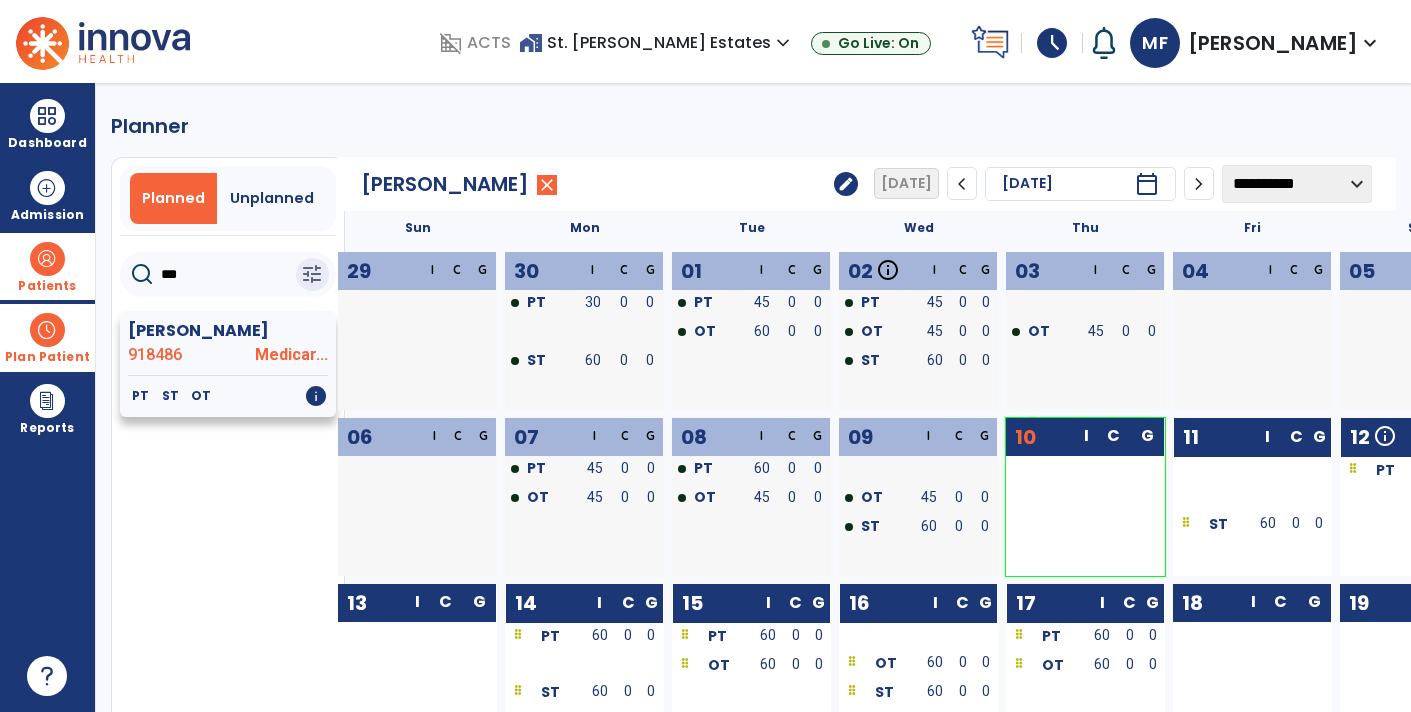 type on "***" 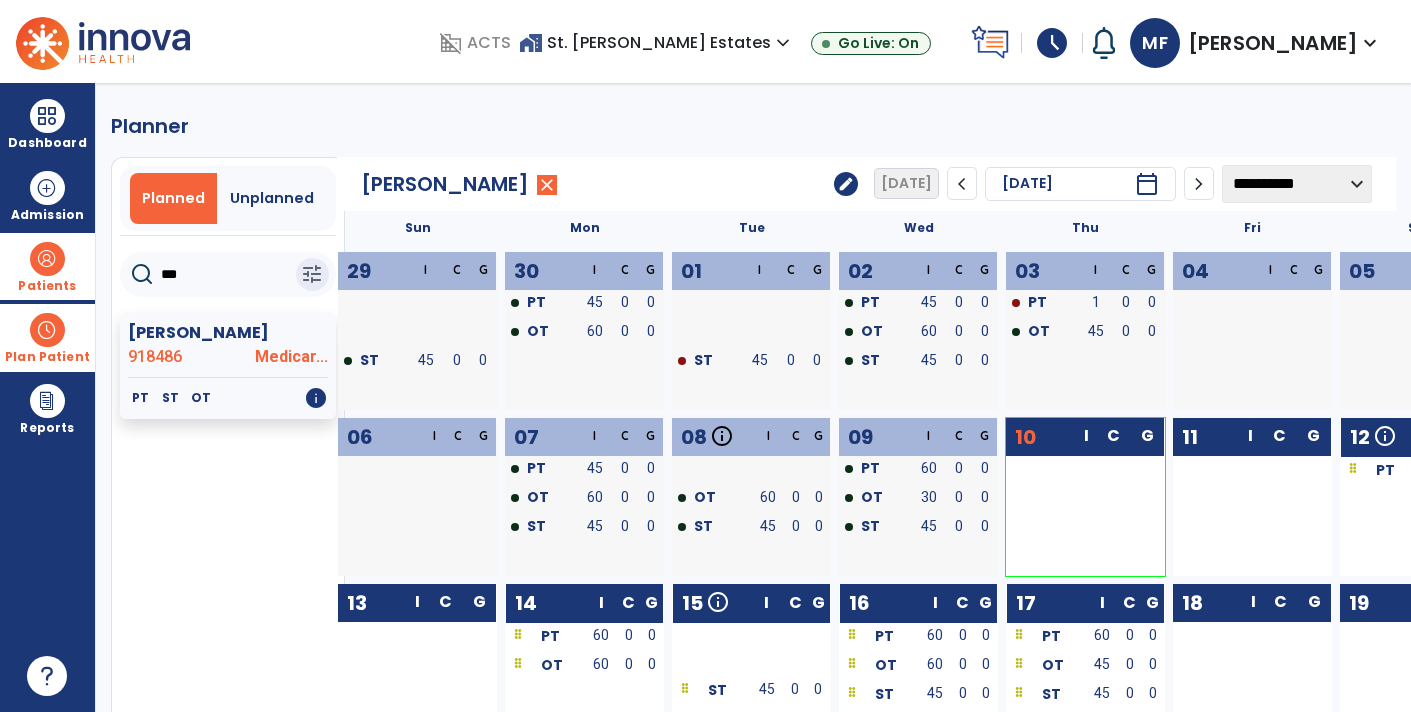 click on "Plan Patient" at bounding box center (47, 357) 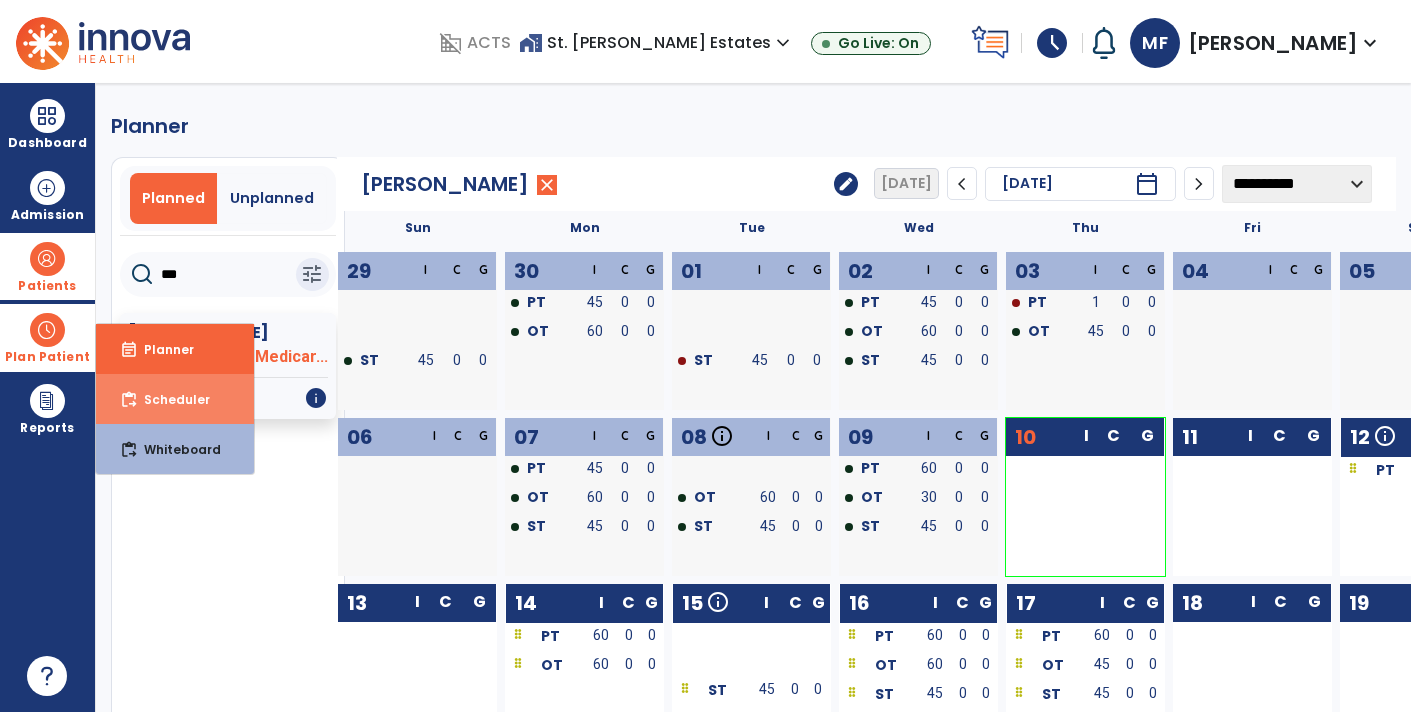 click on "Scheduler" at bounding box center (169, 399) 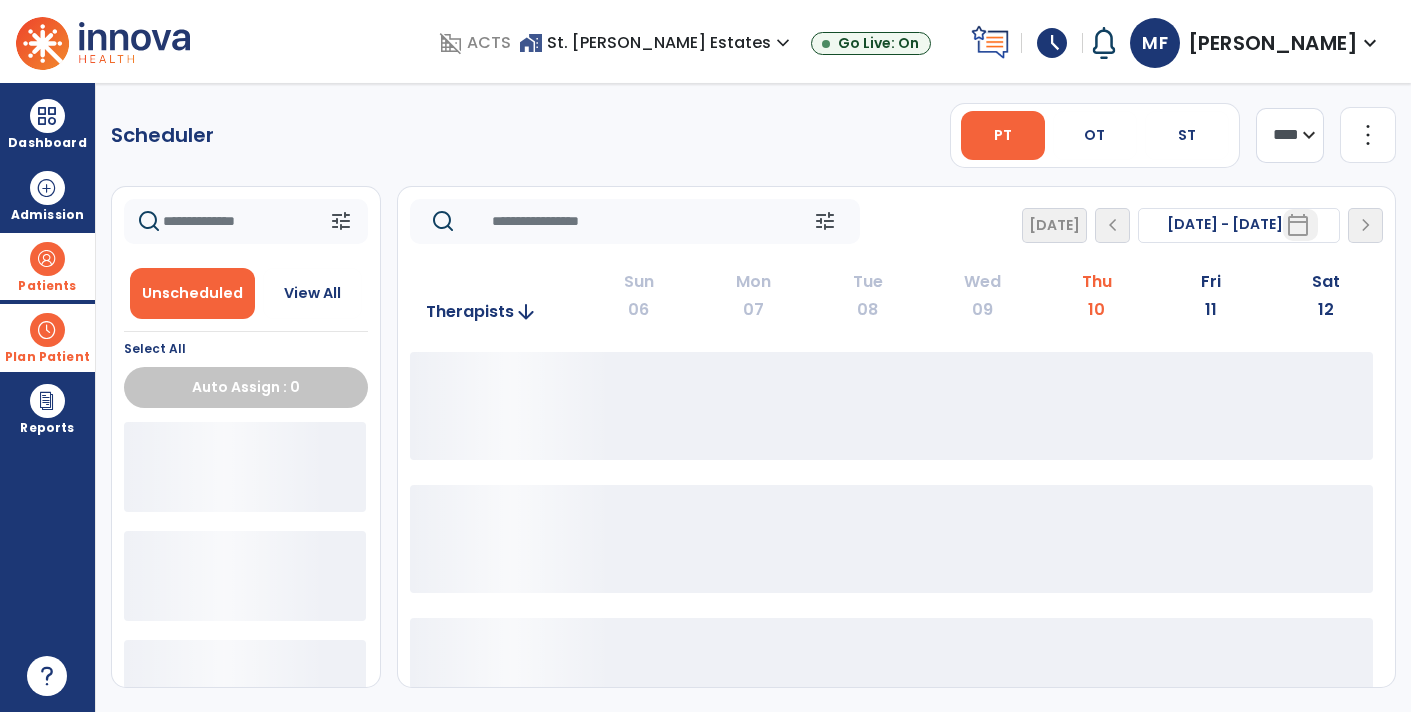 click on "more_vert" 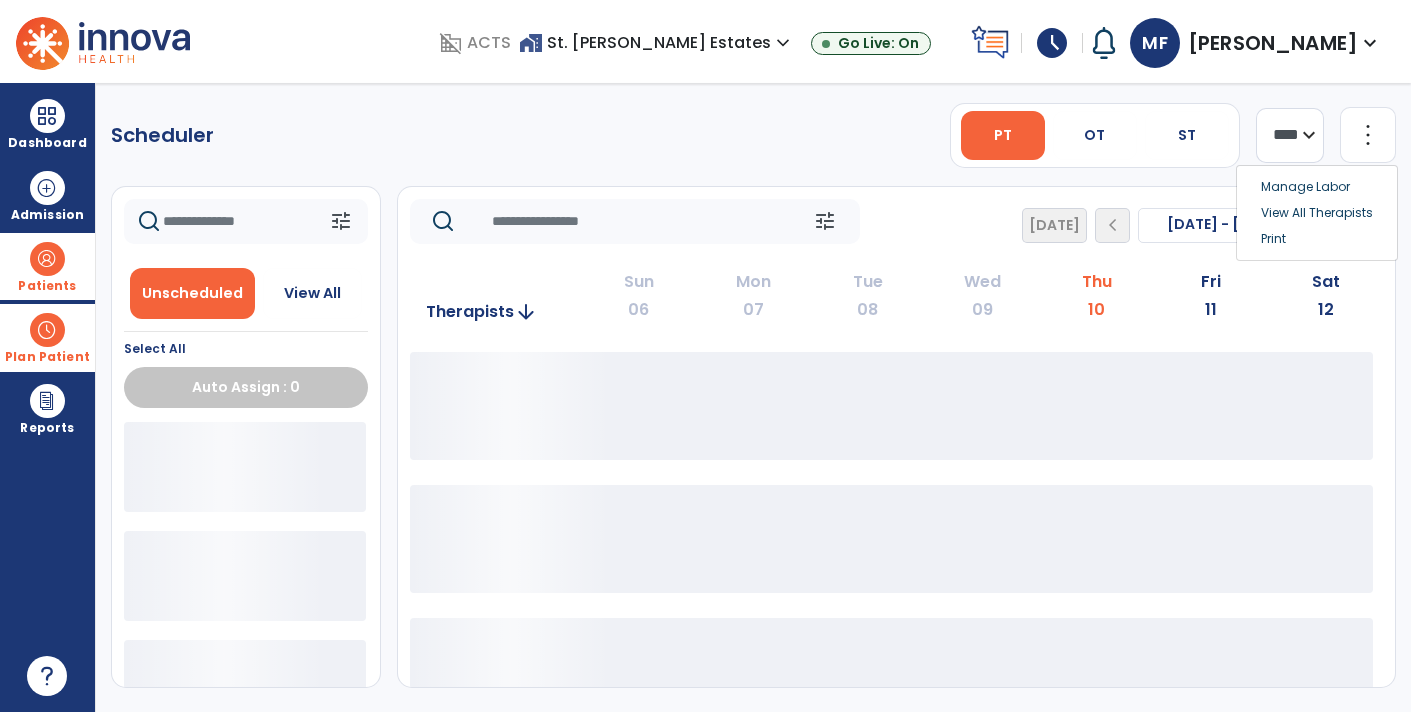 click on "more_vert" 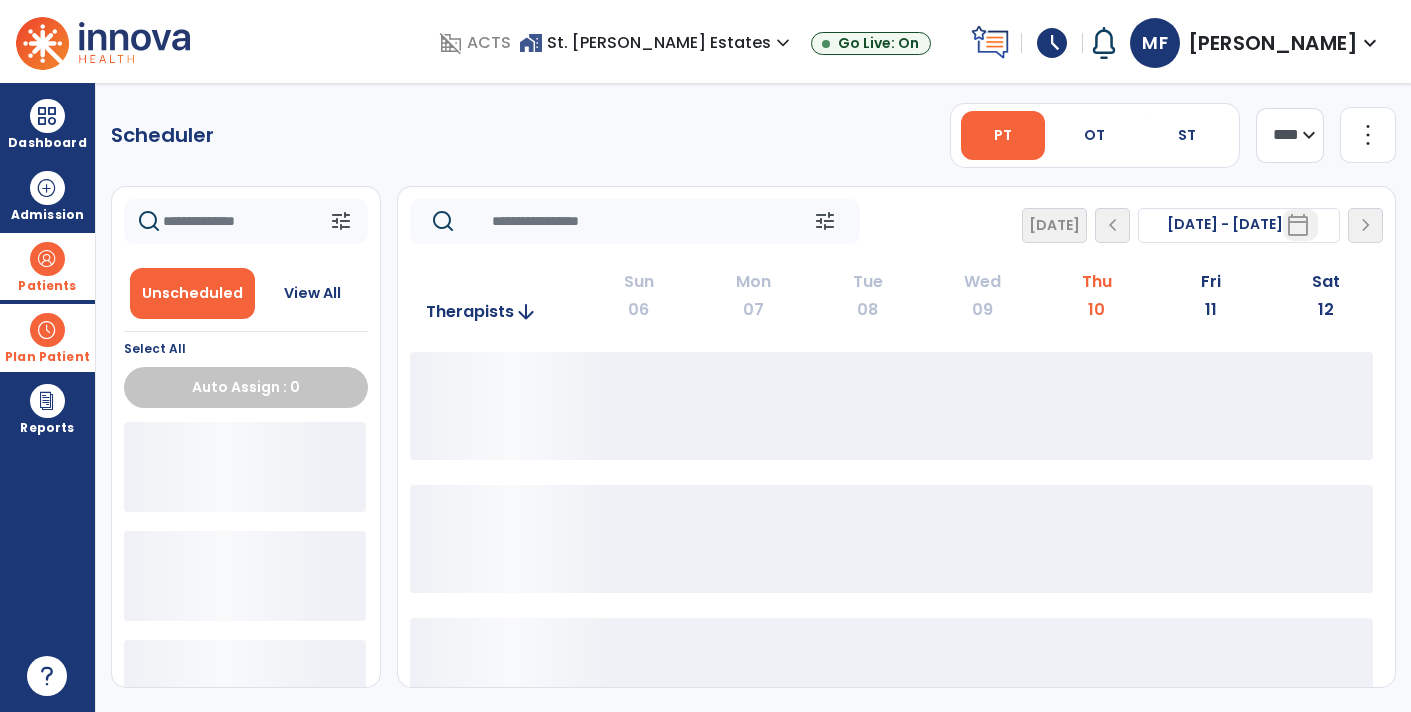 click on "more_vert" 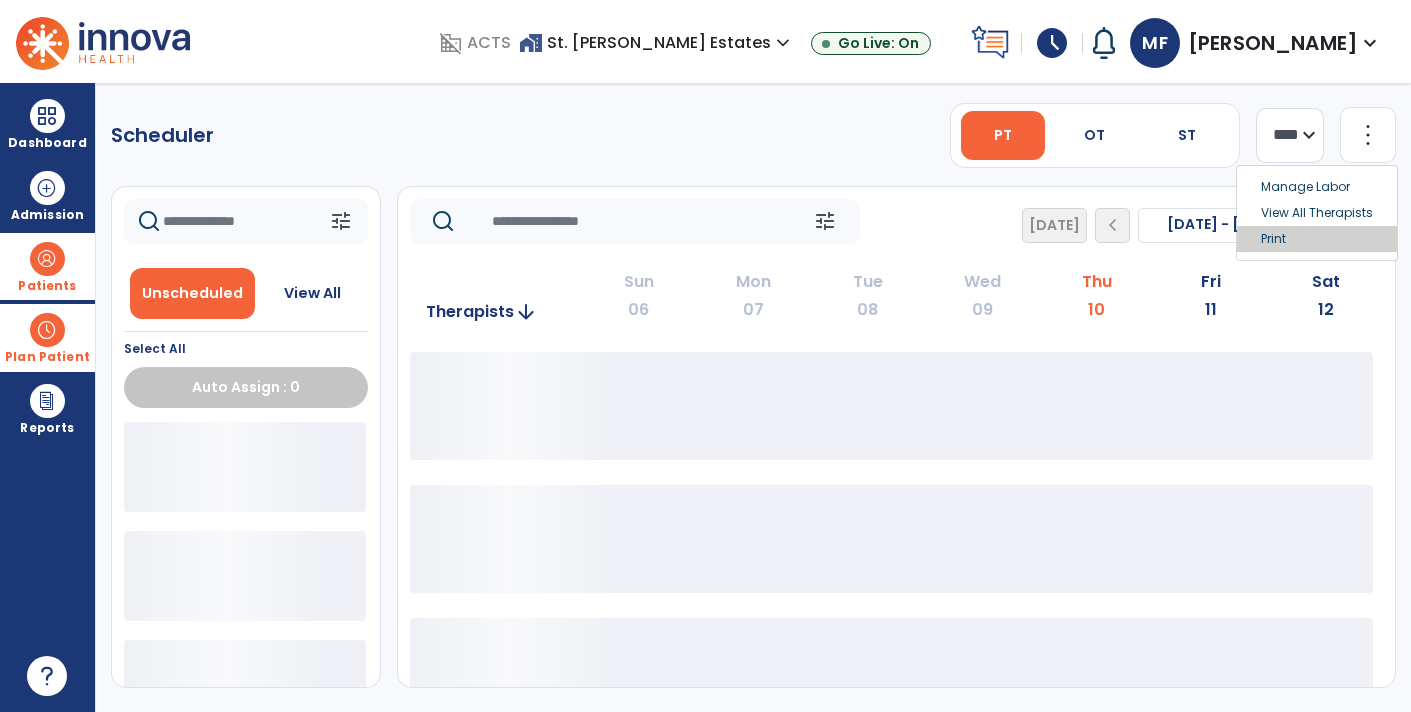 click on "Print" at bounding box center [1317, 239] 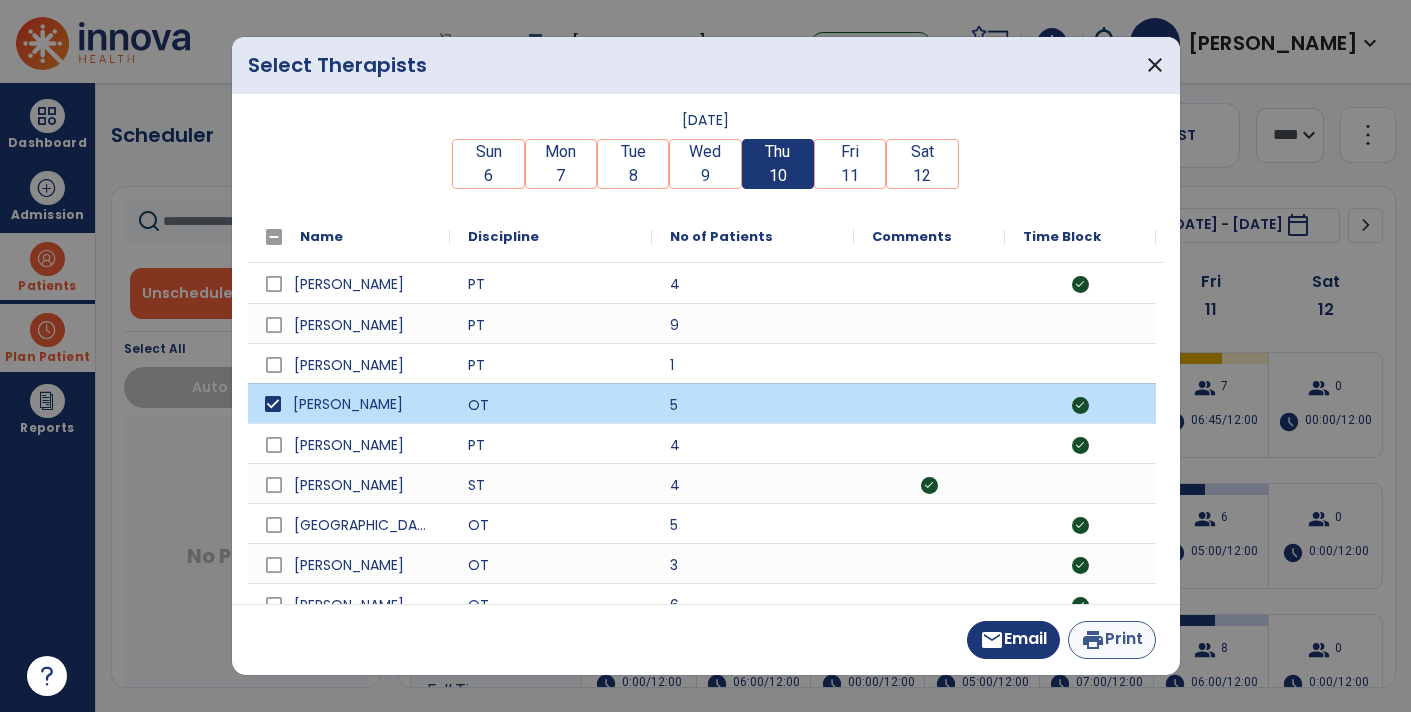 click on "print  Print" at bounding box center [1112, 640] 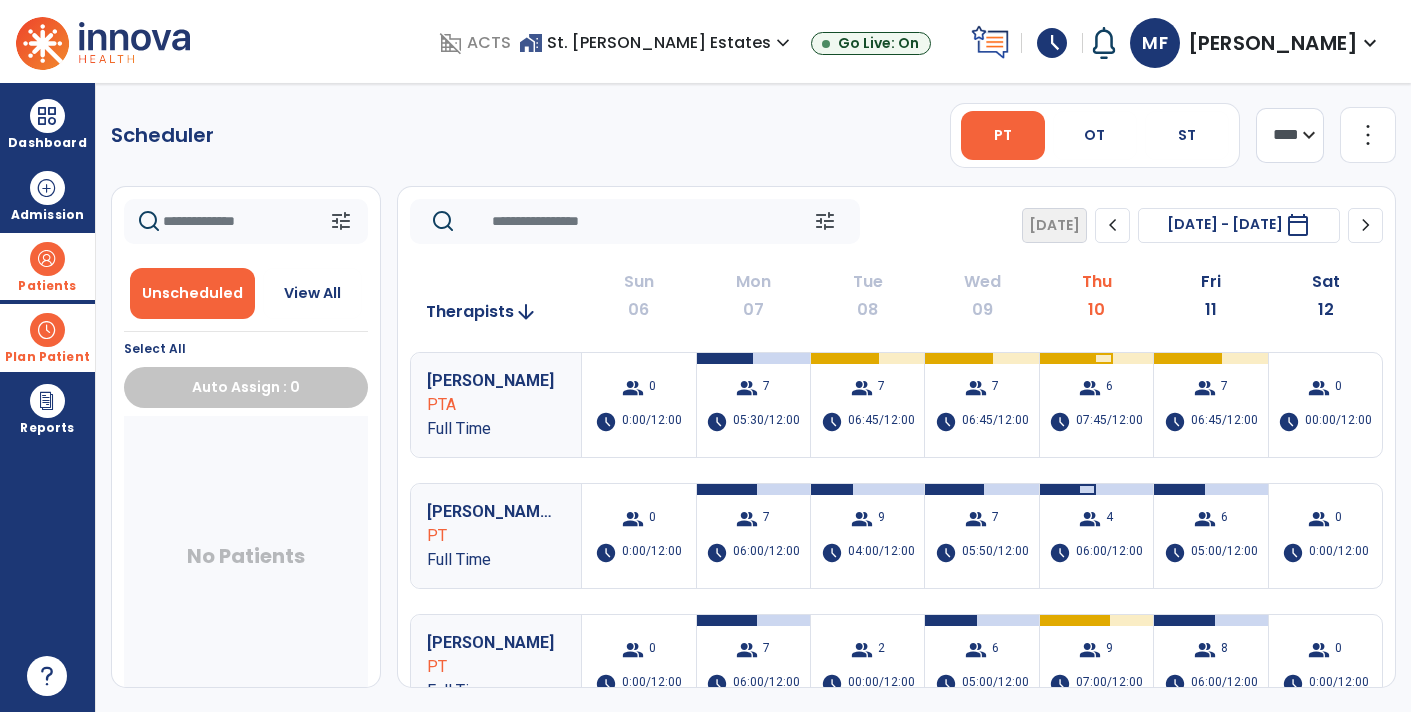 click on "more_vert" 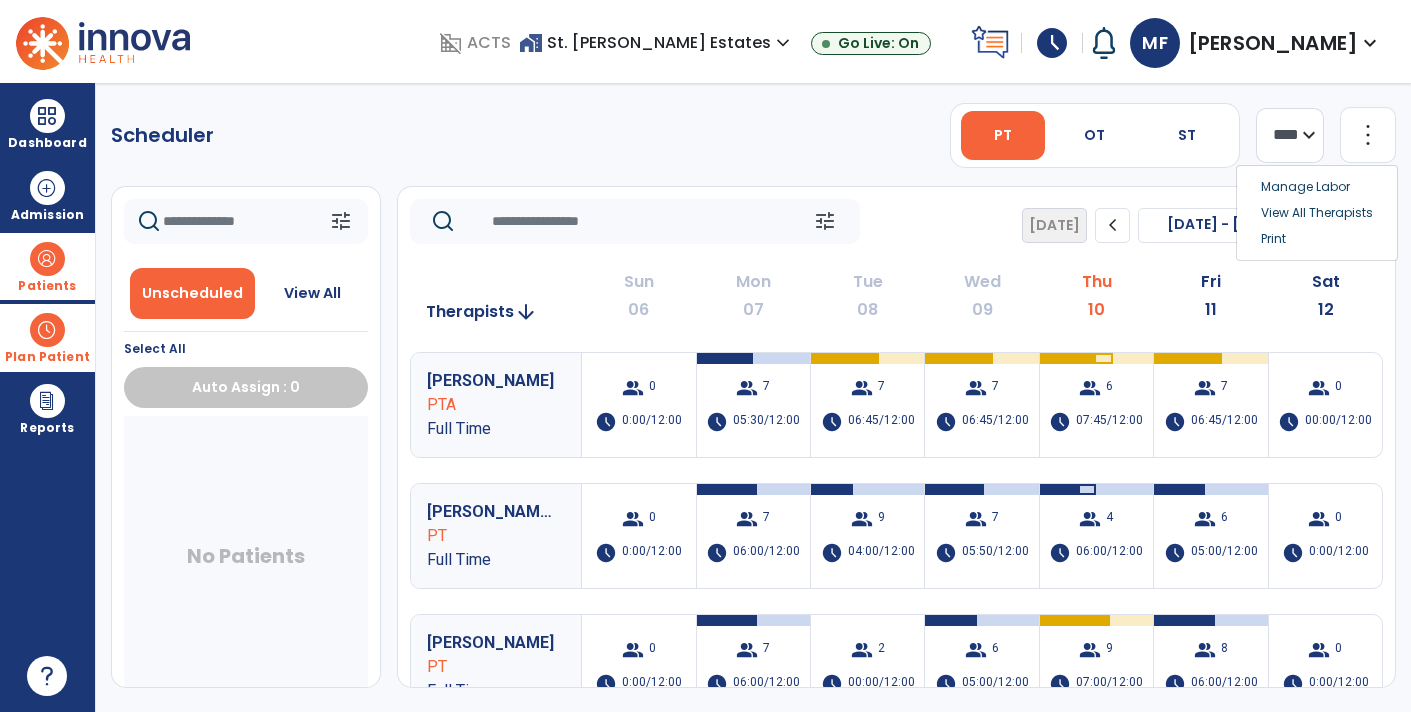 click on "more_vert" 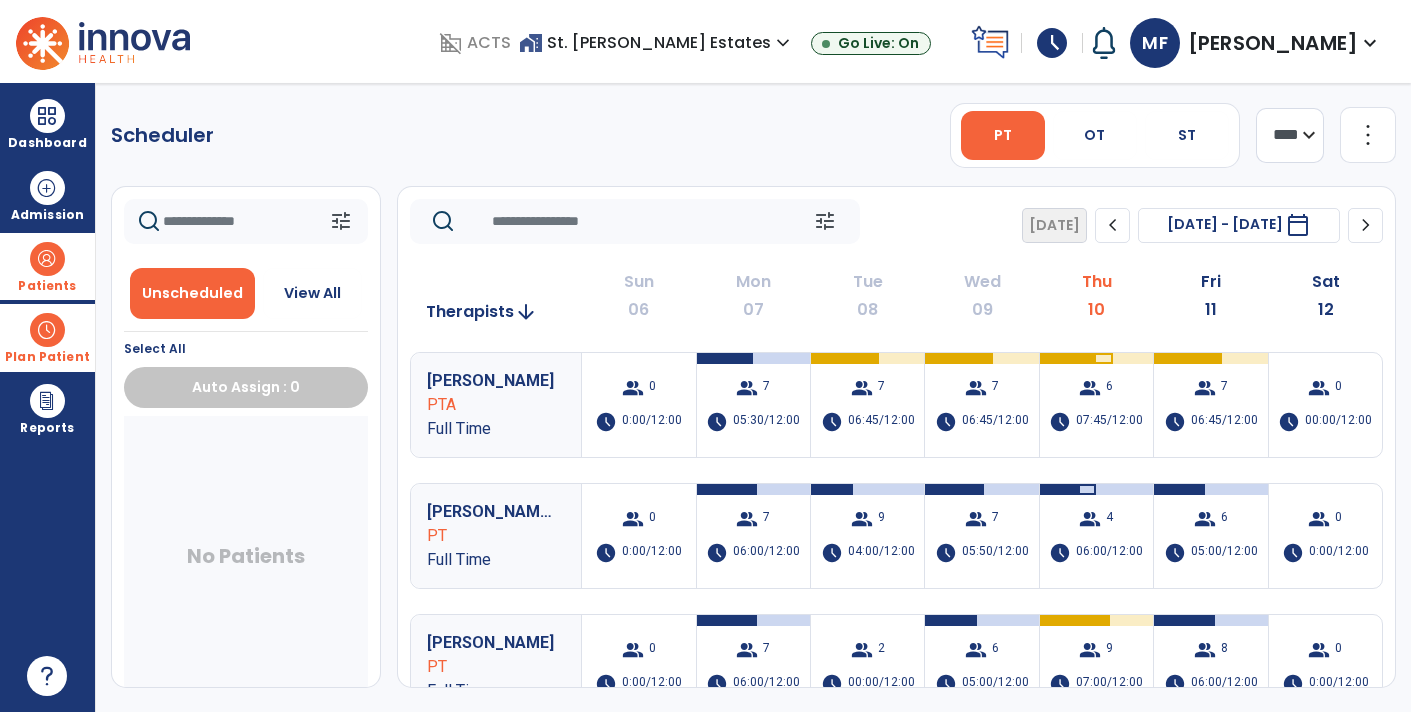click on "more_vert" 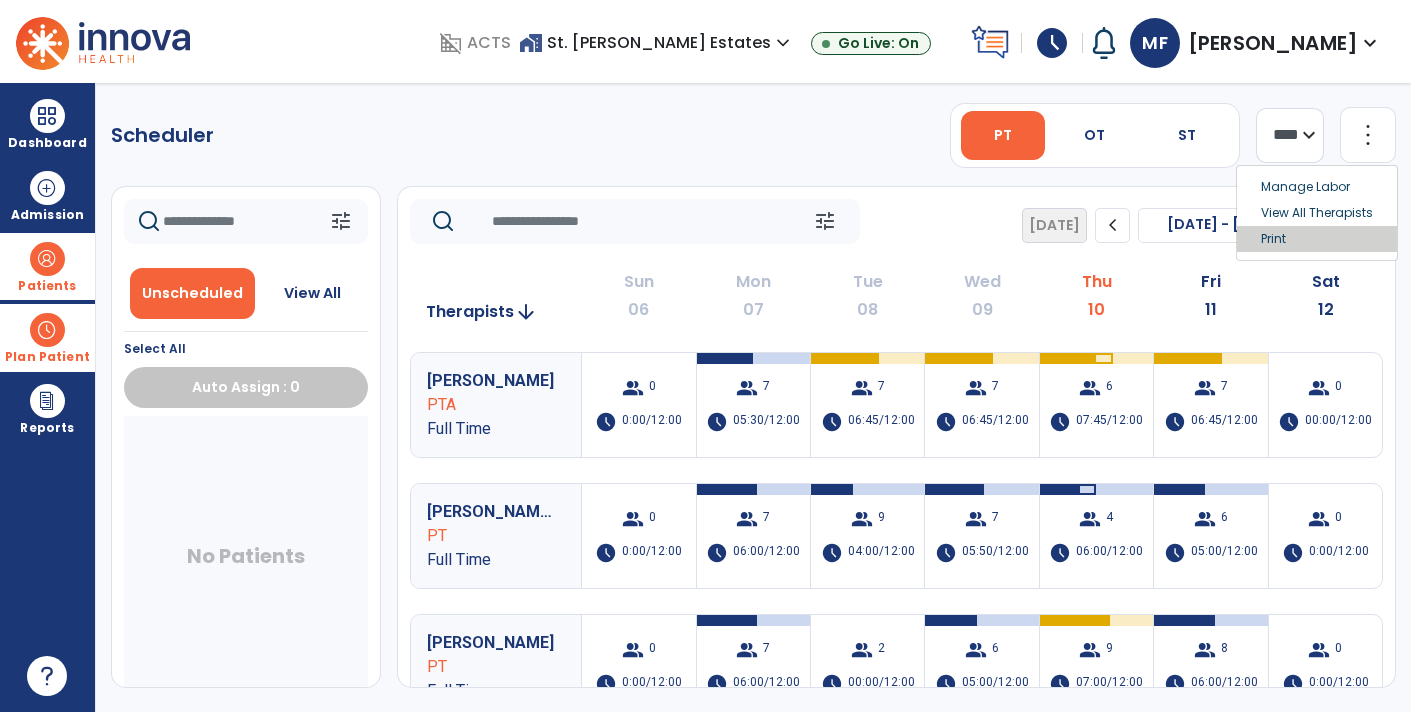 click on "Print" at bounding box center [1317, 239] 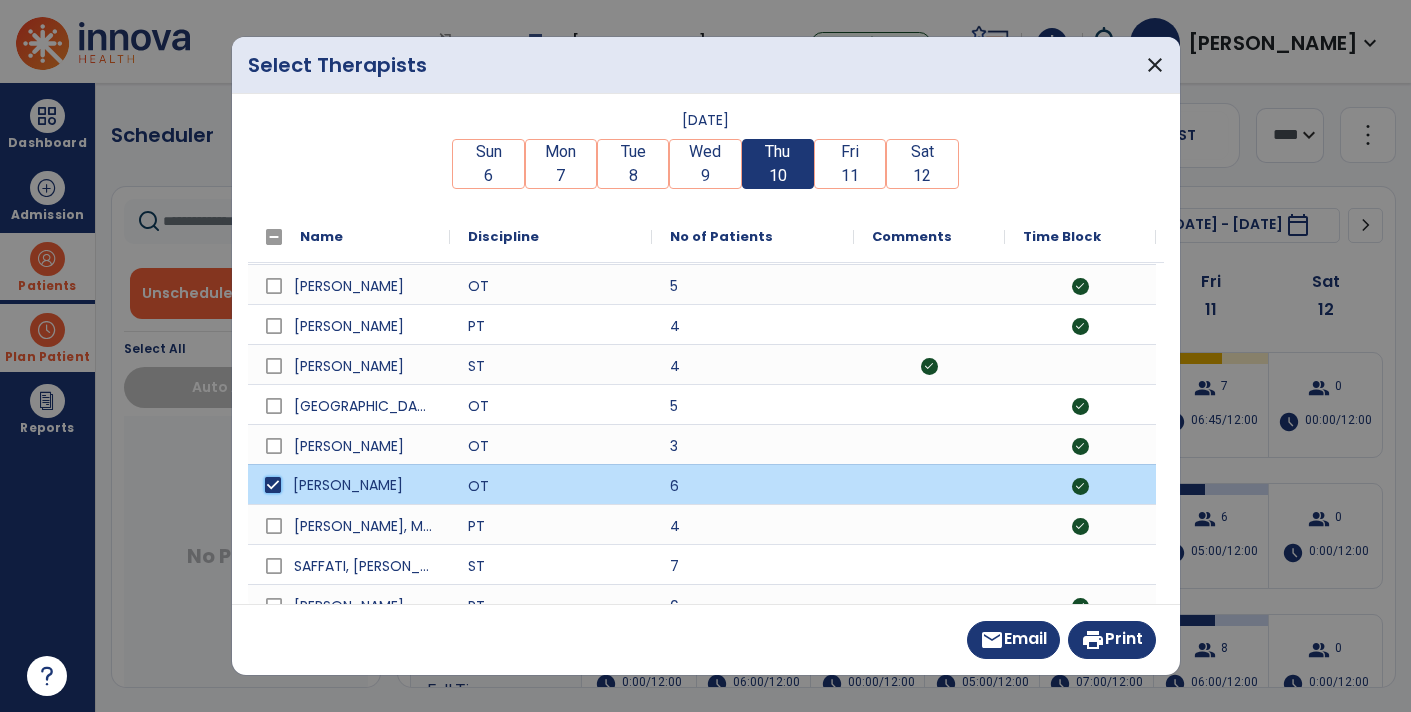 scroll, scrollTop: 120, scrollLeft: 0, axis: vertical 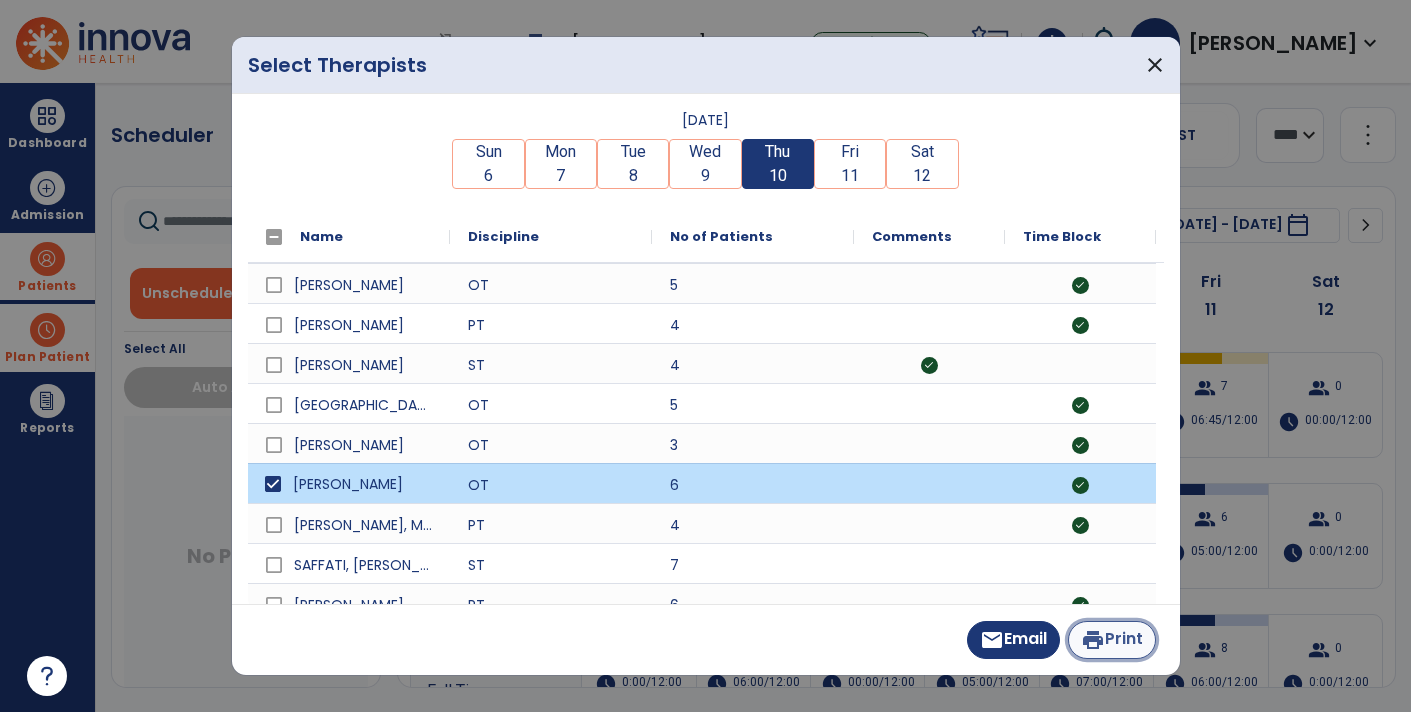 click on "print  Print" at bounding box center (1112, 640) 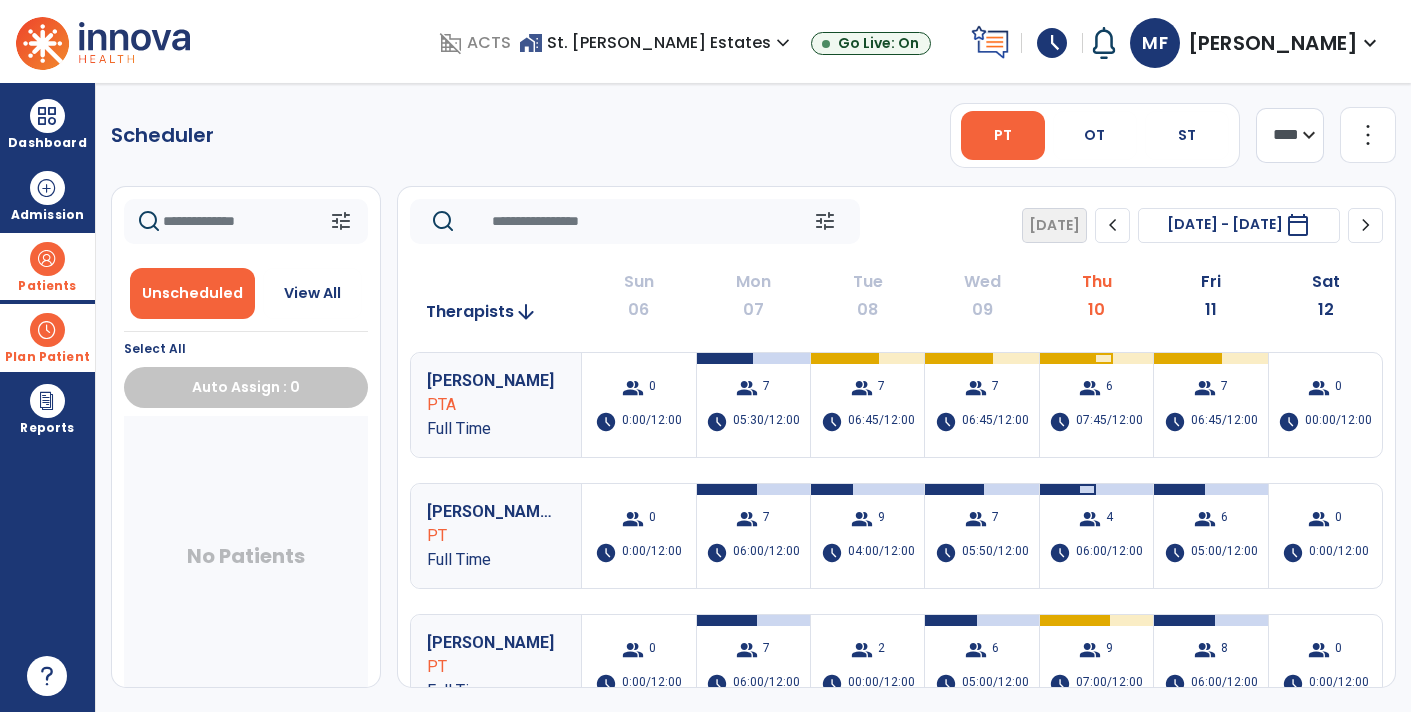 click at bounding box center [47, 259] 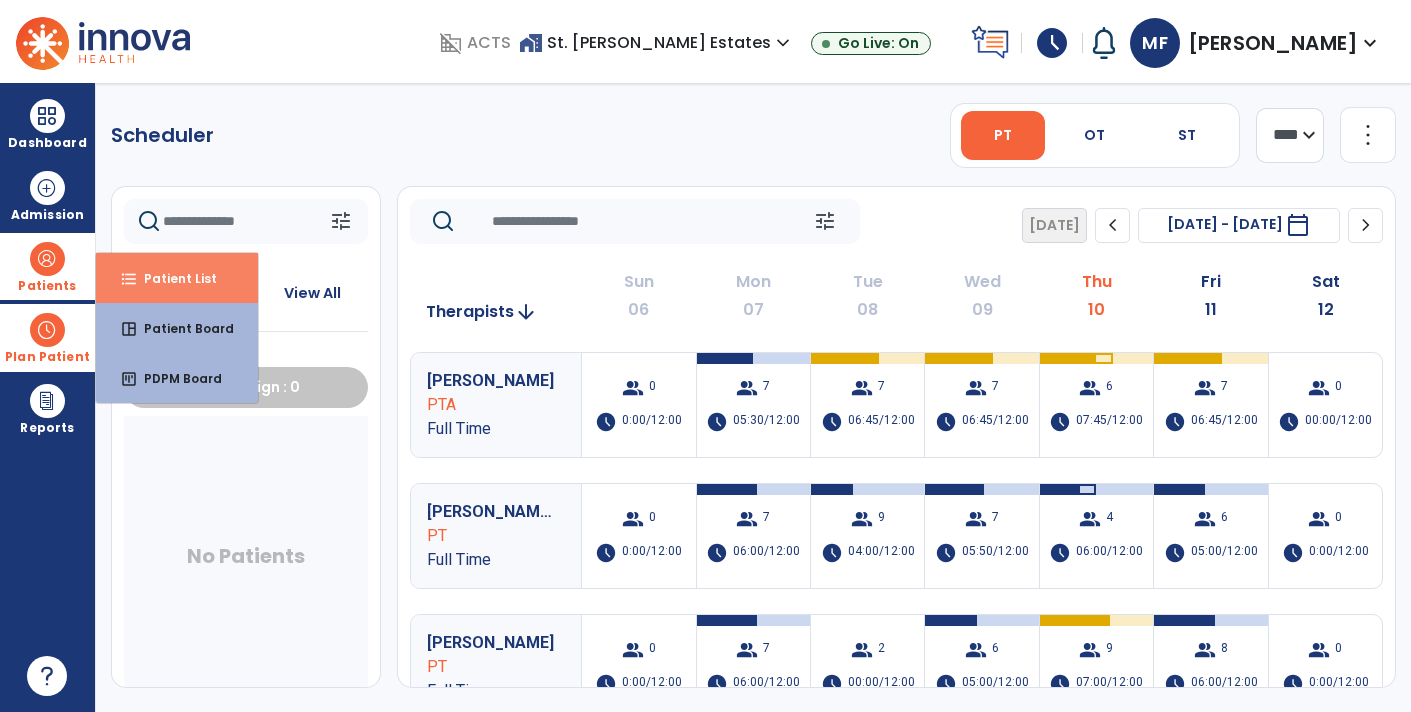 click on "Patient List" at bounding box center (172, 278) 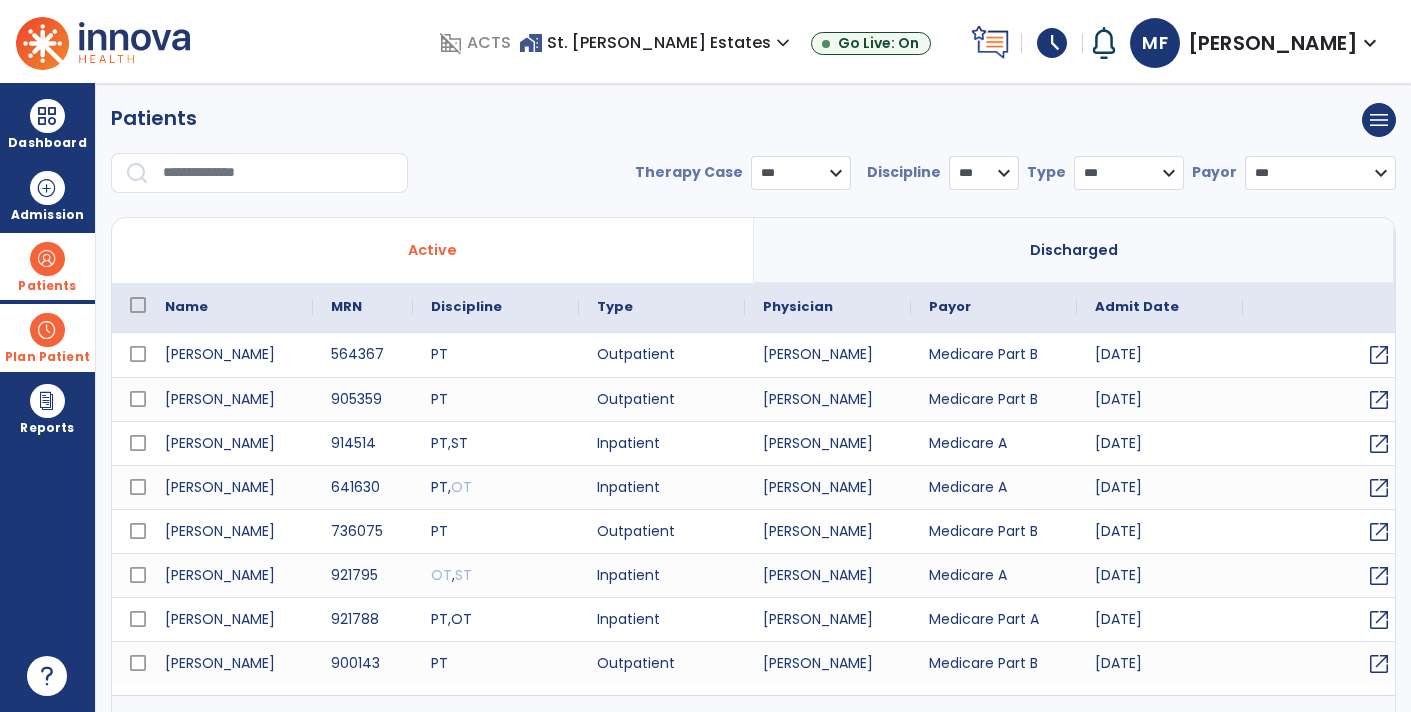 select on "***" 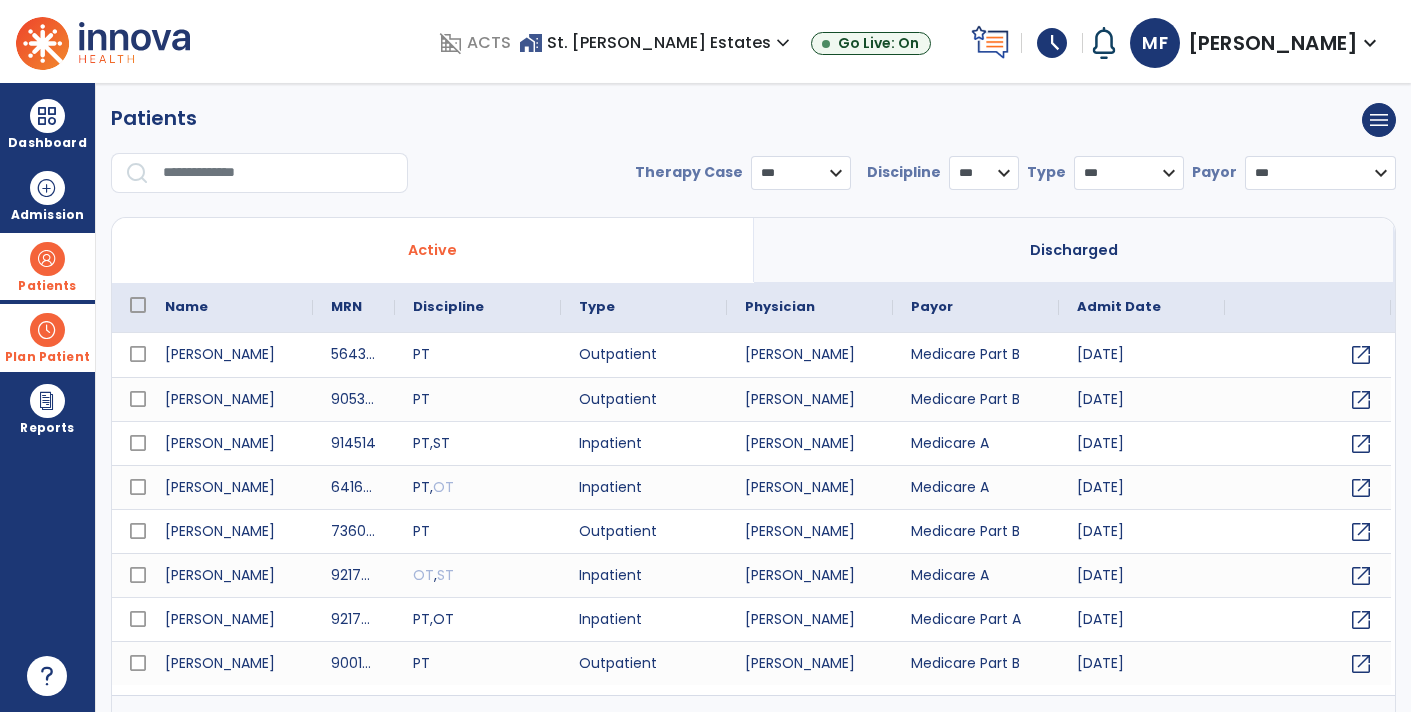 click at bounding box center (278, 173) 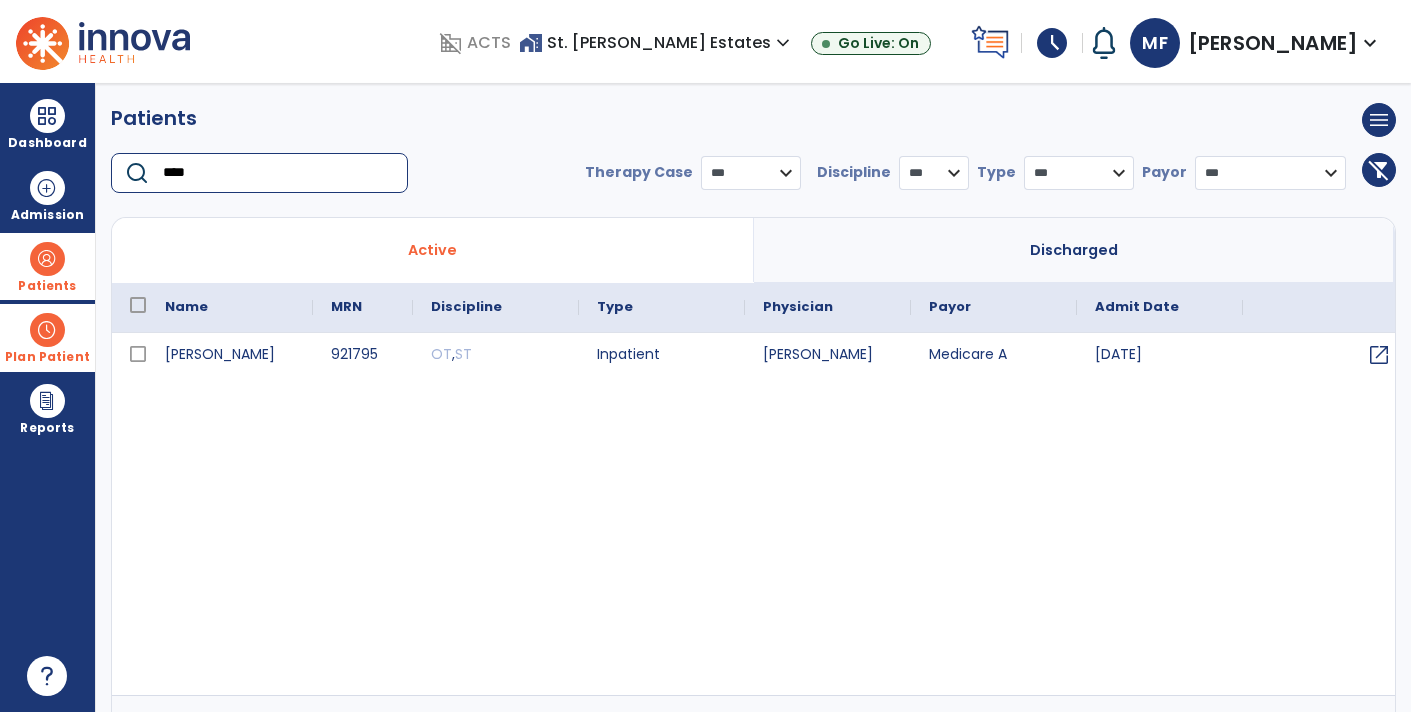 type on "****" 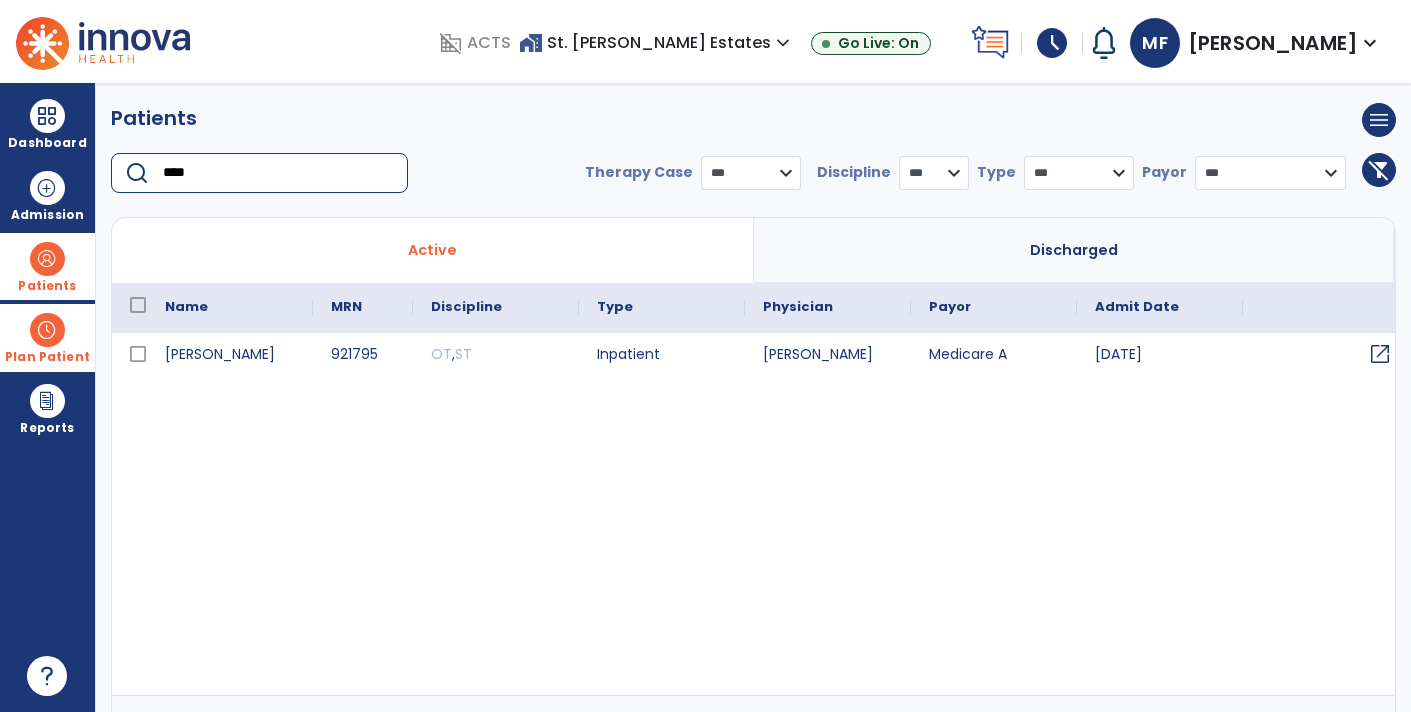 click on "open_in_new" at bounding box center (1380, 354) 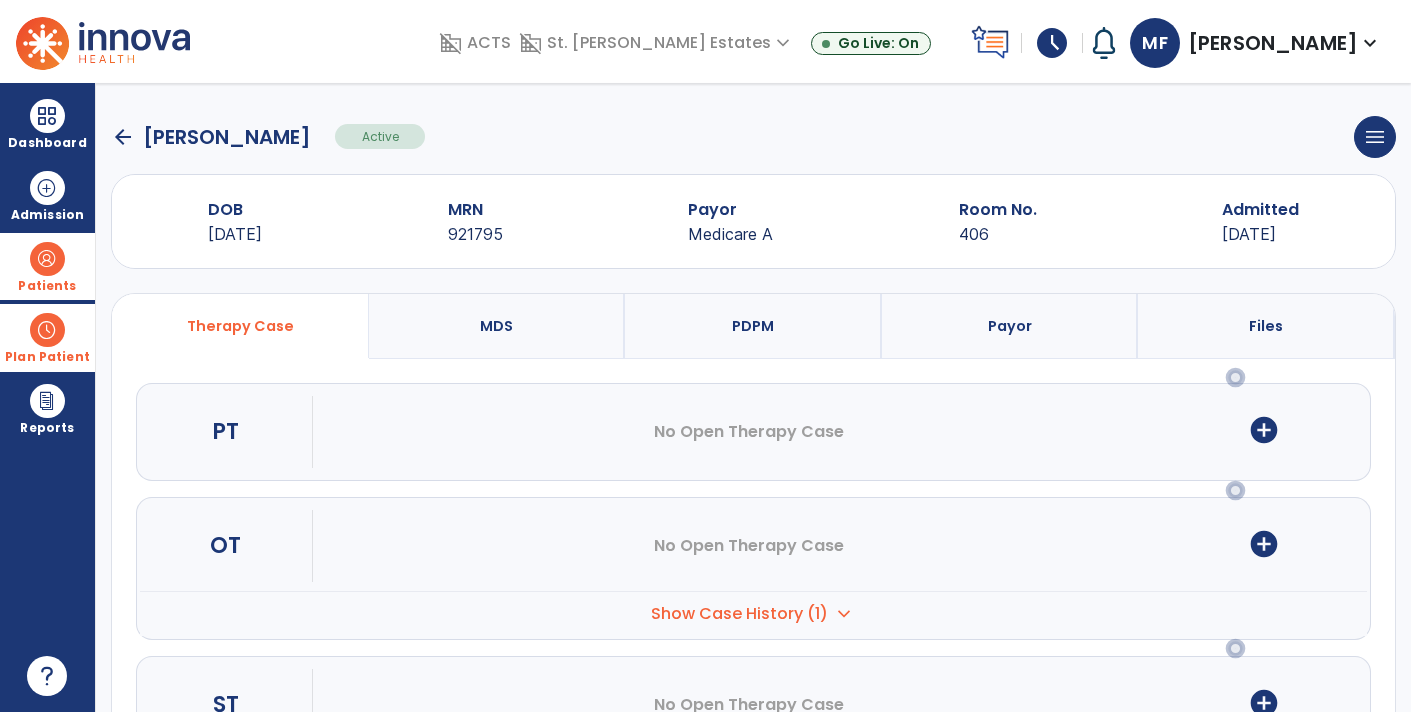 scroll, scrollTop: 0, scrollLeft: 0, axis: both 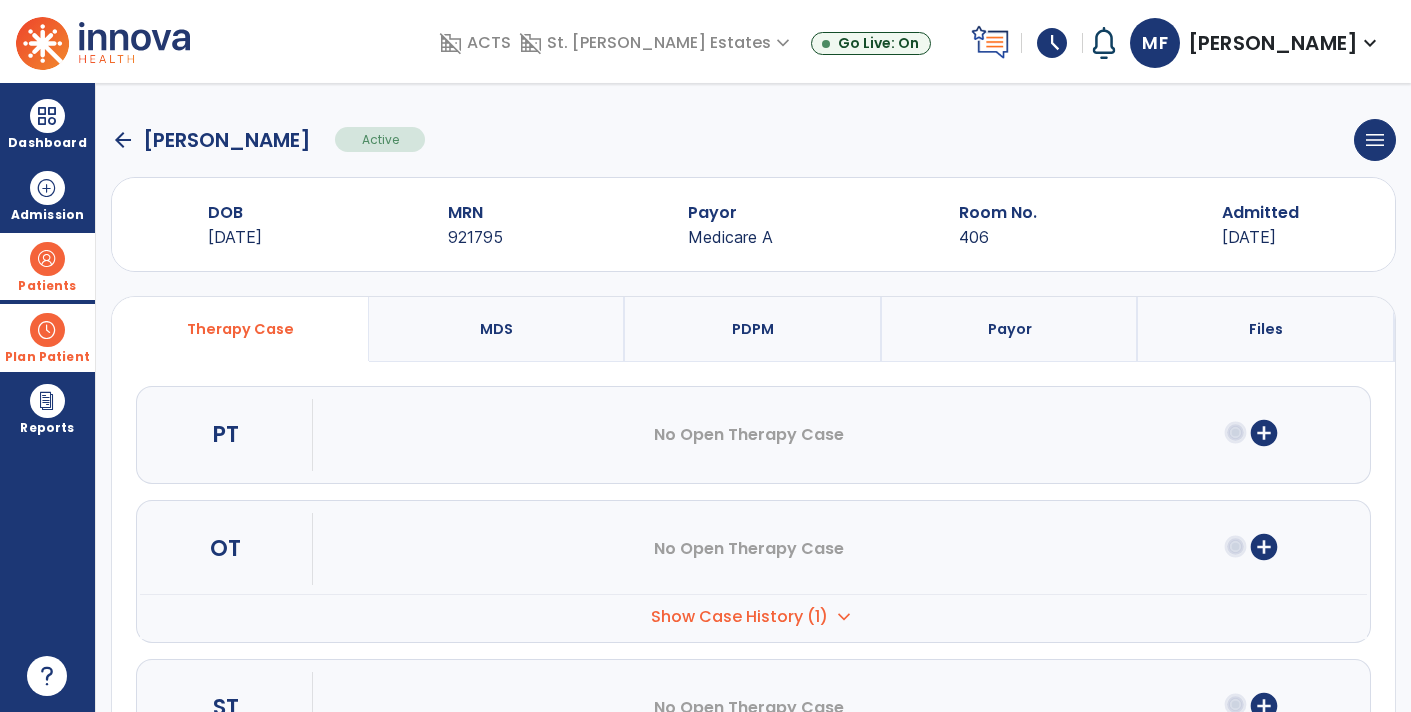 click on "arrow_back" 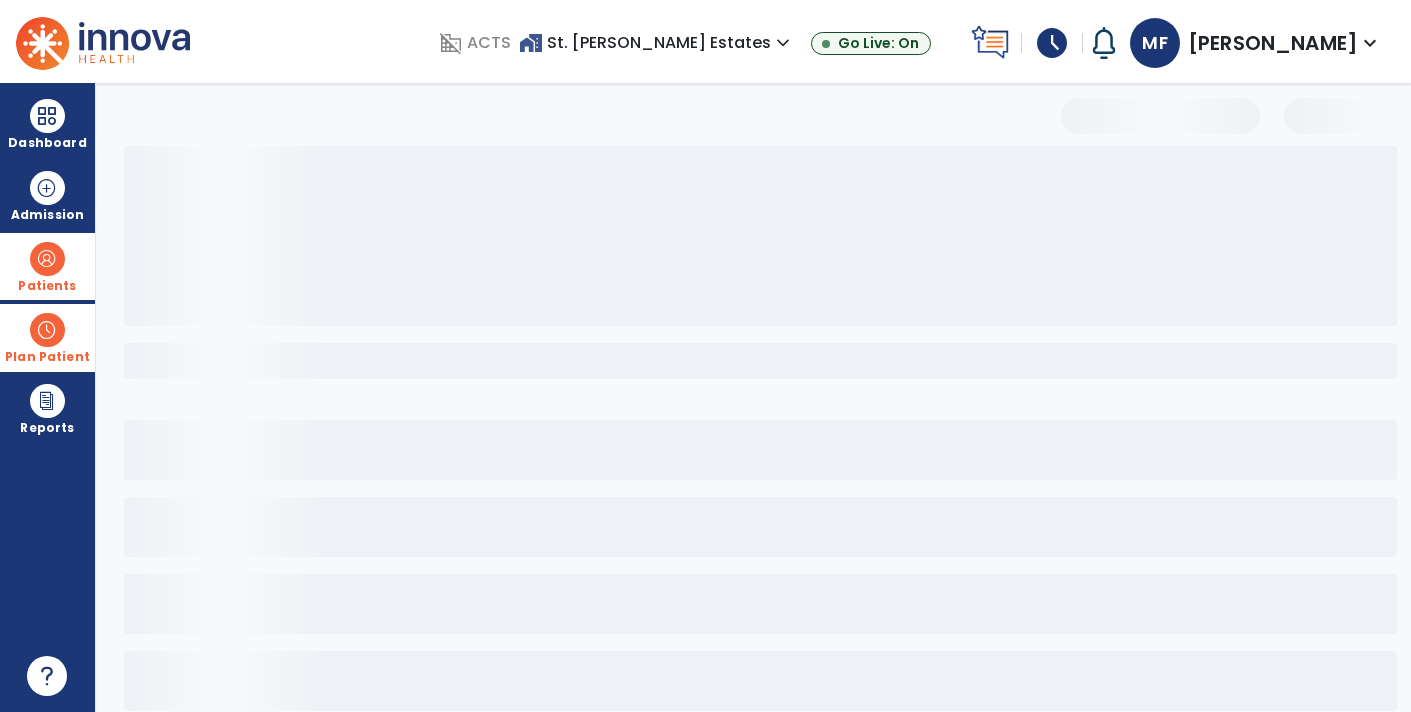 select on "***" 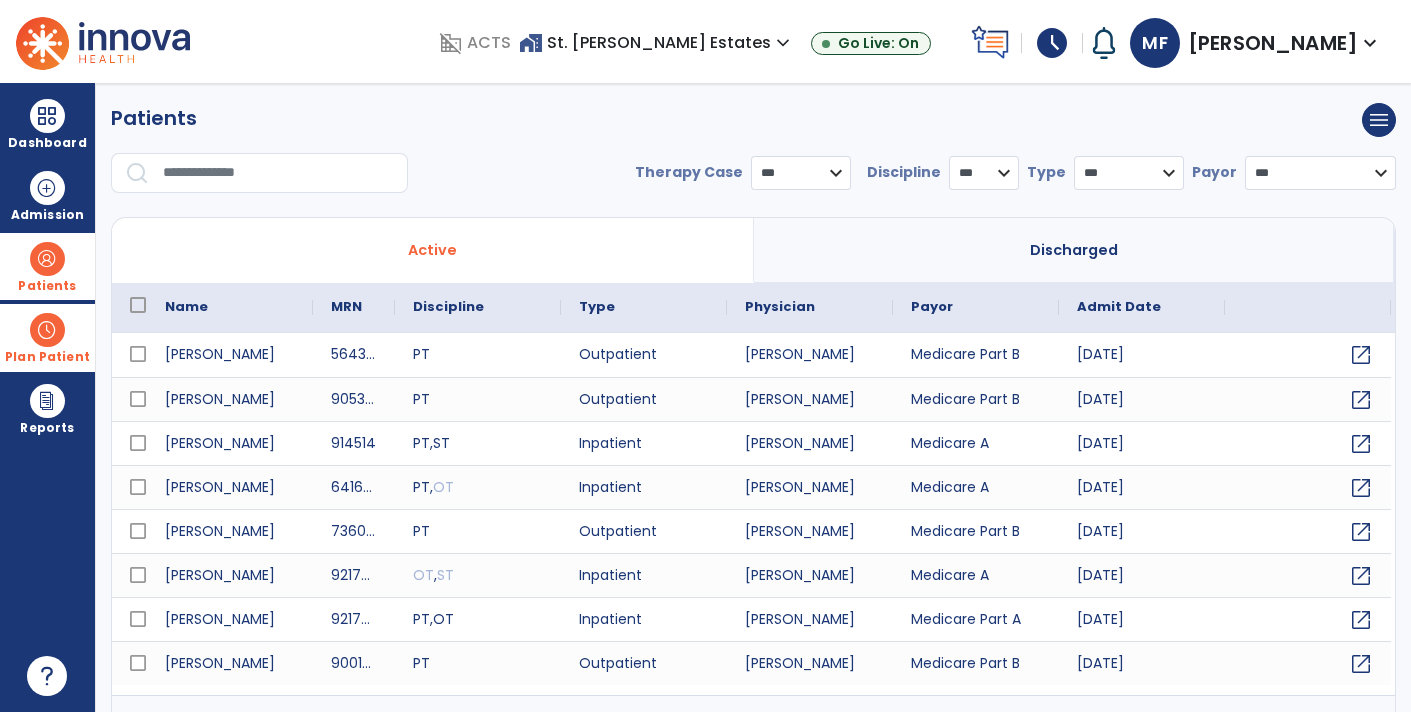 click at bounding box center [278, 173] 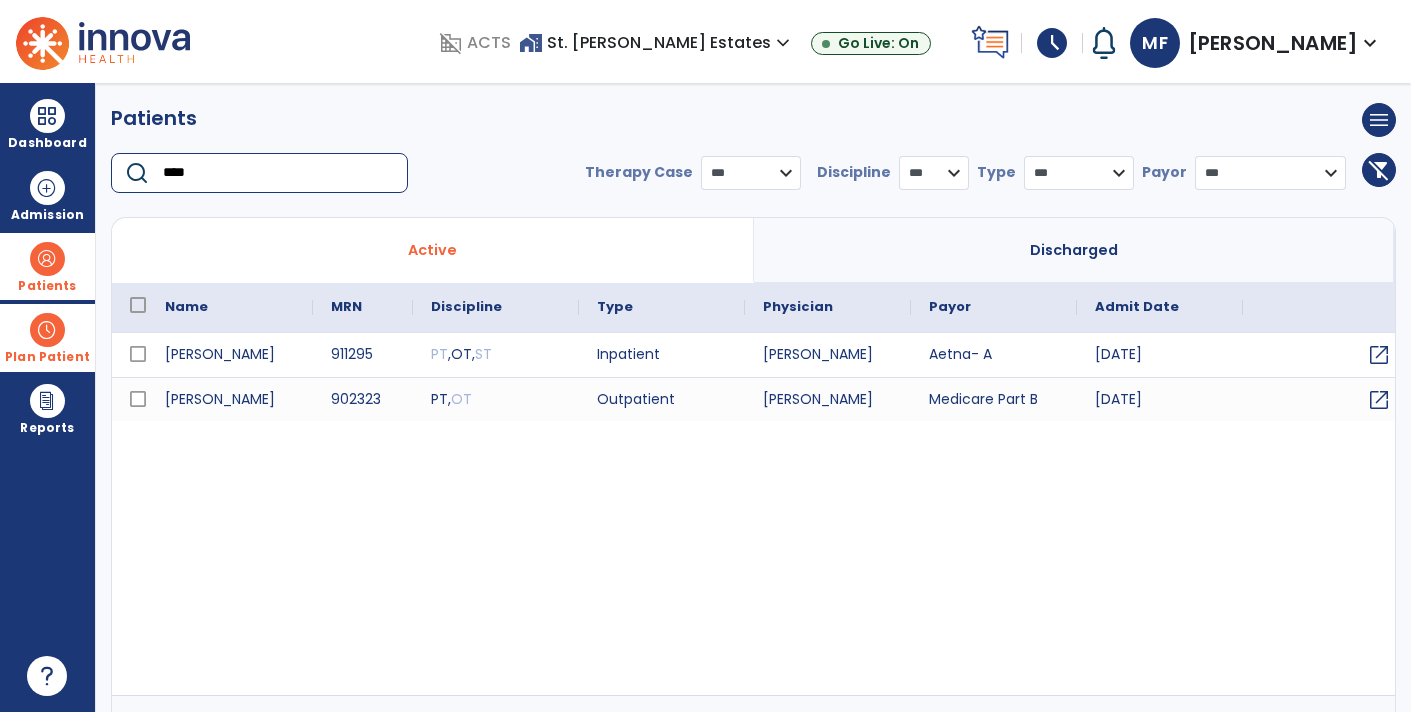 type on "****" 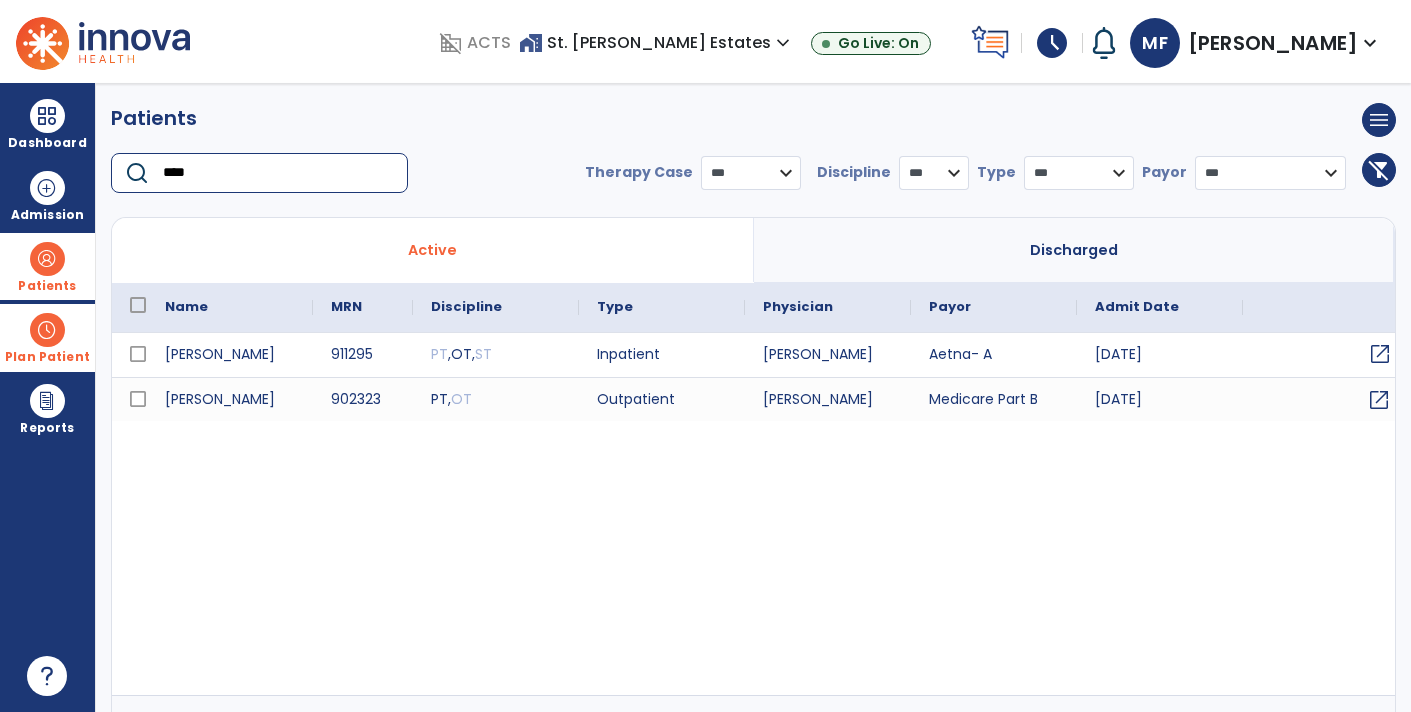 click on "open_in_new" at bounding box center [1380, 354] 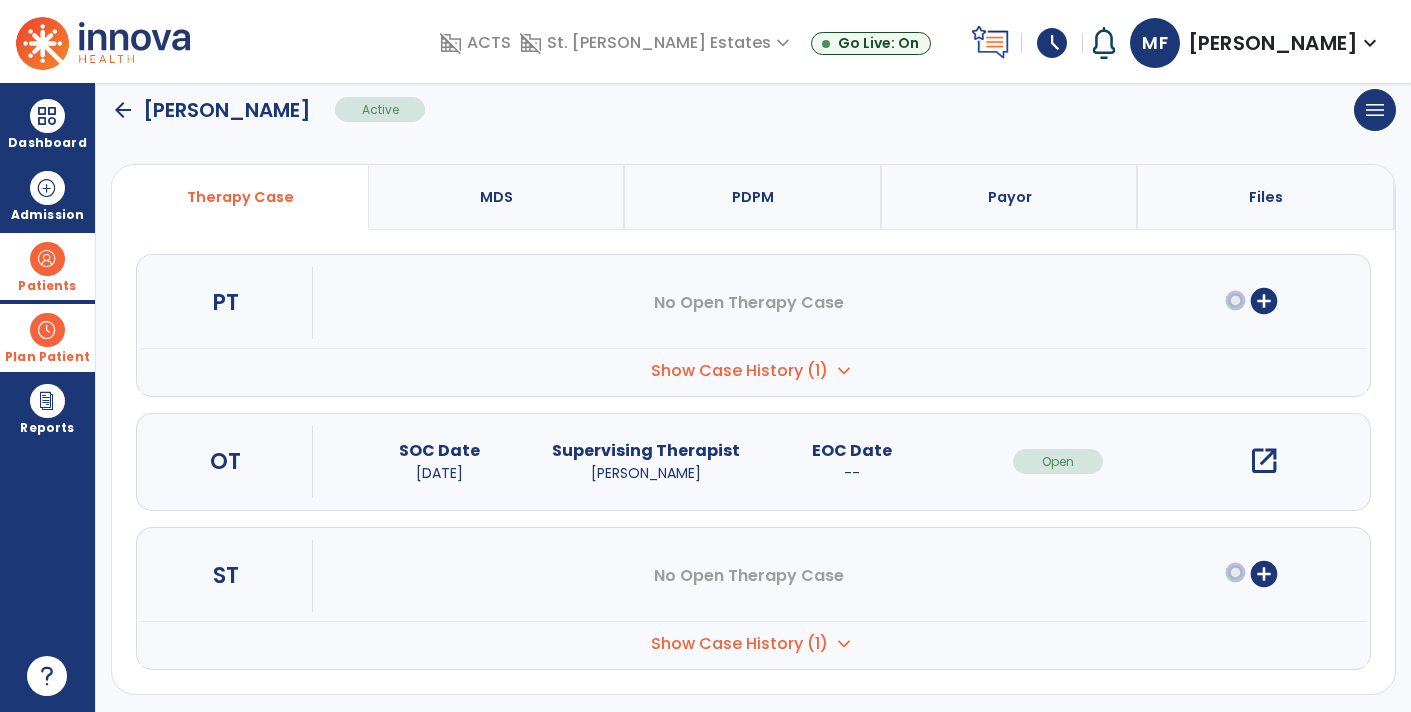 scroll, scrollTop: 0, scrollLeft: 0, axis: both 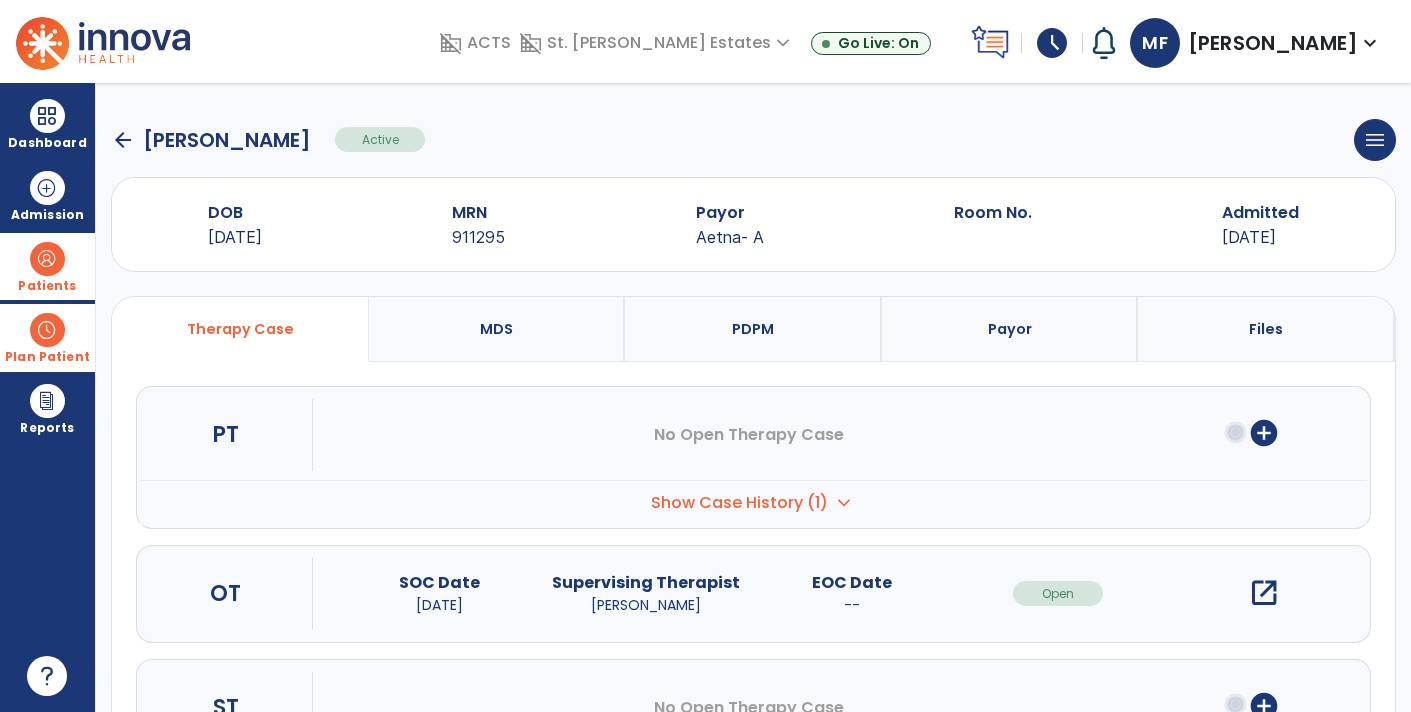 click at bounding box center [47, 330] 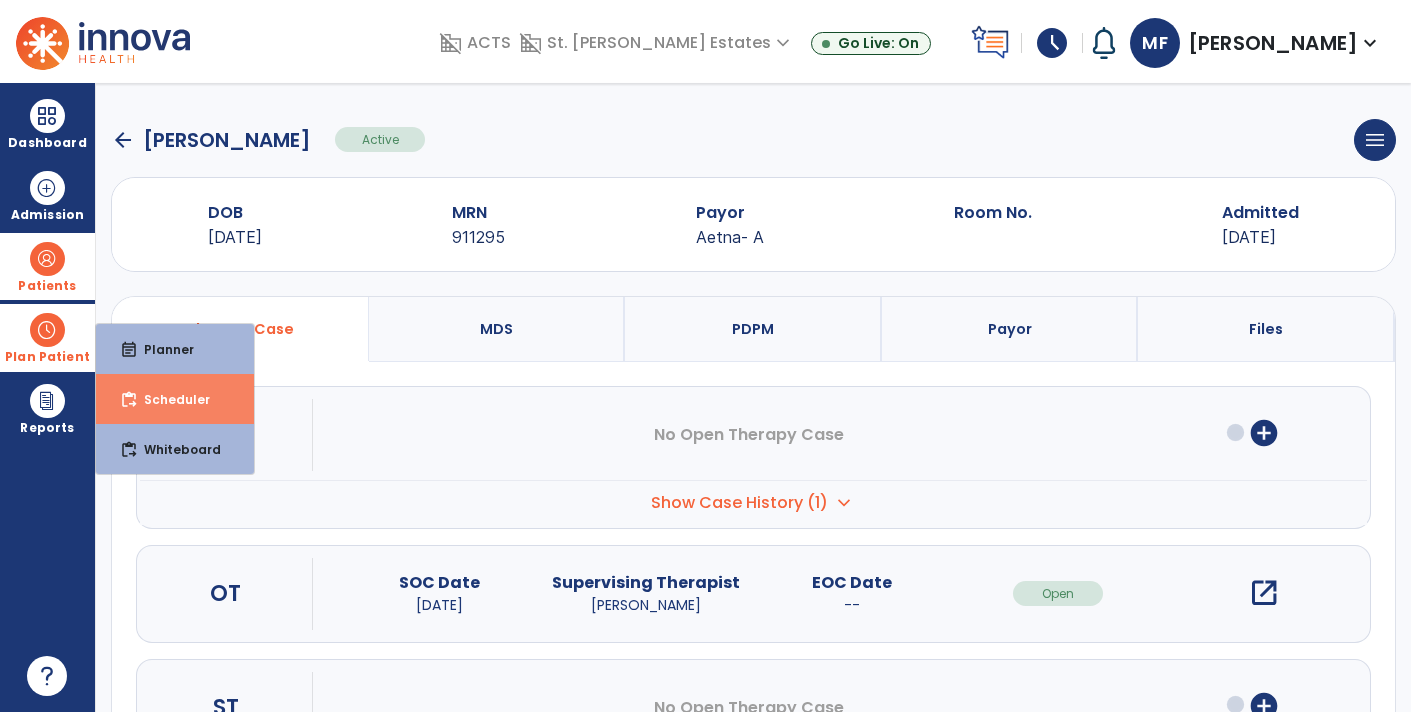 click on "Scheduler" at bounding box center [169, 399] 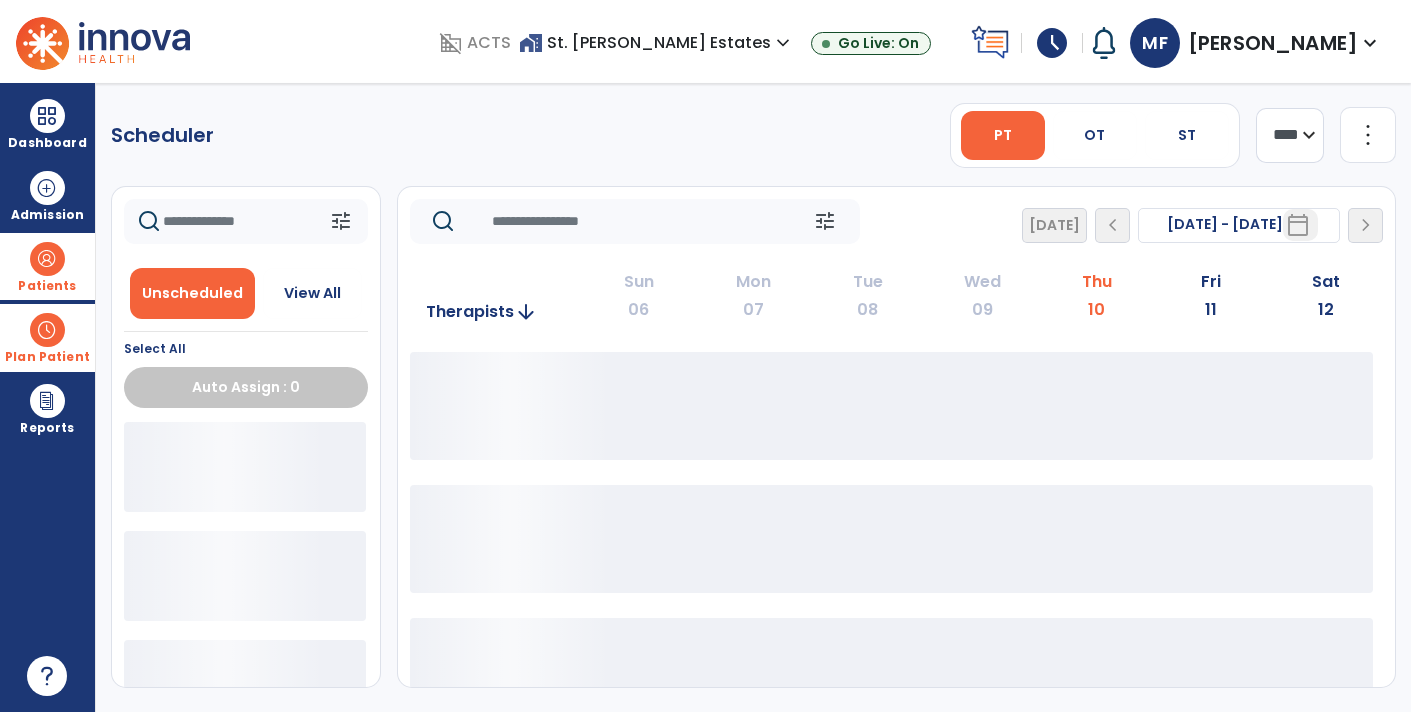 click on "more_vert" 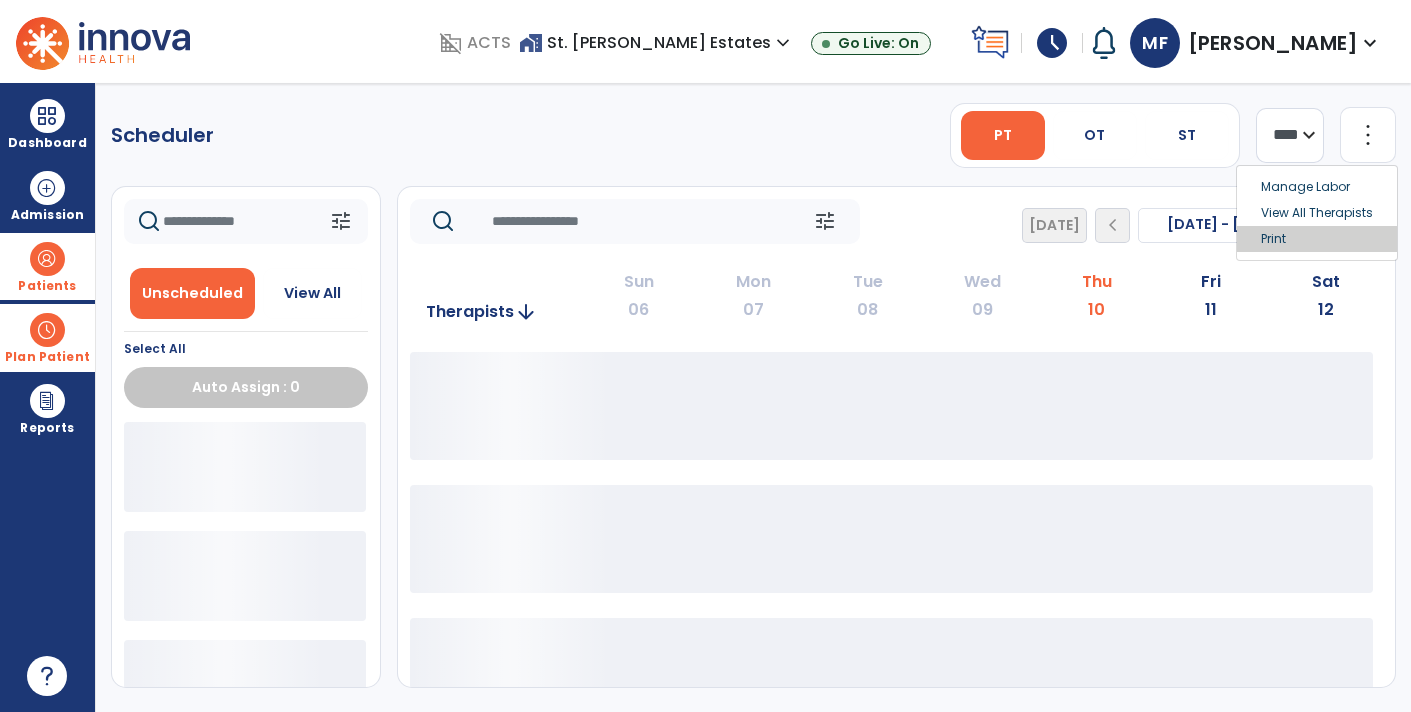 click on "Print" at bounding box center (1317, 239) 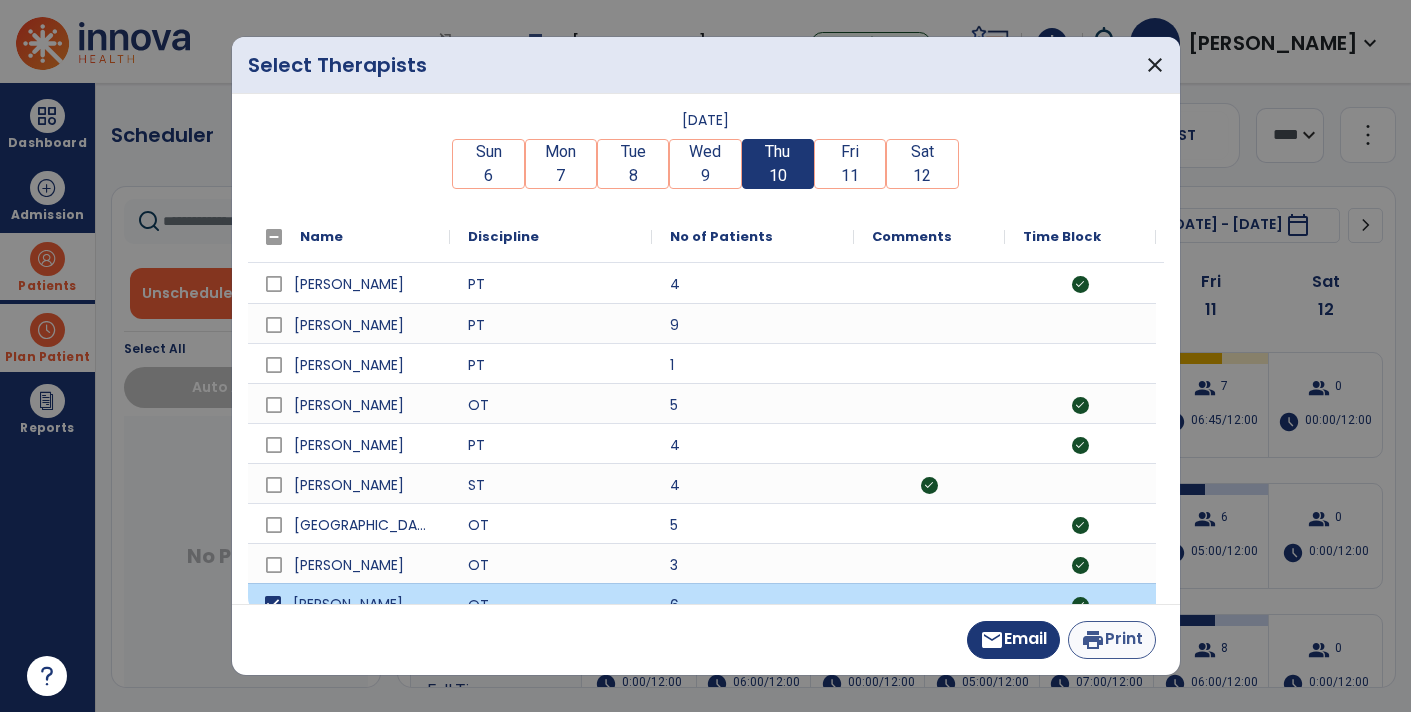 click on "print  Print" at bounding box center (1112, 640) 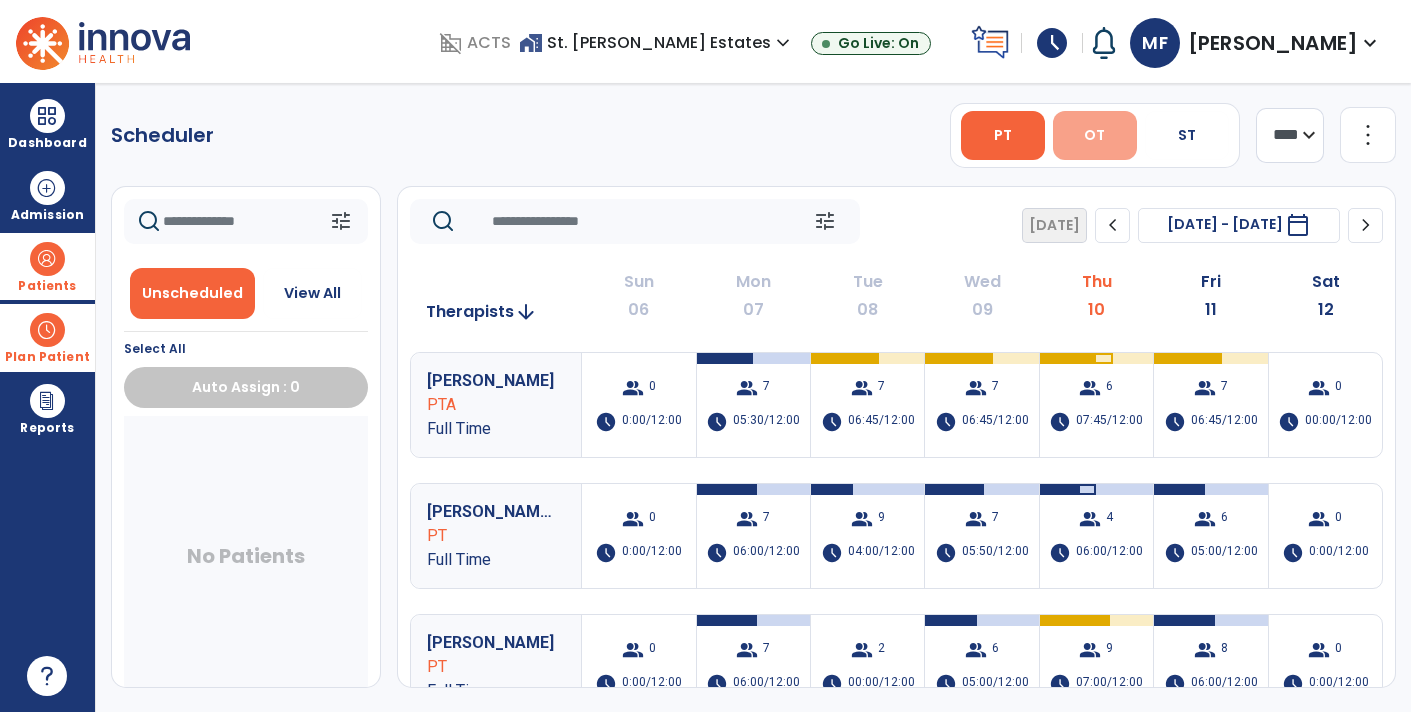 click on "OT" at bounding box center (1095, 135) 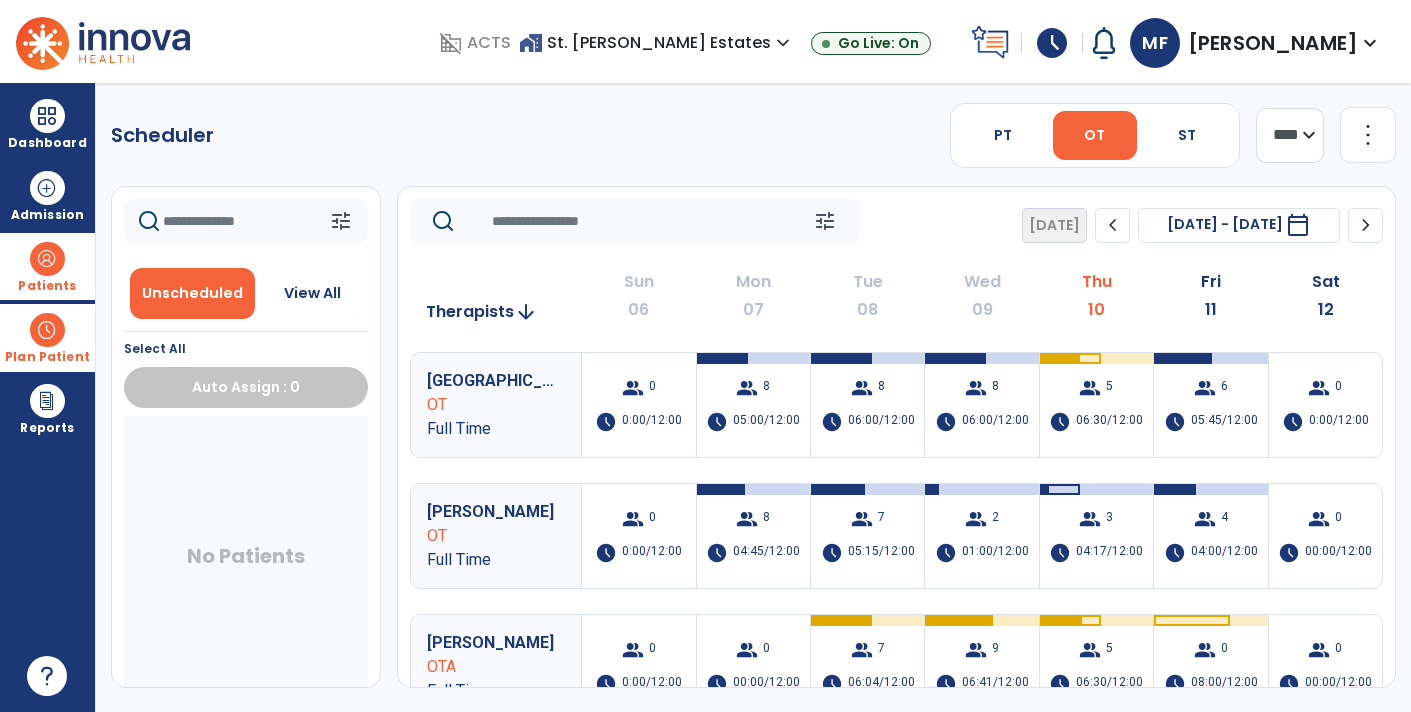 click on "**** ***" 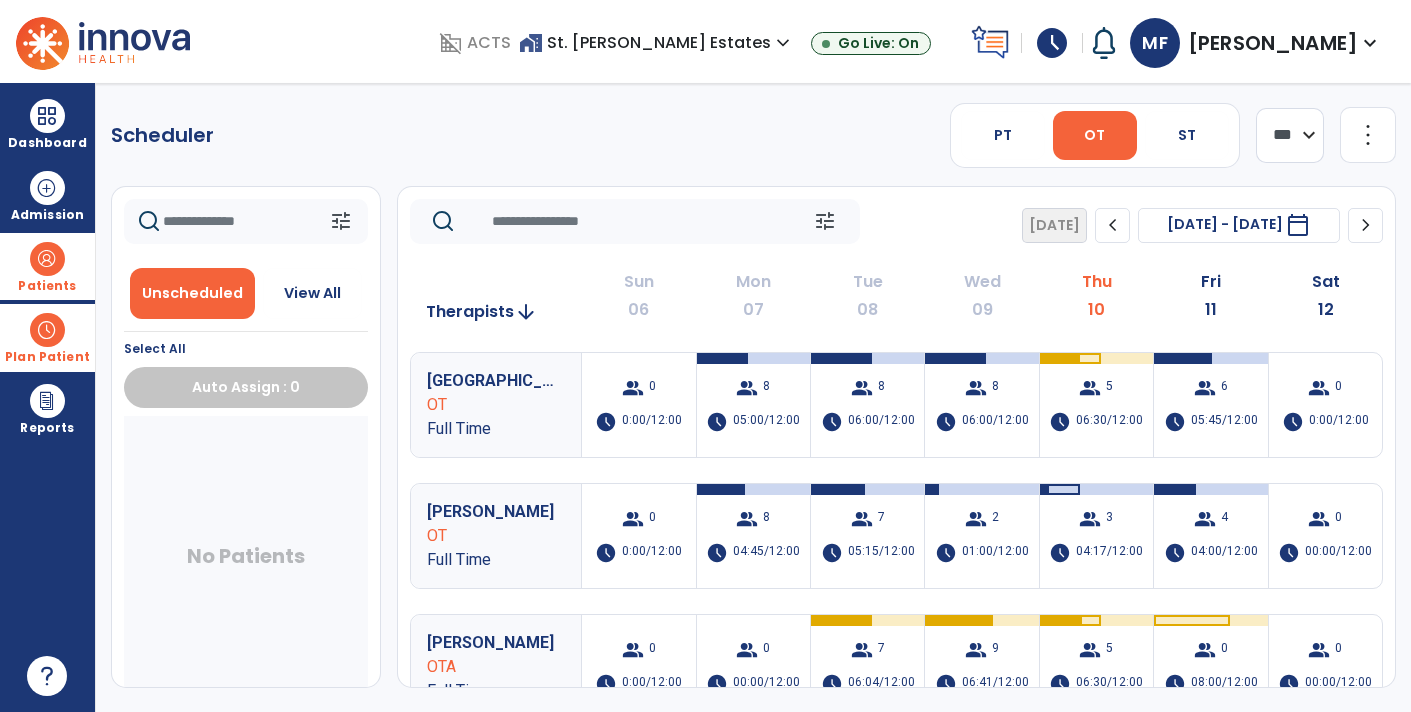 click on "**** ***" 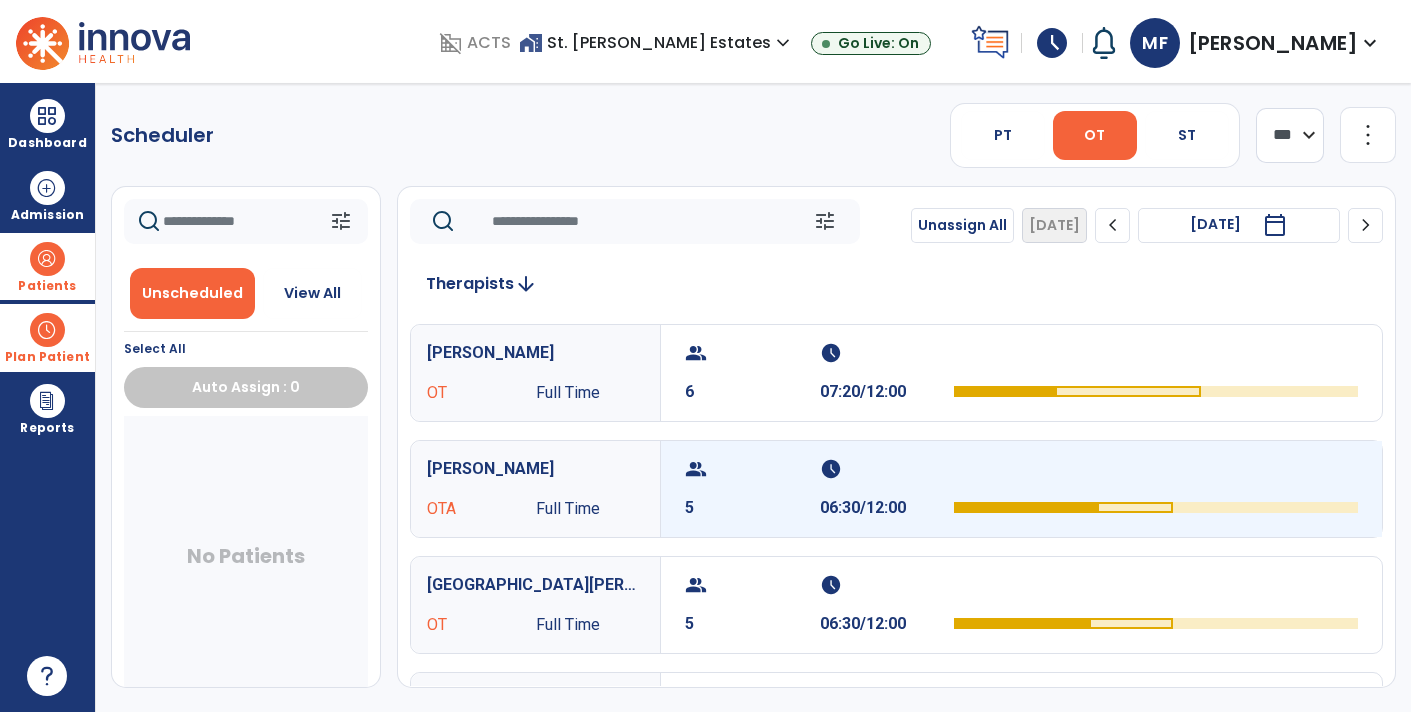 click on "schedule" at bounding box center [885, 469] 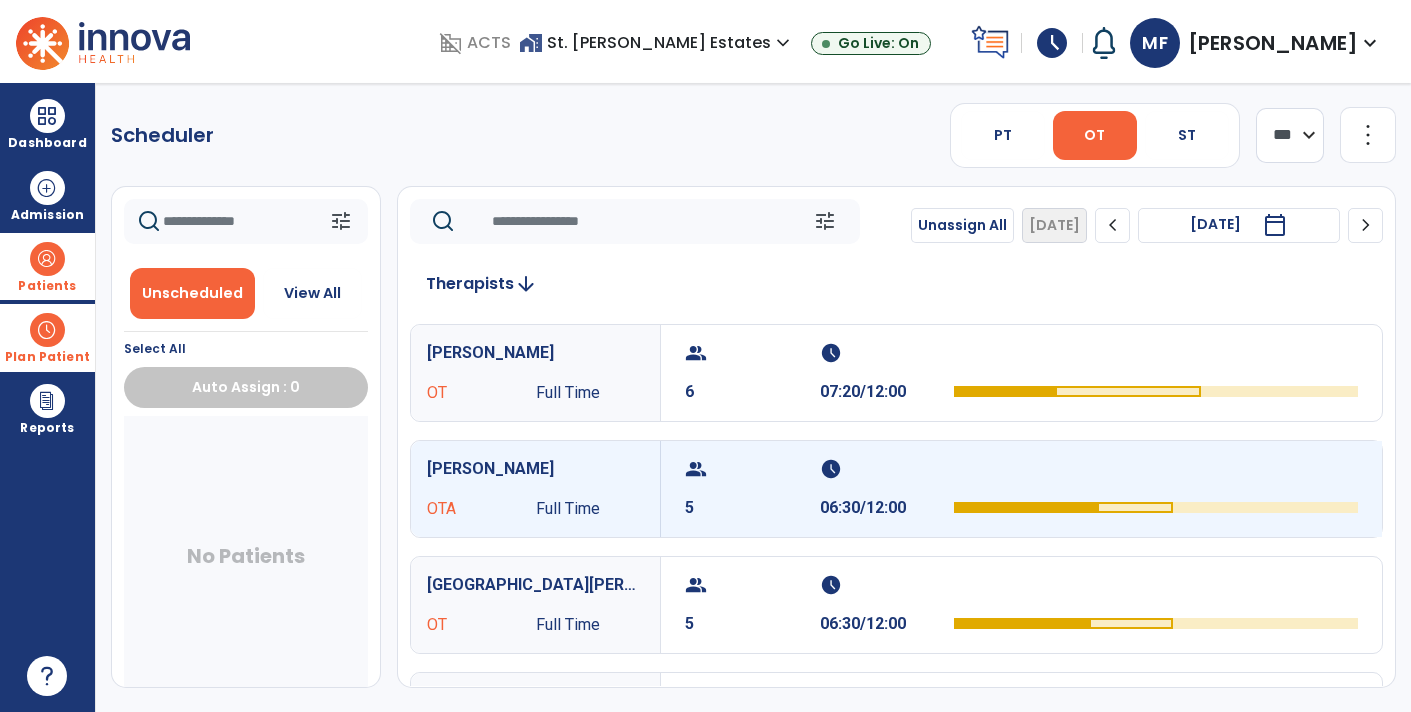 click on "schedule" at bounding box center (885, 469) 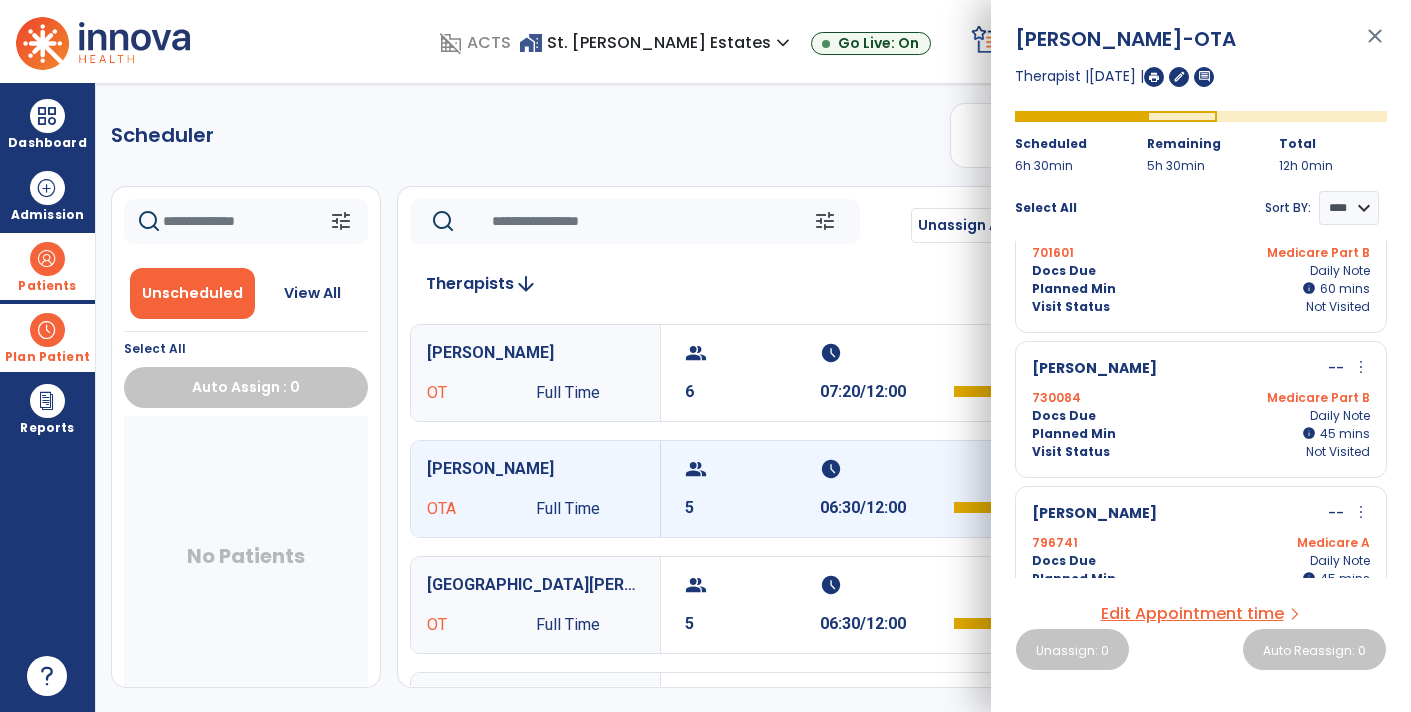 scroll, scrollTop: 412, scrollLeft: 0, axis: vertical 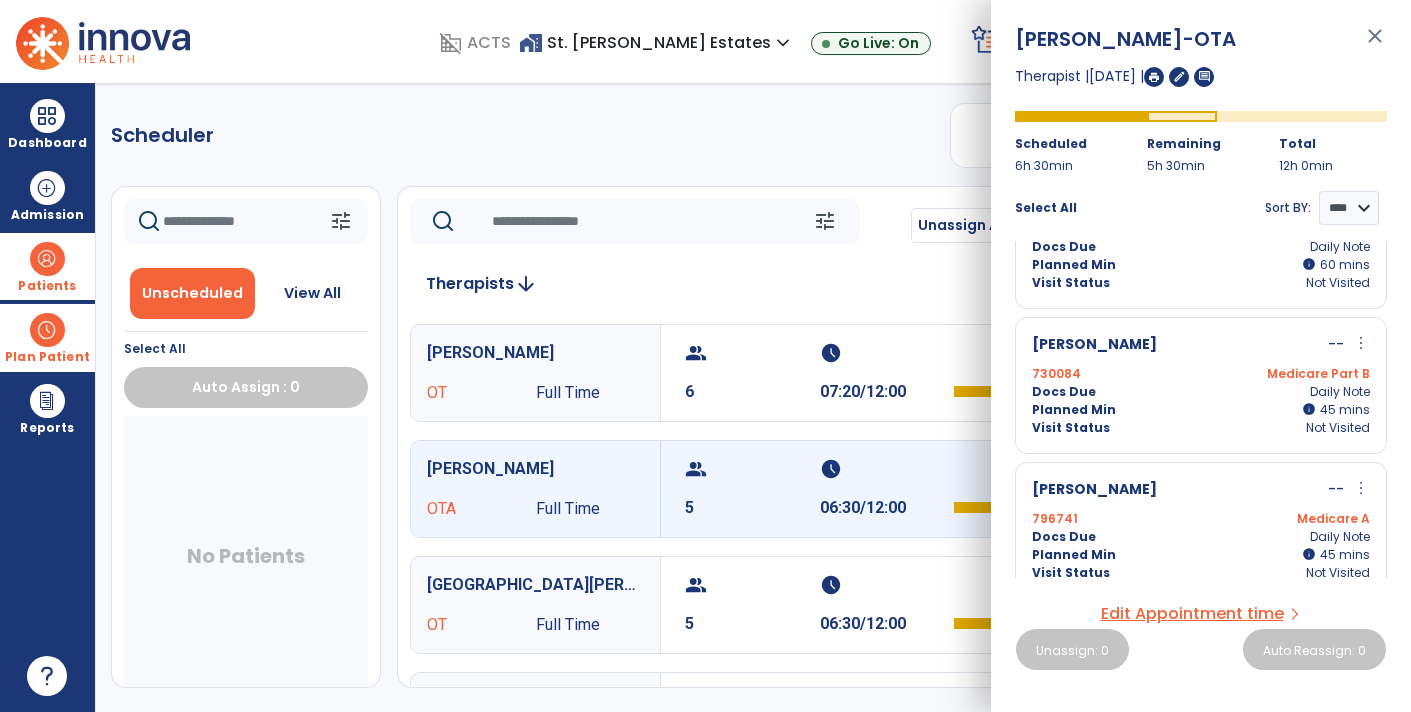 click on "more_vert" at bounding box center [1361, 488] 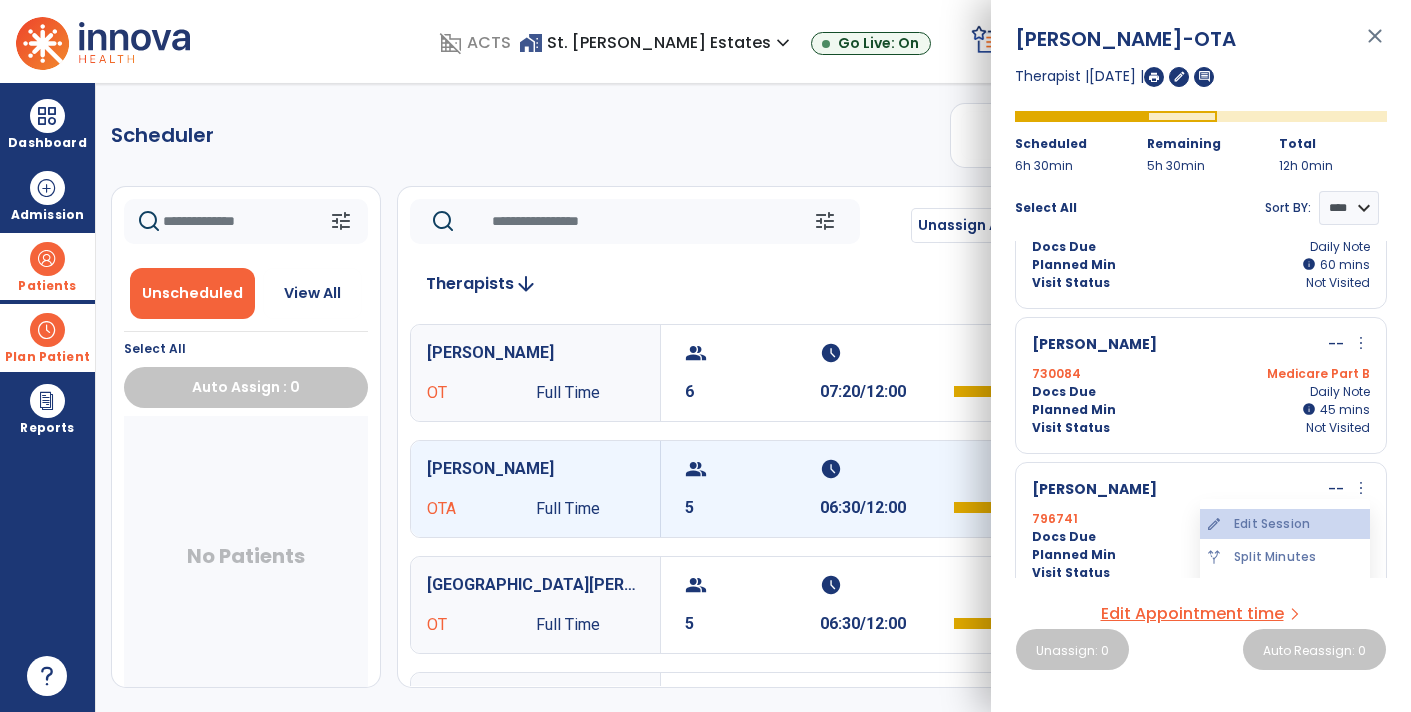 click on "edit   Edit Session" at bounding box center [1285, 524] 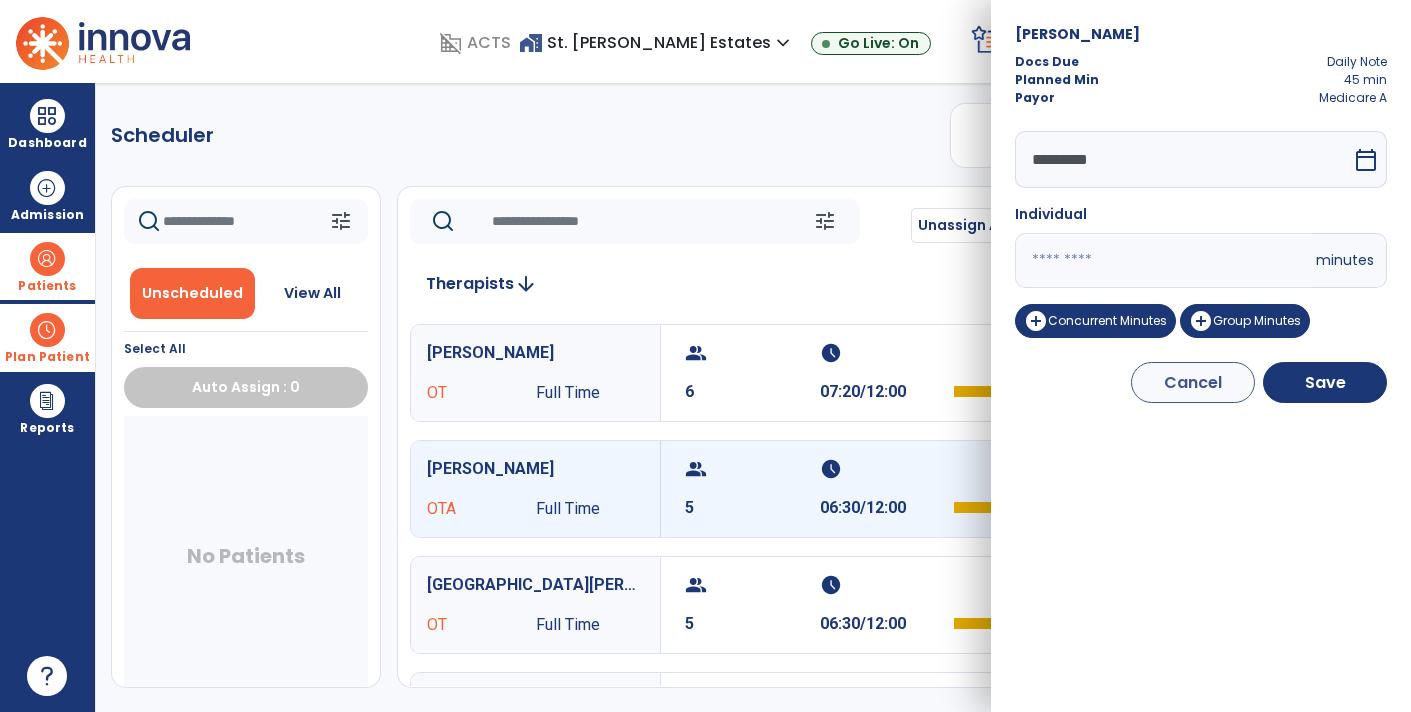click on "**" at bounding box center (1163, 260) 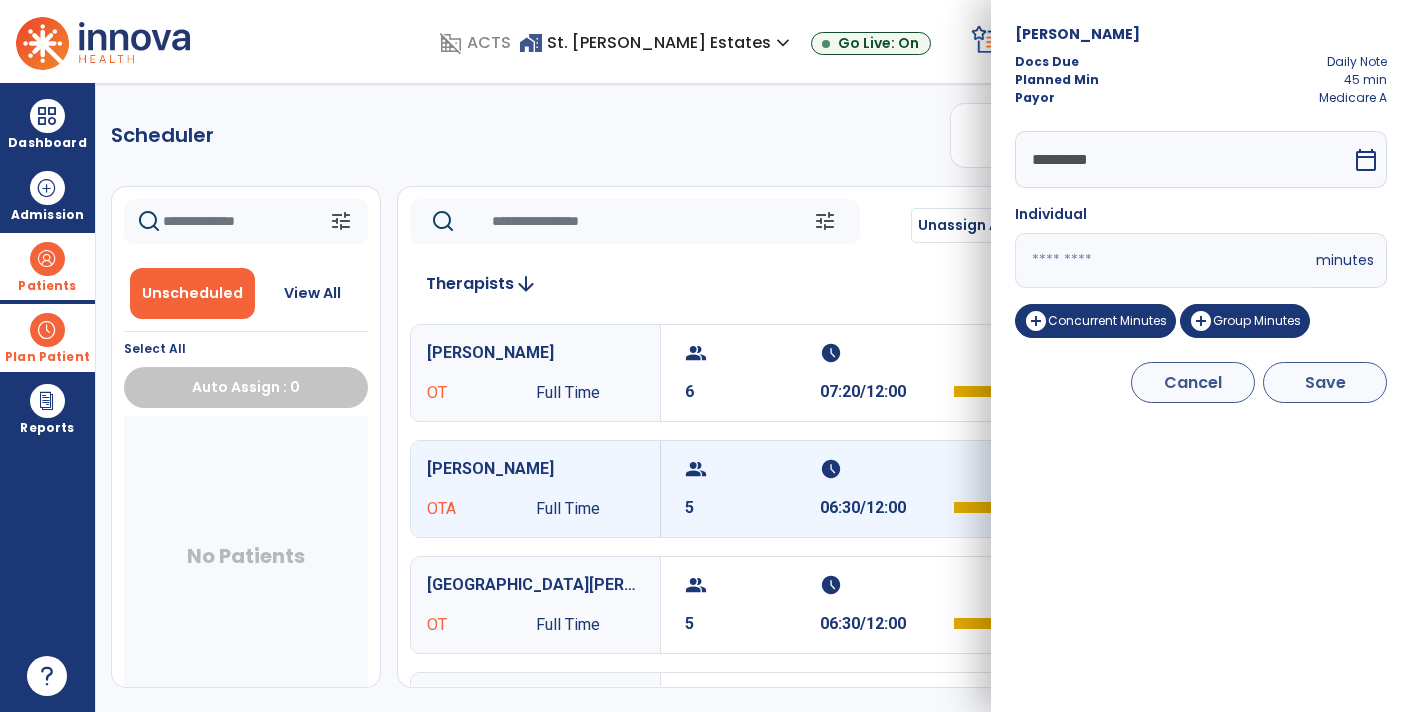 type on "**" 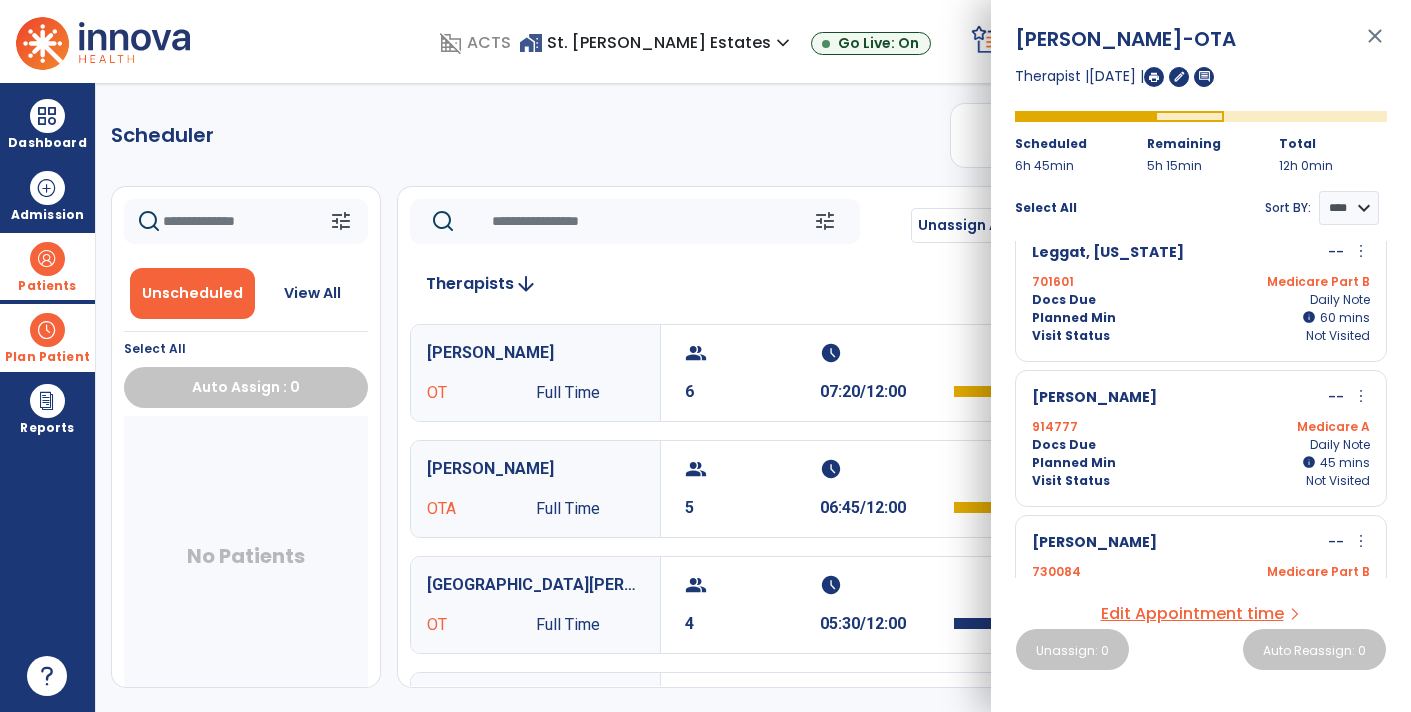 click on "Not Visited" at bounding box center (1338, 481) 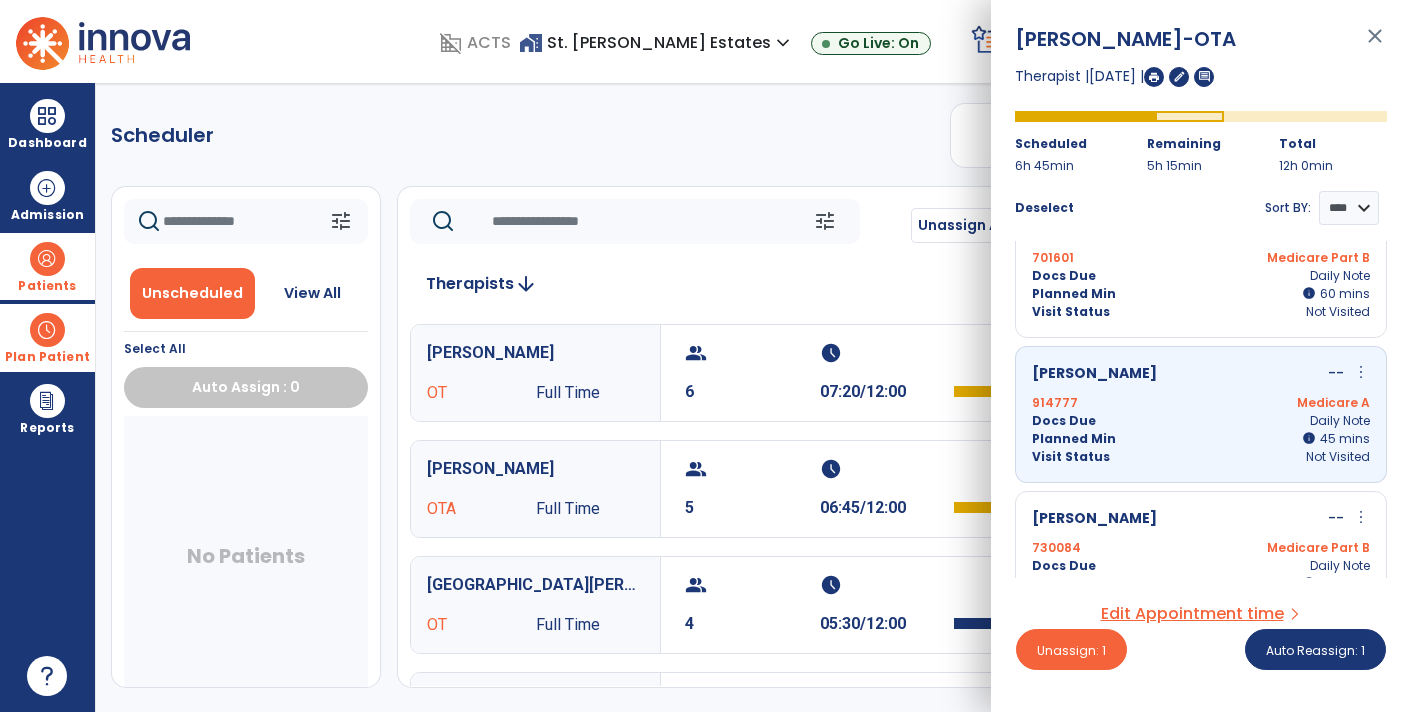 click on "[PERSON_NAME]   --  more_vert  edit   Edit Session   alt_route   Split Minutes  730084 Medicare Part B  Docs Due Daily Note   Planned Min  info   45 I 45 mins  Visit Status  Not Visited" at bounding box center [1201, 559] 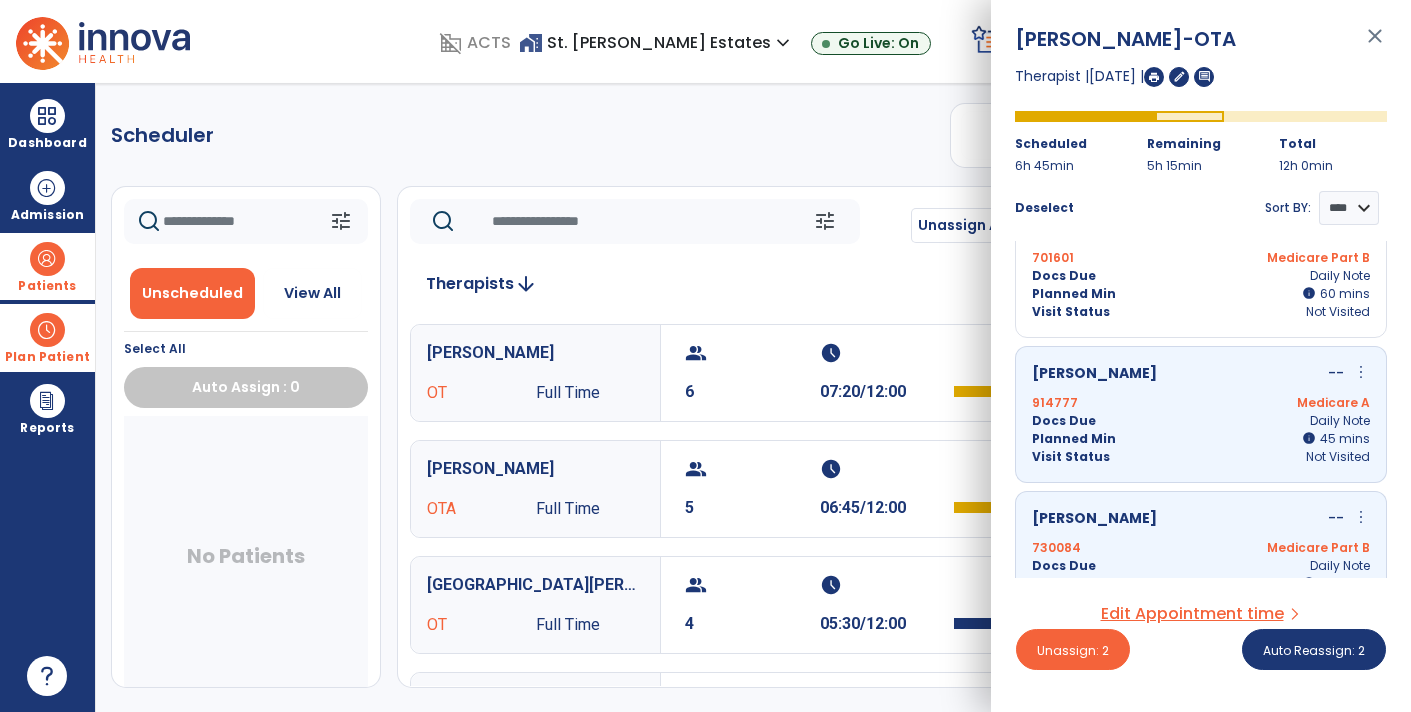 click on "more_vert" at bounding box center [1361, 372] 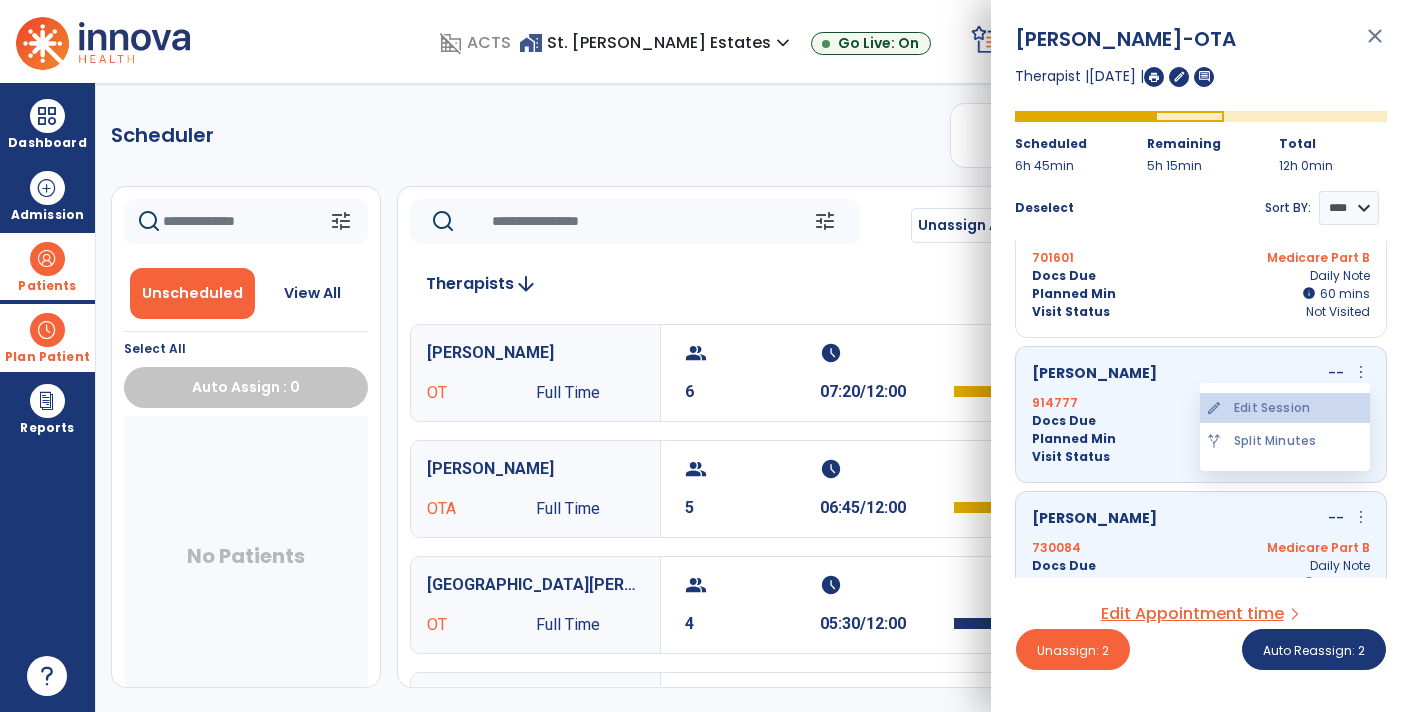 click on "edit   Edit Session" at bounding box center [1285, 408] 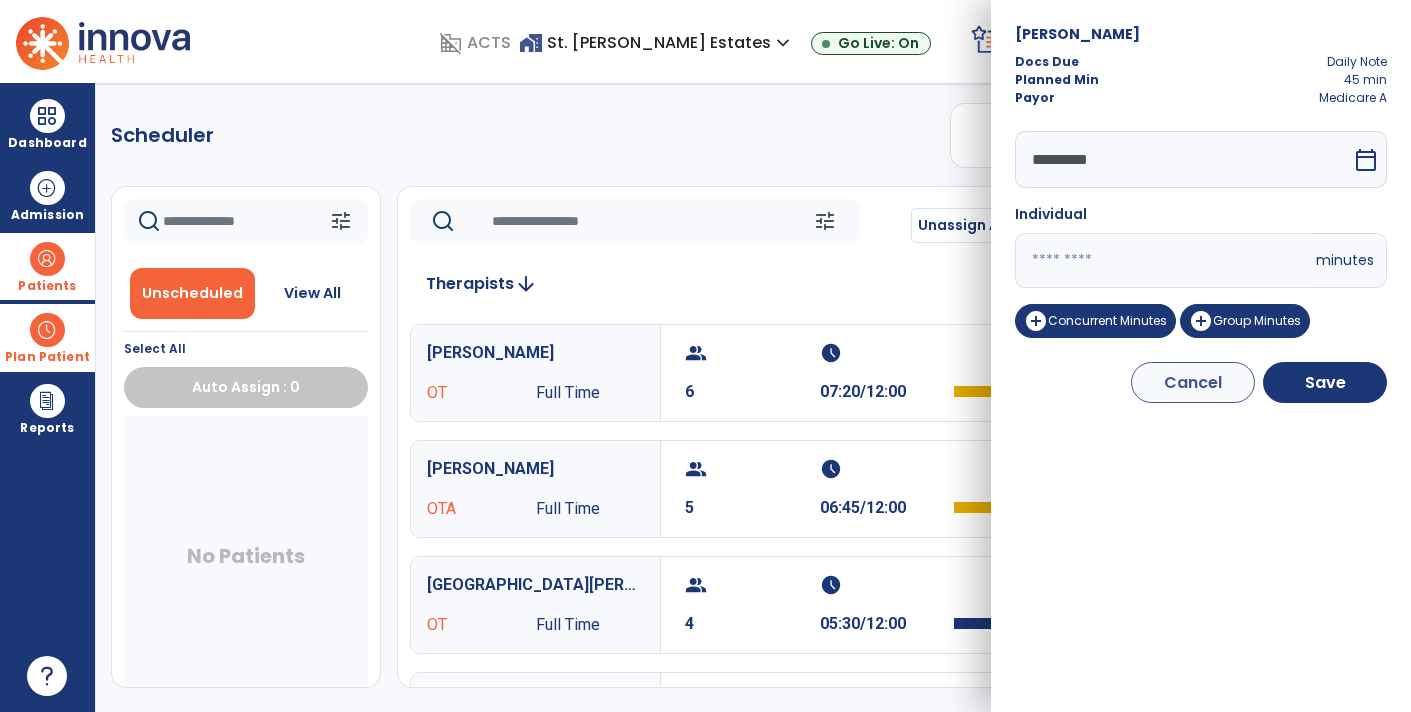 click on "**" at bounding box center (1163, 260) 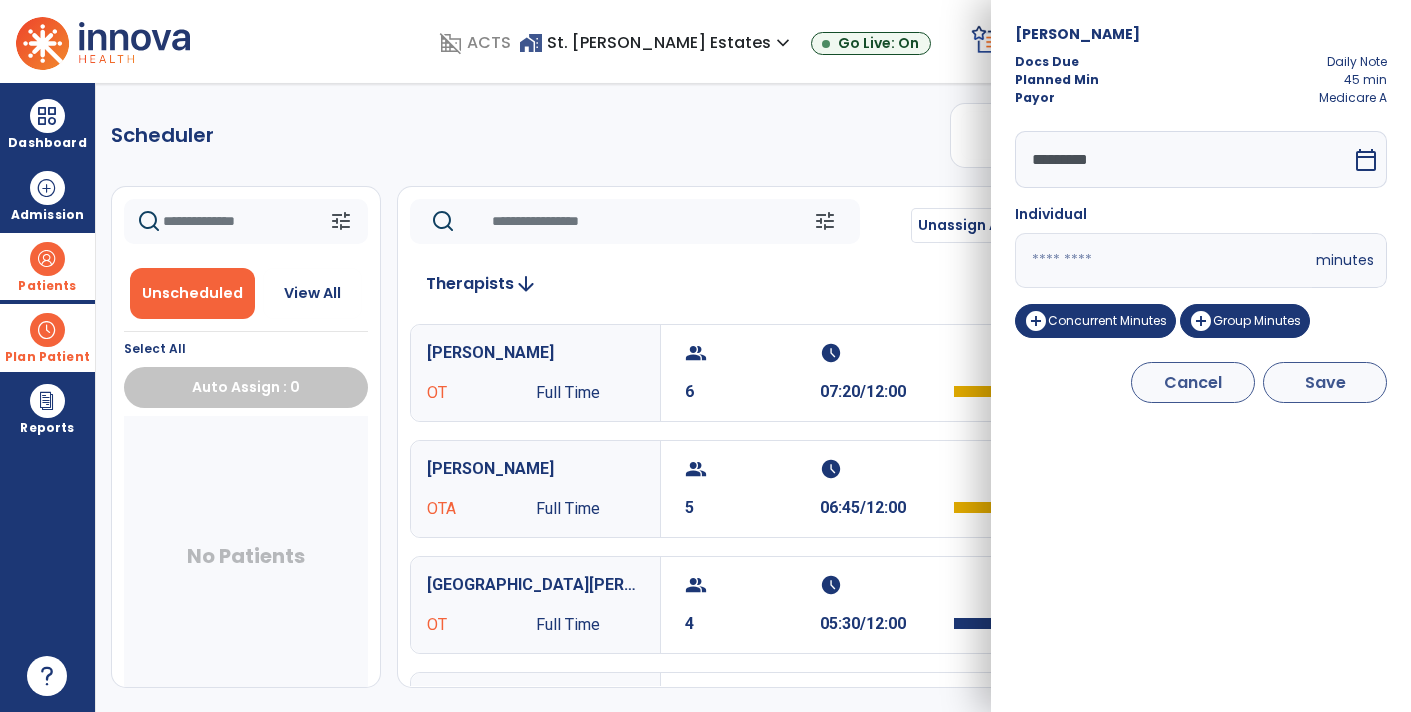 type on "**" 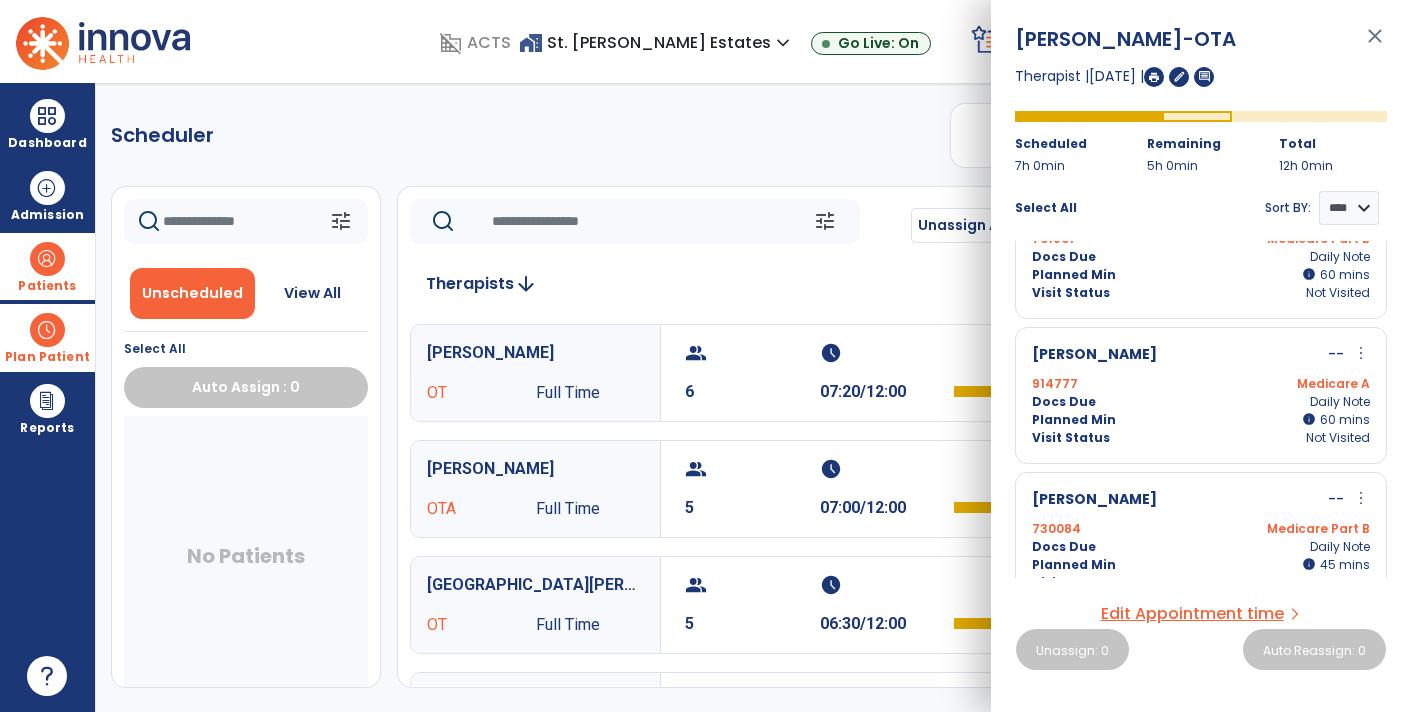 scroll, scrollTop: 571, scrollLeft: 0, axis: vertical 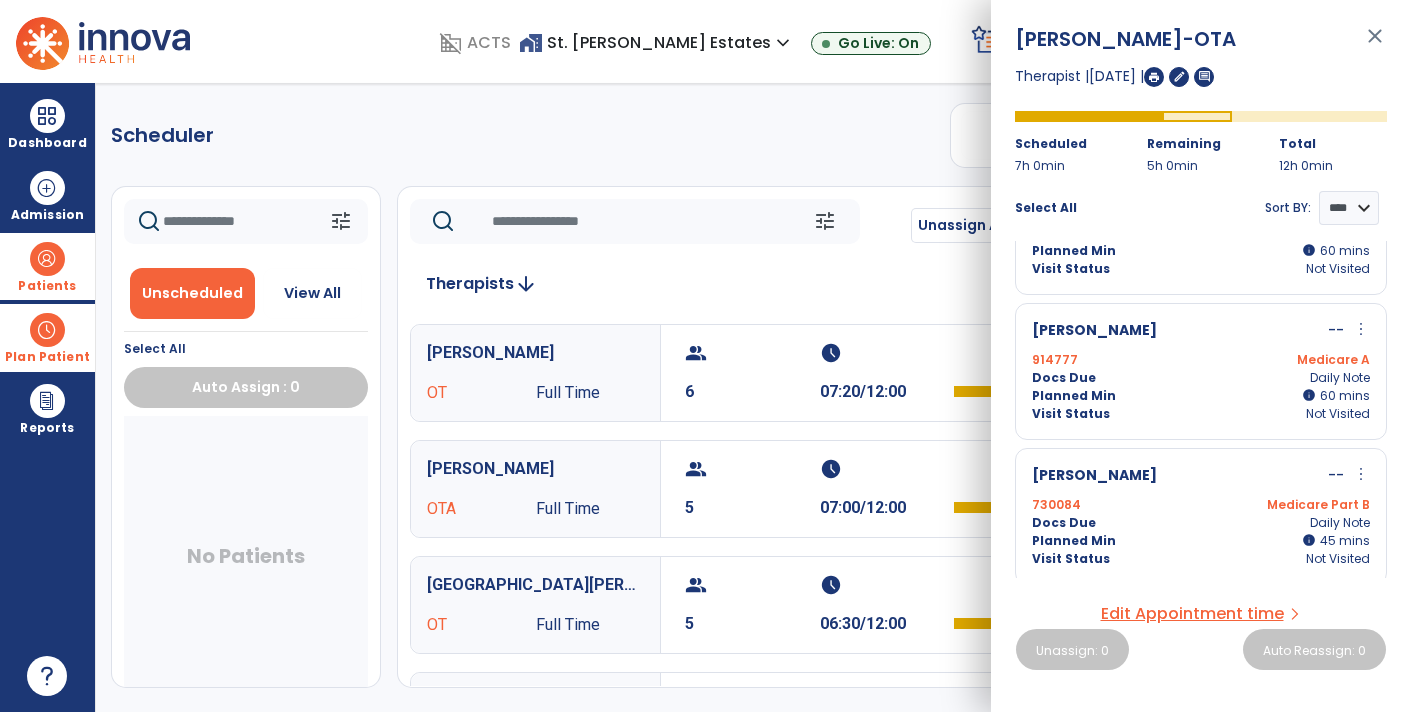click on "more_vert" at bounding box center (1361, 474) 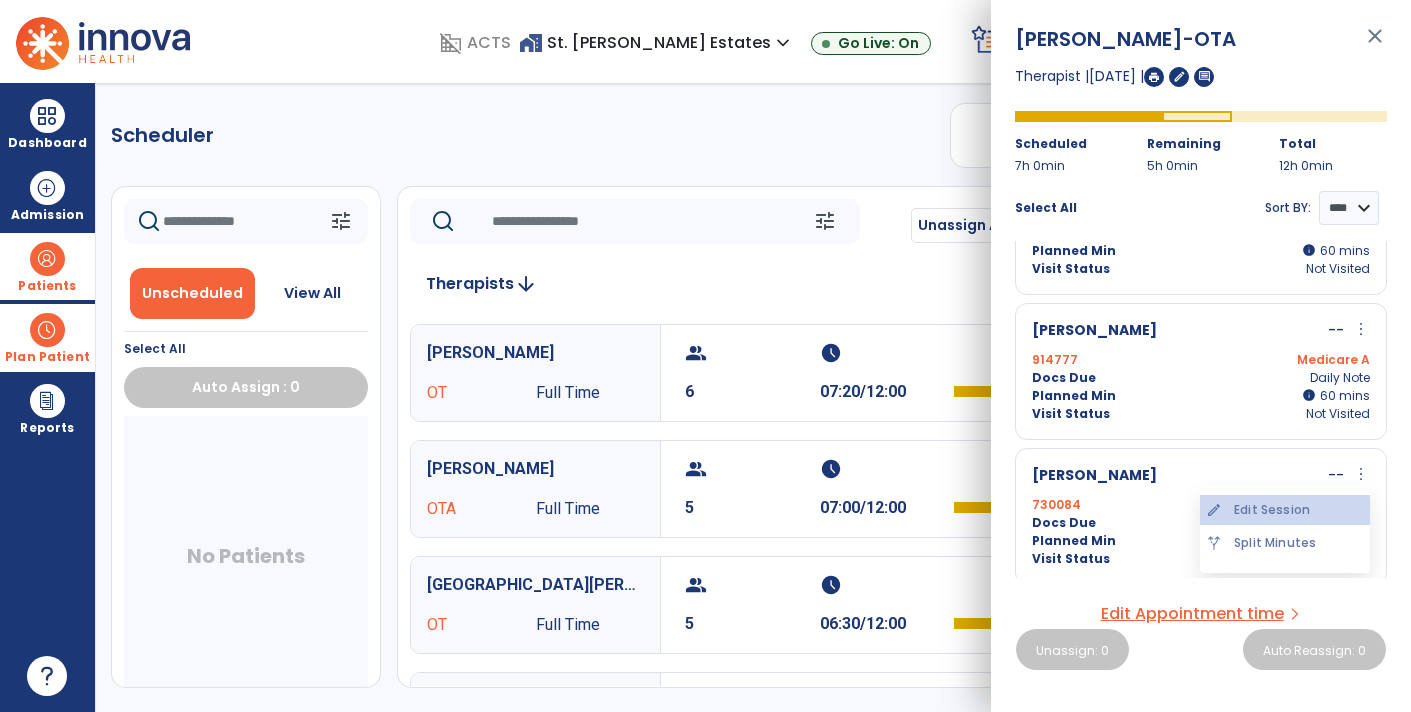 click on "edit   Edit Session" at bounding box center (1285, 510) 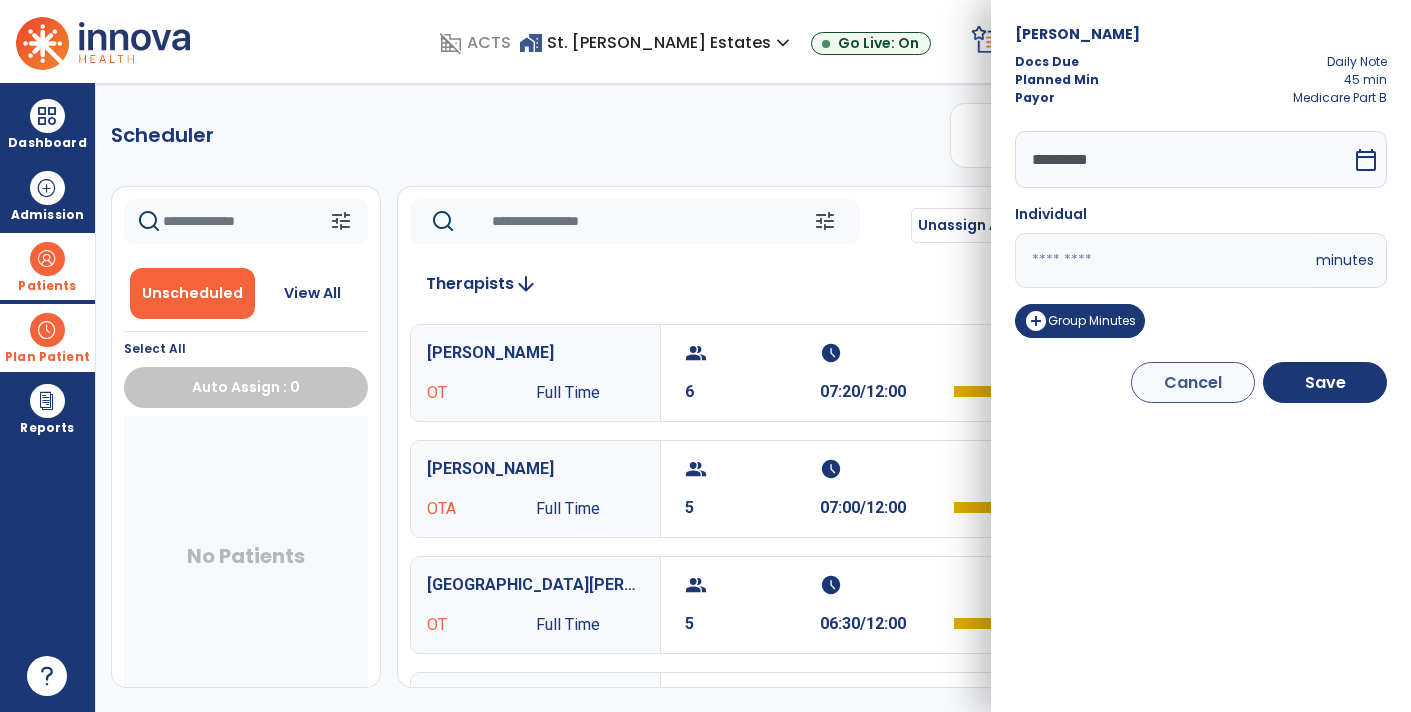 click on "**" at bounding box center [1163, 260] 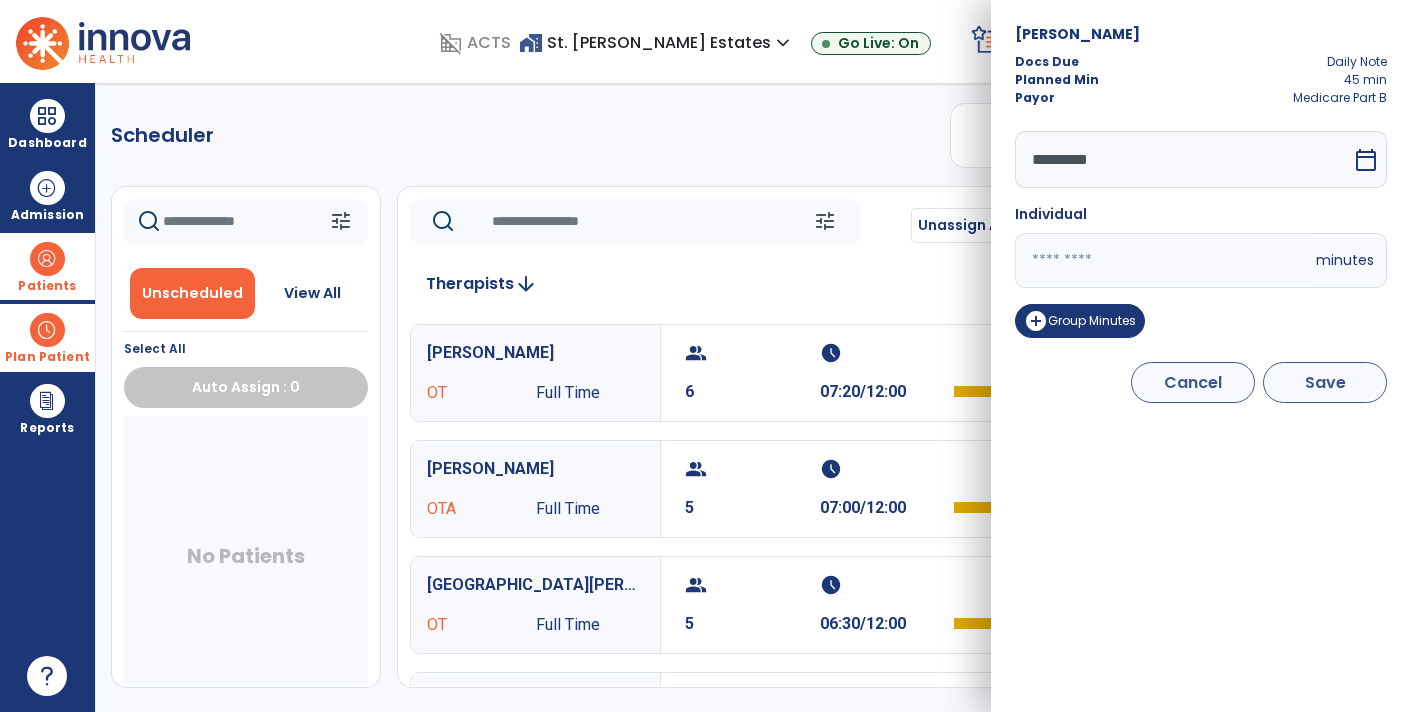 type on "**" 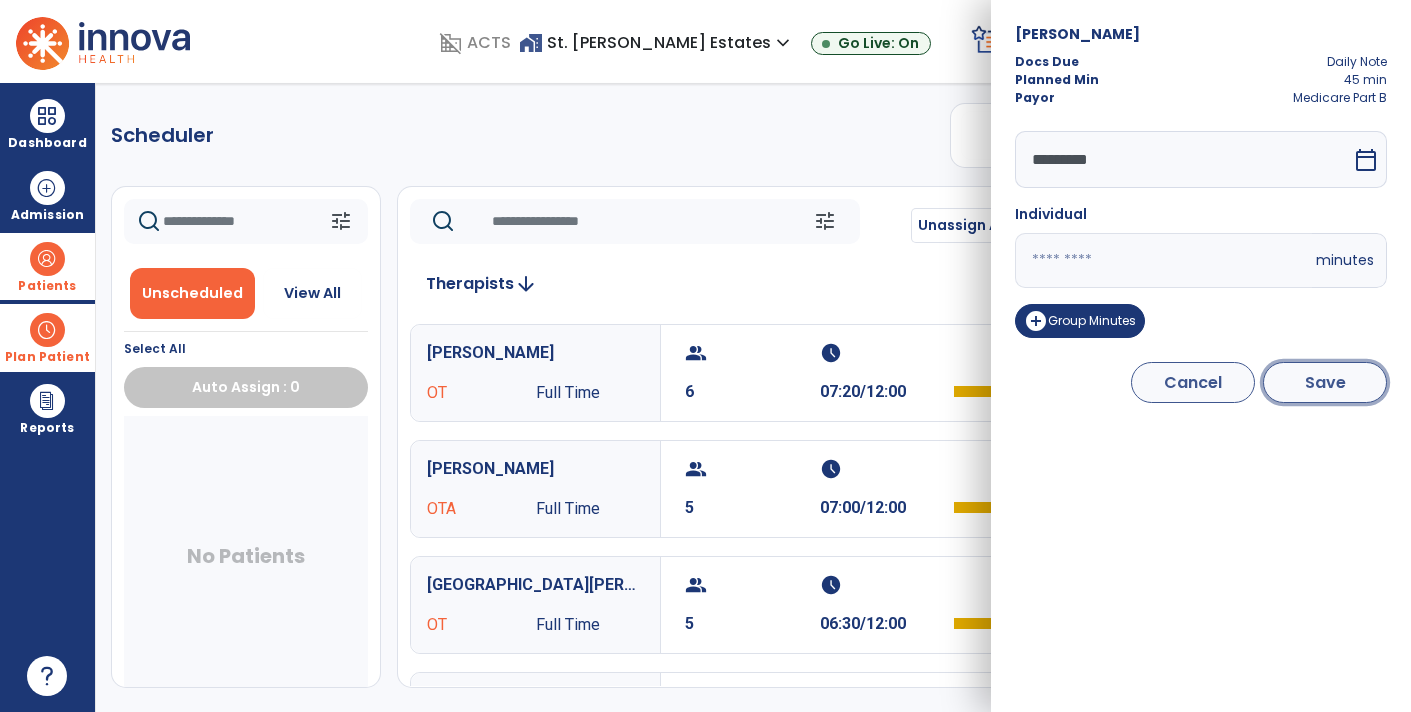 click on "Save" at bounding box center [1325, 382] 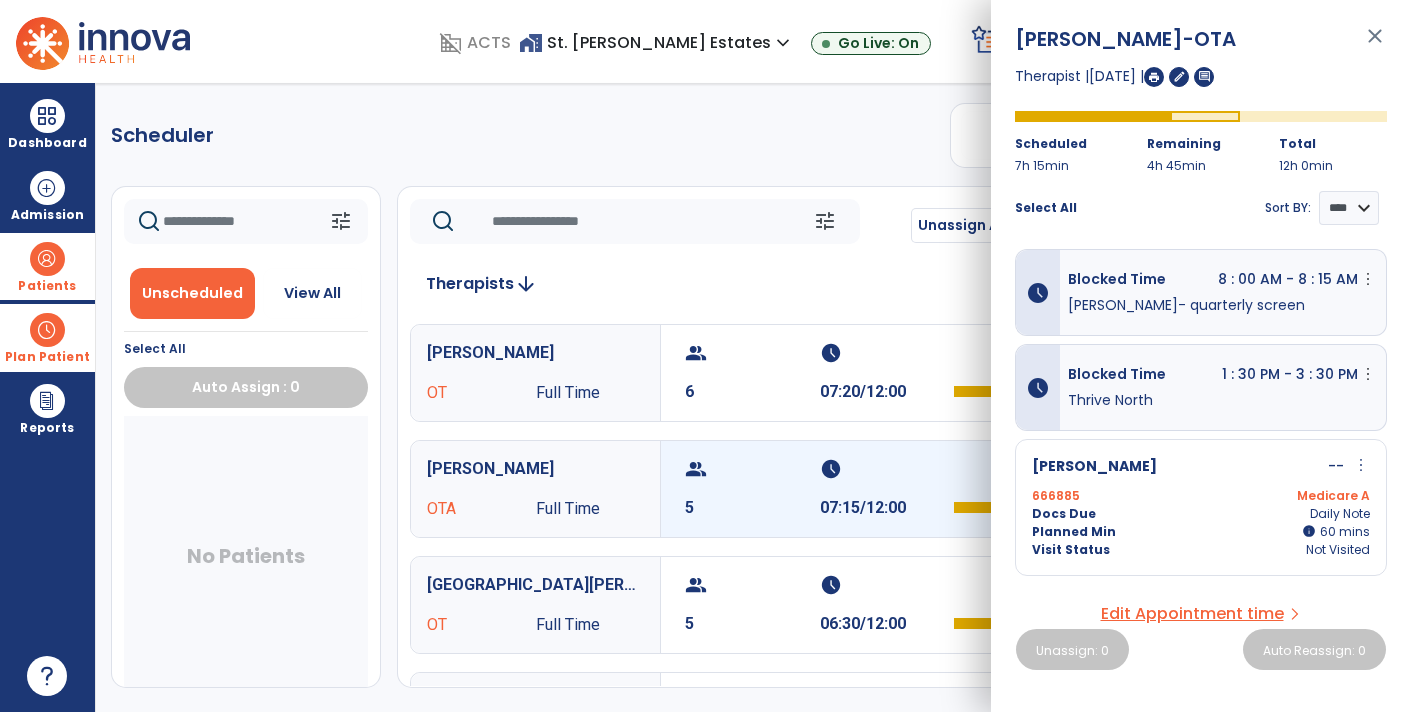click on "schedule  07:15/12:00" at bounding box center [887, 489] 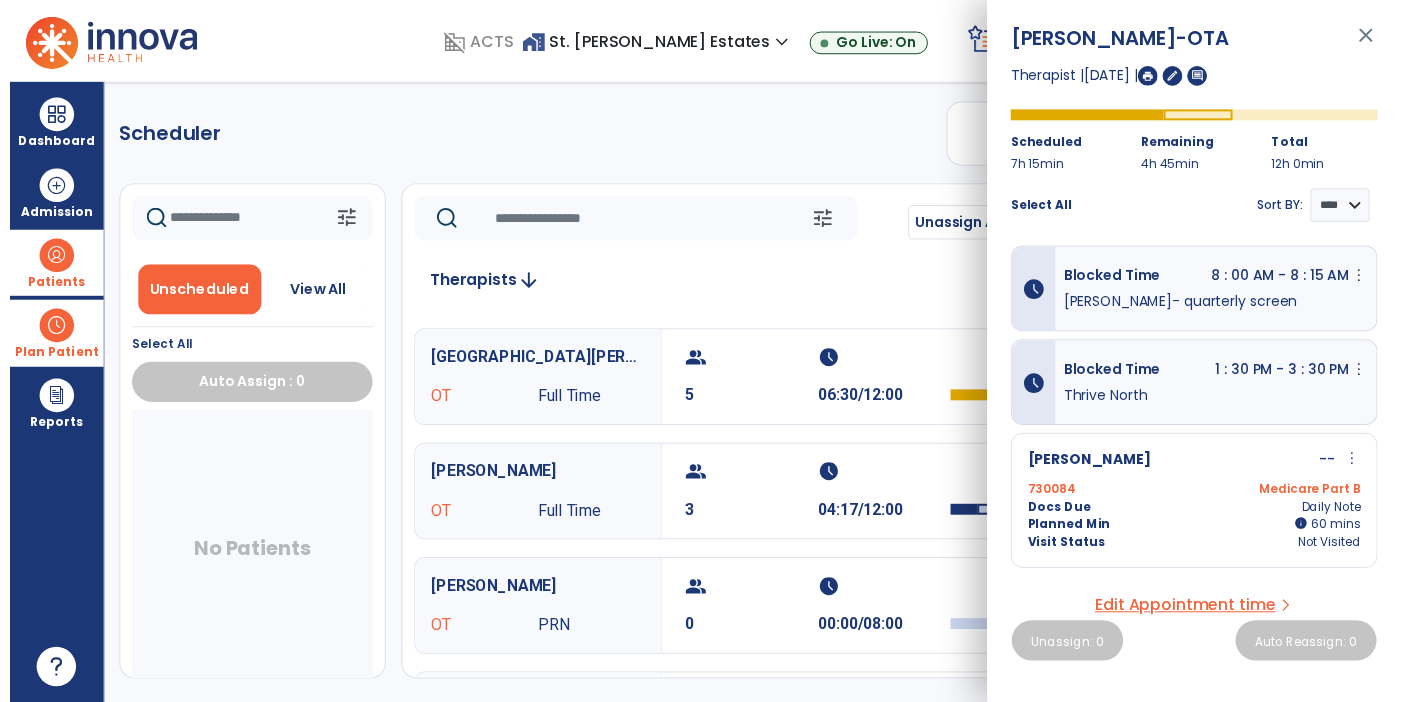 scroll, scrollTop: 229, scrollLeft: 0, axis: vertical 